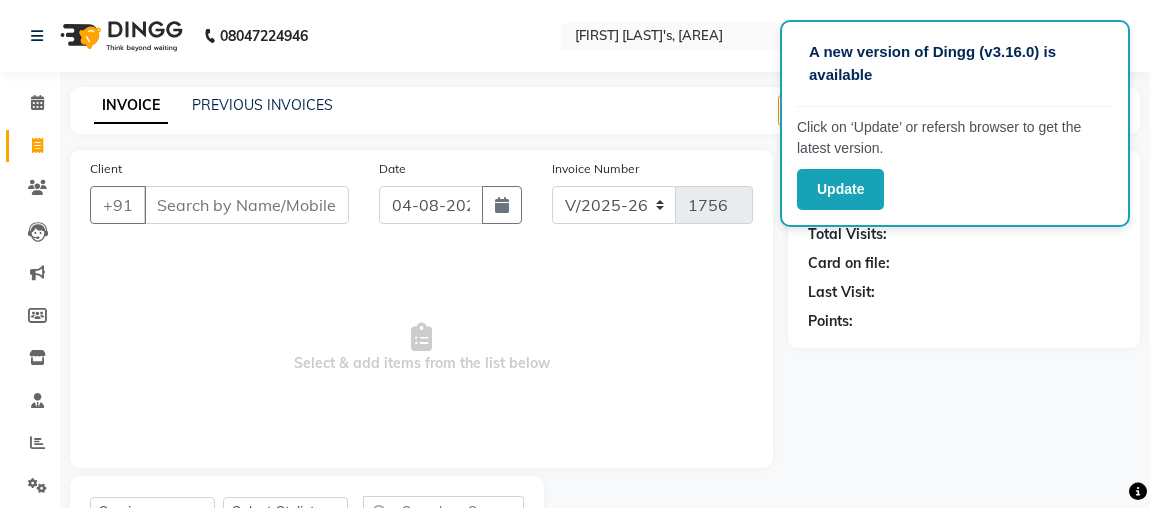 select on "4362" 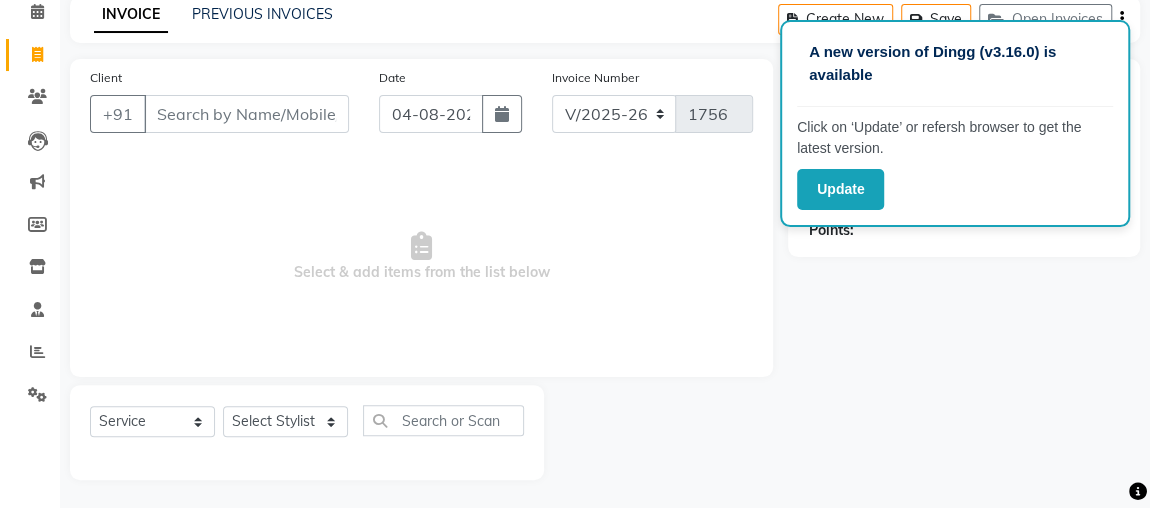 scroll, scrollTop: 0, scrollLeft: 0, axis: both 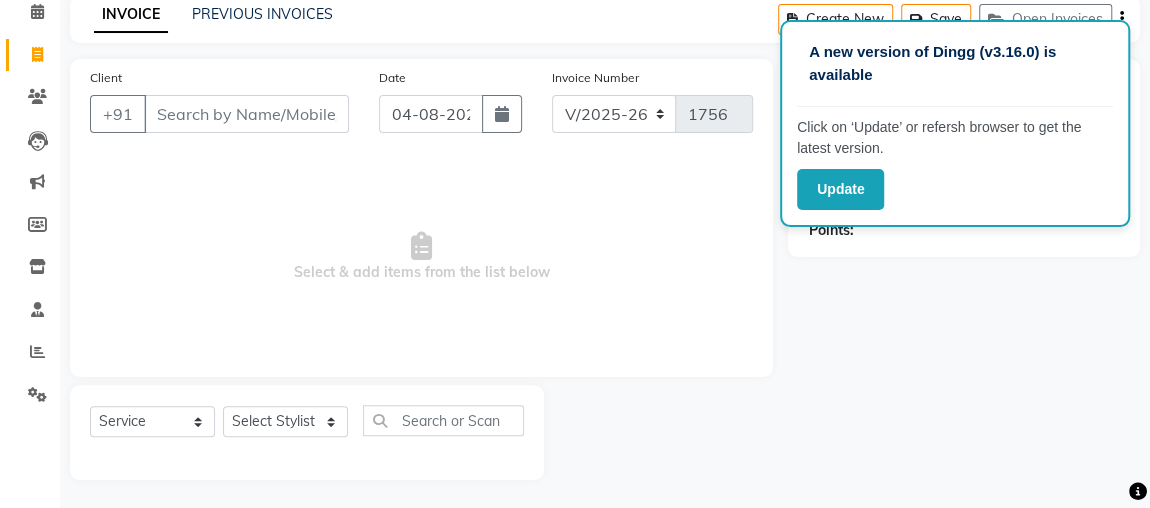 click on "A new version of Dingg (v3.16.0) is available  Click on ‘Update’ or refersh browser to get the latest version.  Update" 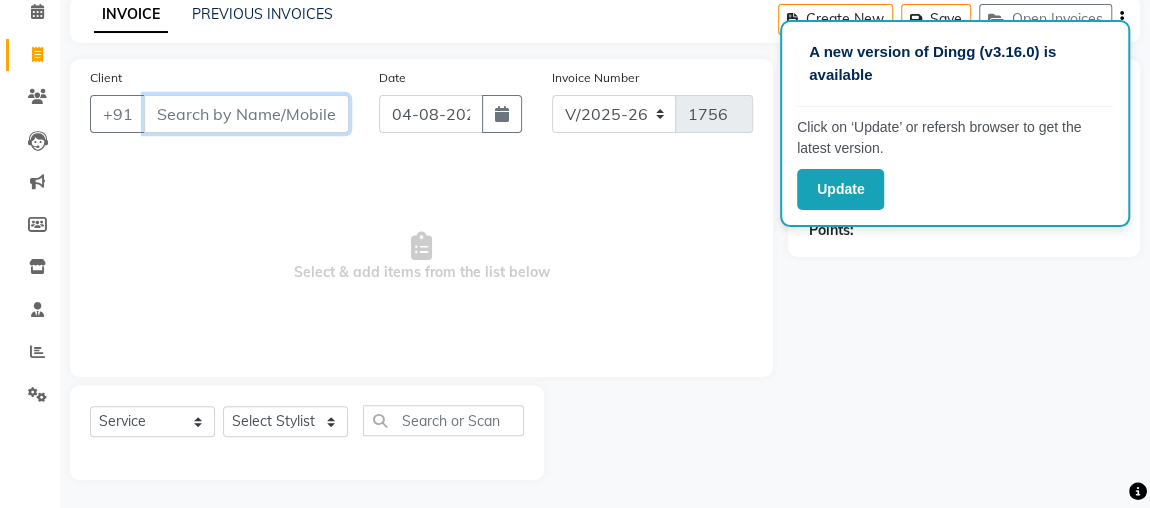 click on "Client" at bounding box center (246, 114) 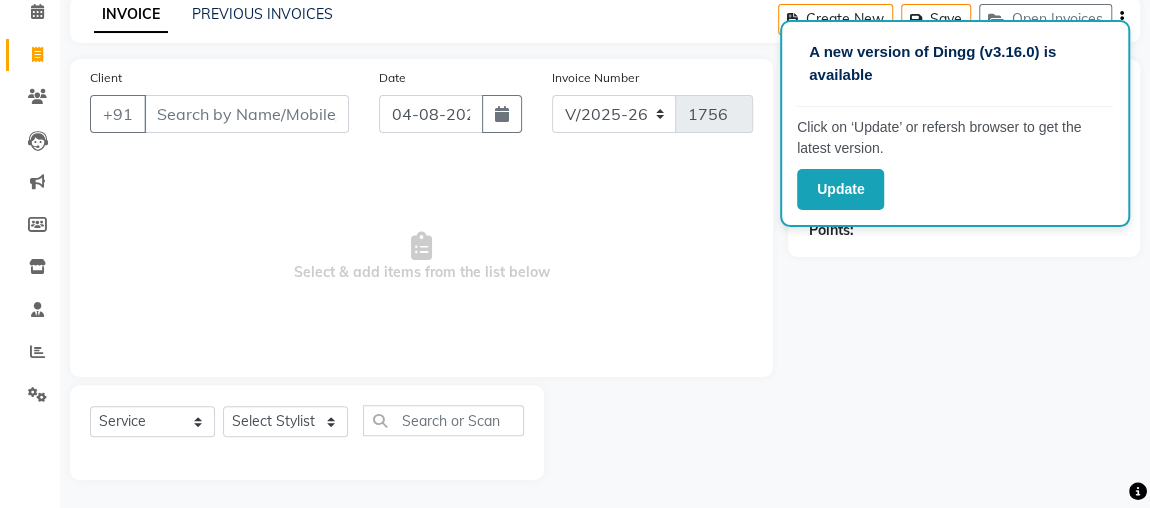 click on "Name: Membership: Total Visits: Card on file: Last Visit:  Points:" 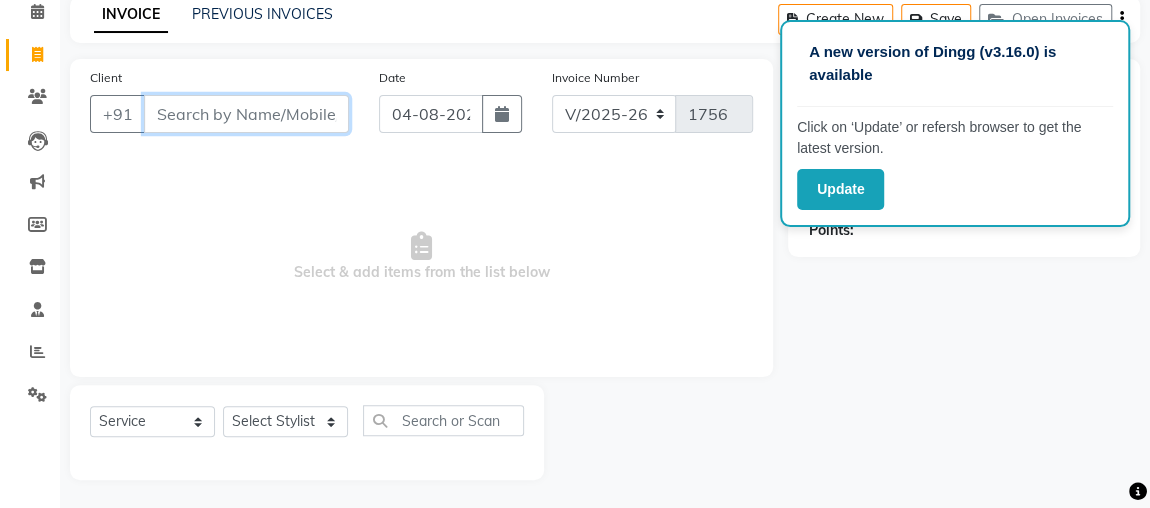click on "Client" at bounding box center (246, 114) 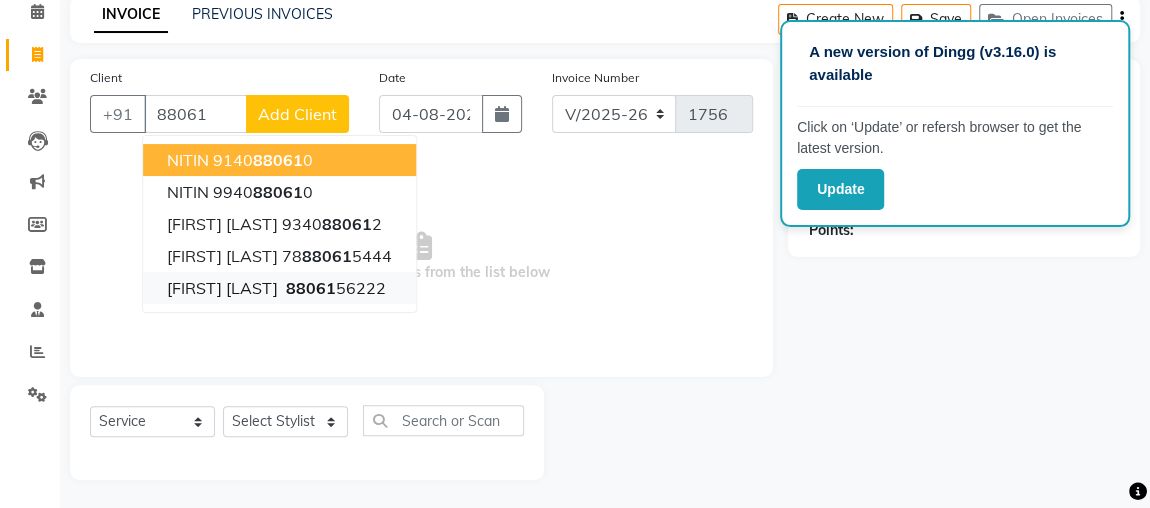 click on "[PHONE]" at bounding box center [334, 288] 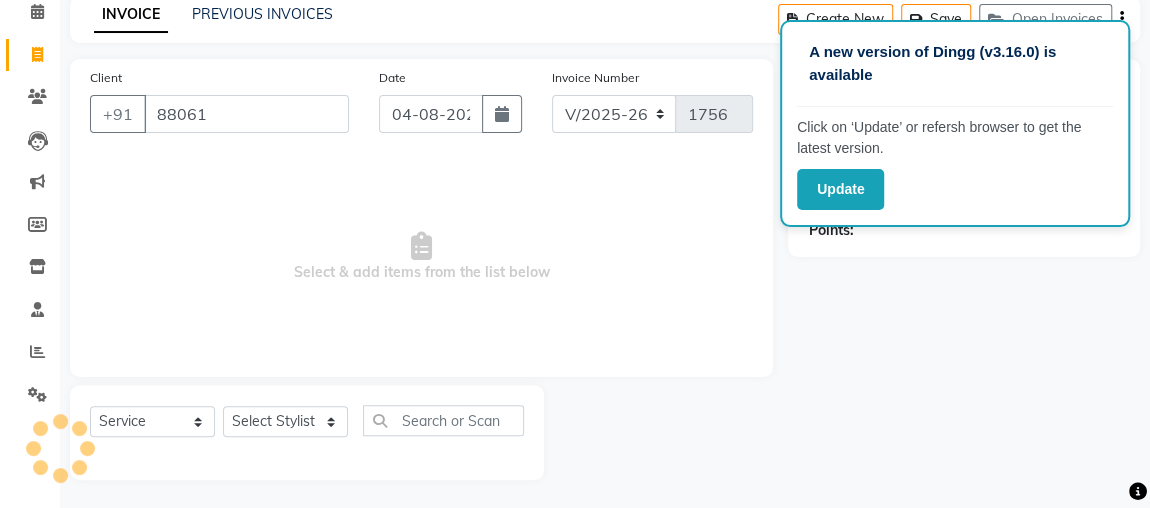 type on "[PHONE]" 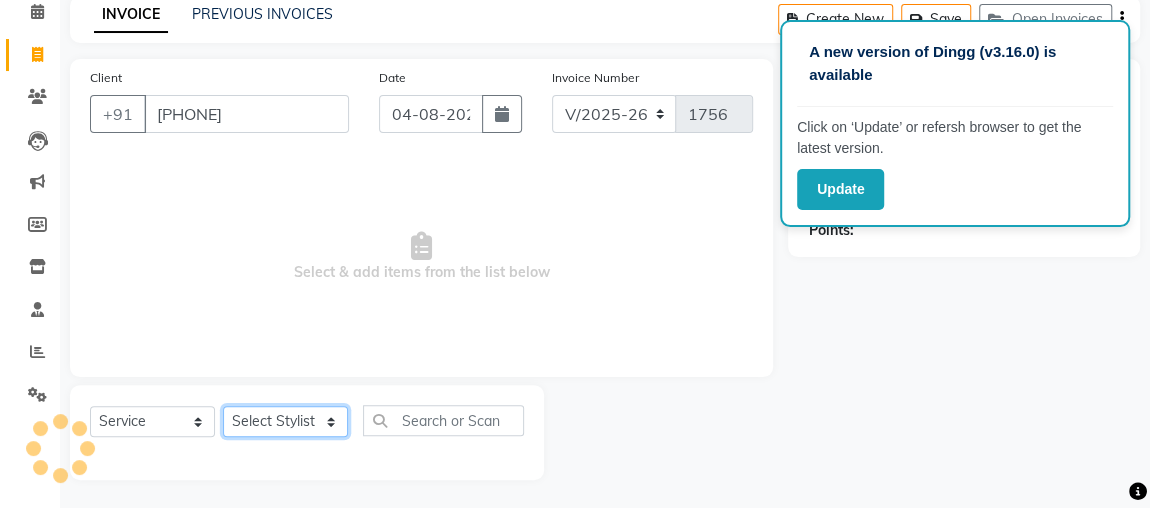 click on "Select Stylist Aftab ajju anjali Ankita yadav FARHAAN FIROZ Gaurav IMRAAN janisha khushi MAKEUPS AND PREBRIDAL nidhi  PRACHI princy  riya satish SHAGUFTA shivani SHIVI sonam cant TBASSUM varsha  VISHAL vishal gutam" 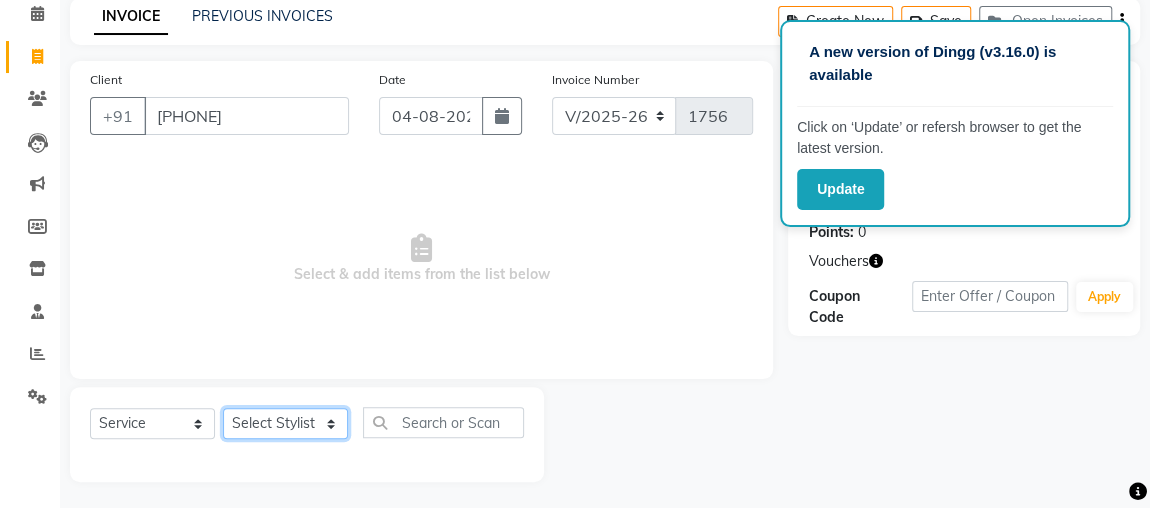 scroll, scrollTop: 91, scrollLeft: 0, axis: vertical 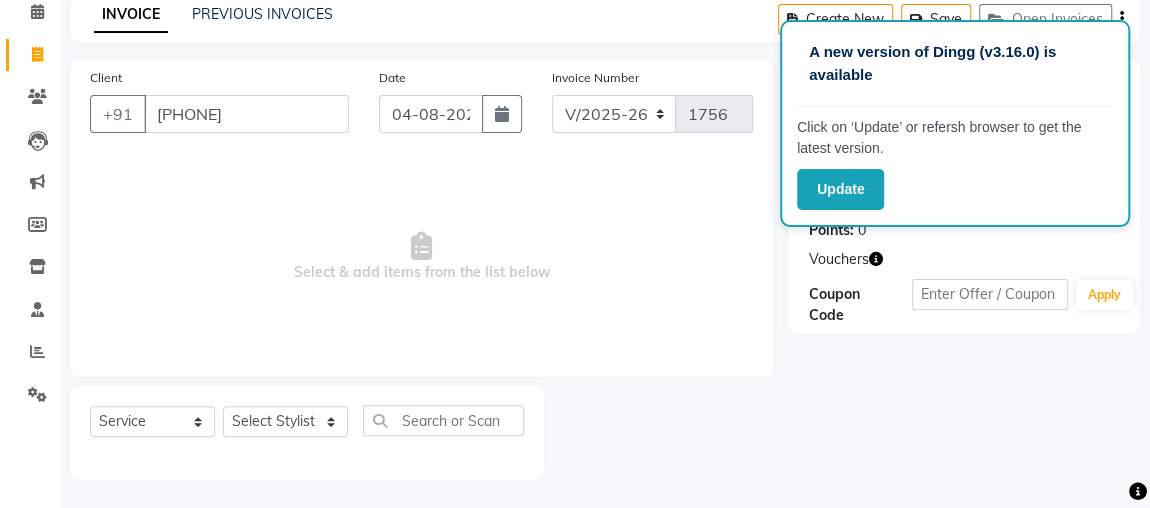 click on "Select & add items from the list below" at bounding box center (421, 257) 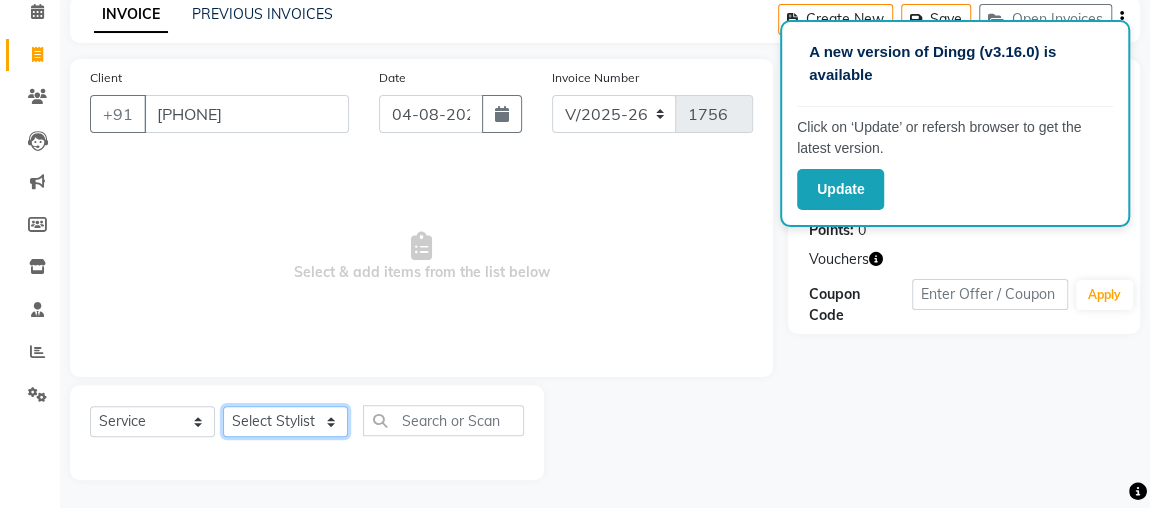 click on "Select Stylist Aftab ajju anjali Ankita yadav FARHAAN FIROZ Gaurav IMRAAN janisha khushi MAKEUPS AND PREBRIDAL nidhi  PRACHI princy  riya satish SHAGUFTA shivani SHIVI sonam cant TBASSUM varsha  VISHAL vishal gutam" 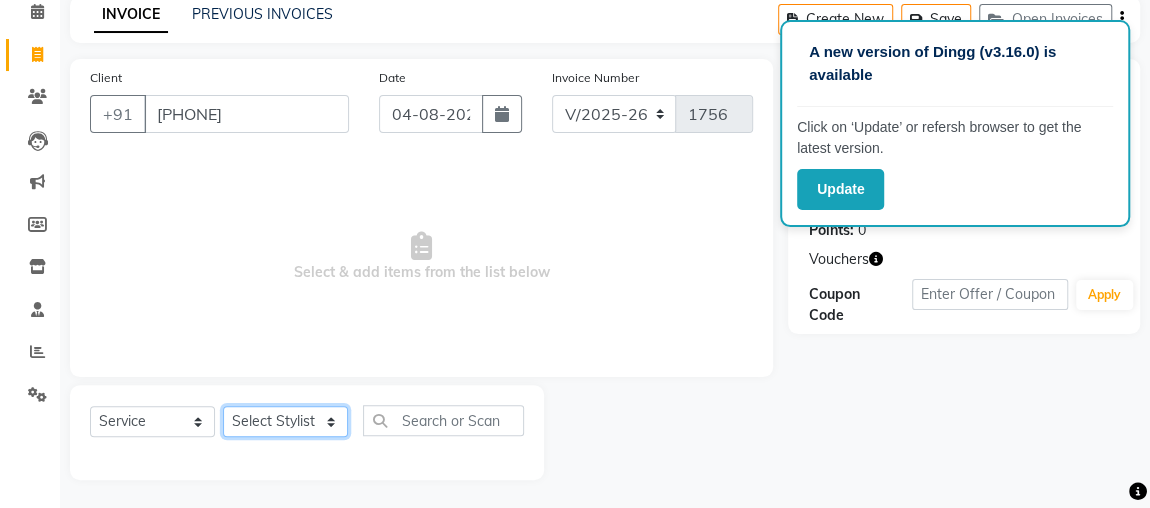 scroll, scrollTop: 90, scrollLeft: 0, axis: vertical 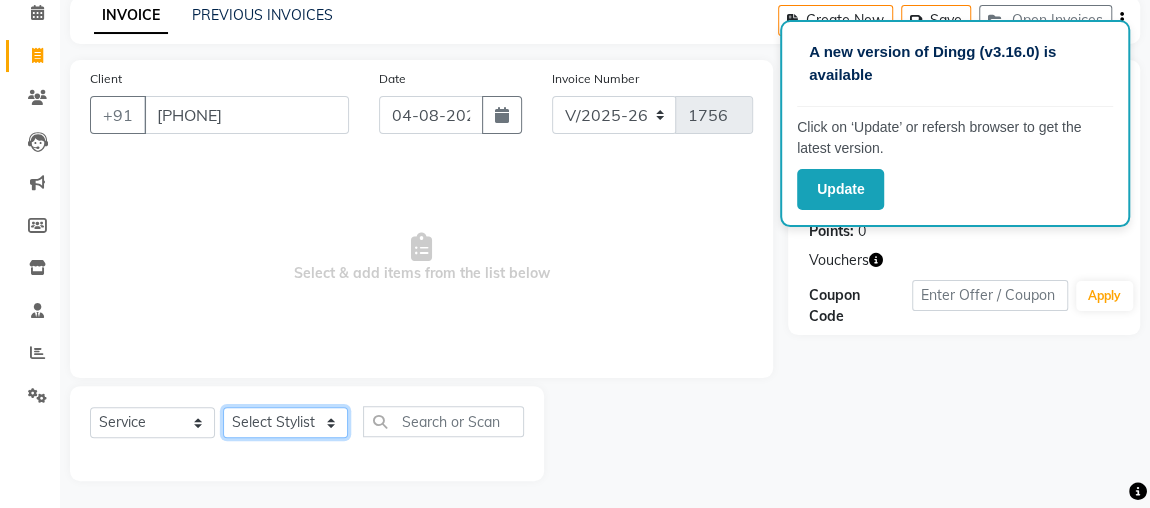 click on "Select Stylist Aftab ajju anjali Ankita yadav FARHAAN FIROZ Gaurav IMRAAN janisha khushi MAKEUPS AND PREBRIDAL nidhi  PRACHI princy  riya satish SHAGUFTA shivani SHIVI sonam cant TBASSUM varsha  VISHAL vishal gutam" 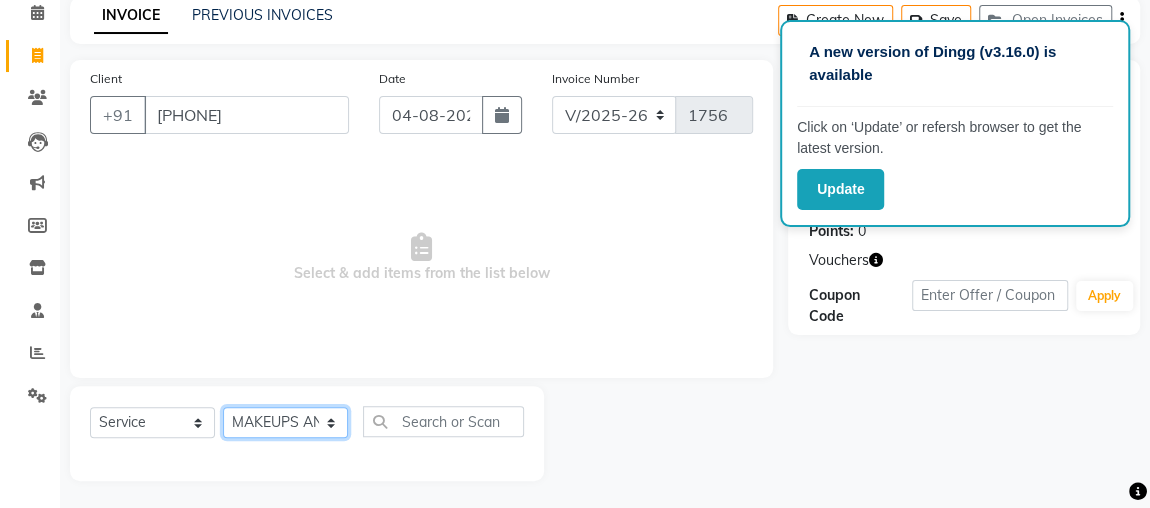 click on "Select Stylist Aftab ajju anjali Ankita yadav FARHAAN FIROZ Gaurav IMRAAN janisha khushi MAKEUPS AND PREBRIDAL nidhi  PRACHI princy  riya satish SHAGUFTA shivani SHIVI sonam cant TBASSUM varsha  VISHAL vishal gutam" 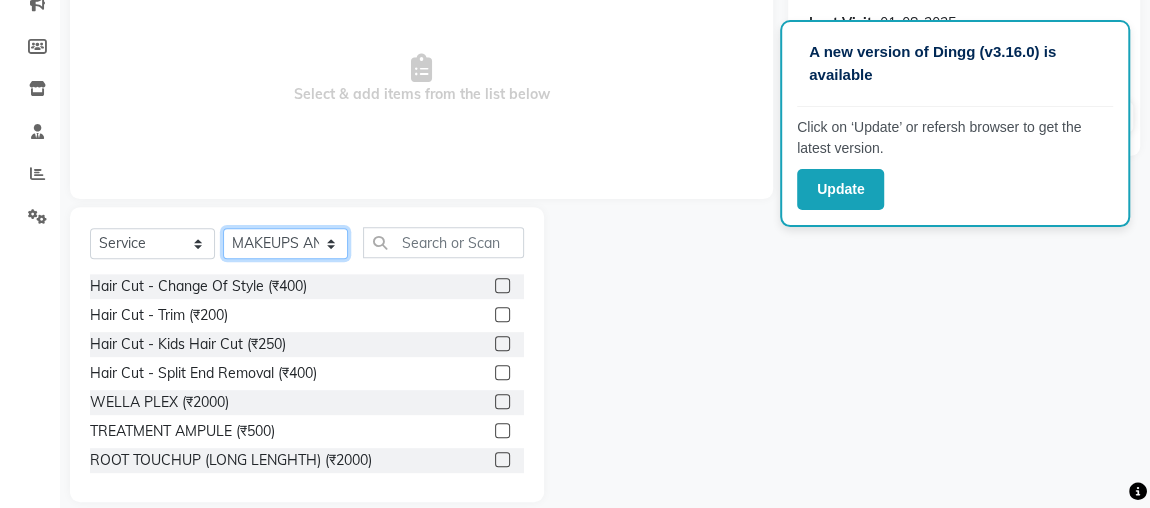 scroll, scrollTop: 263, scrollLeft: 0, axis: vertical 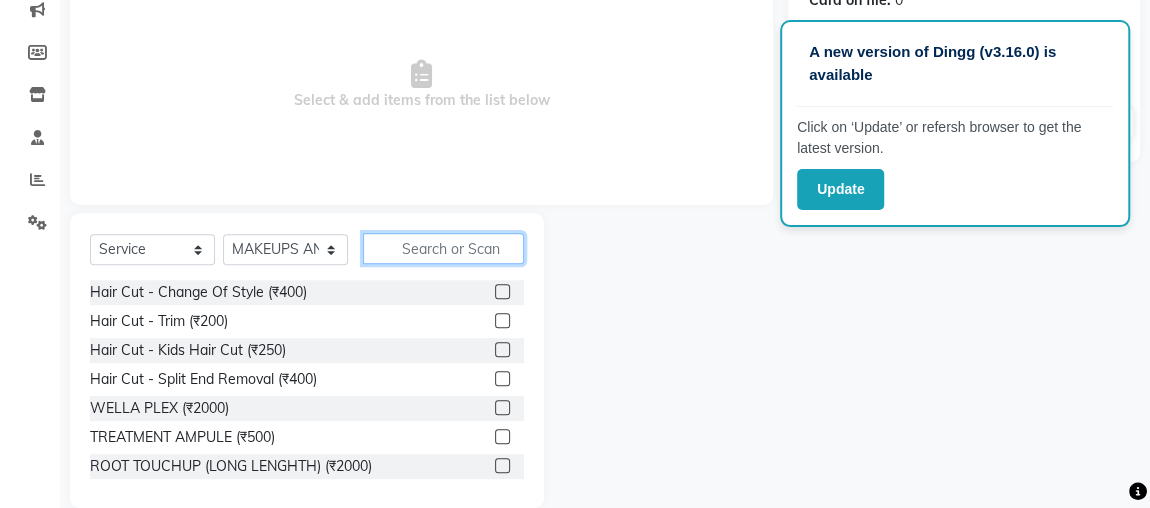 click 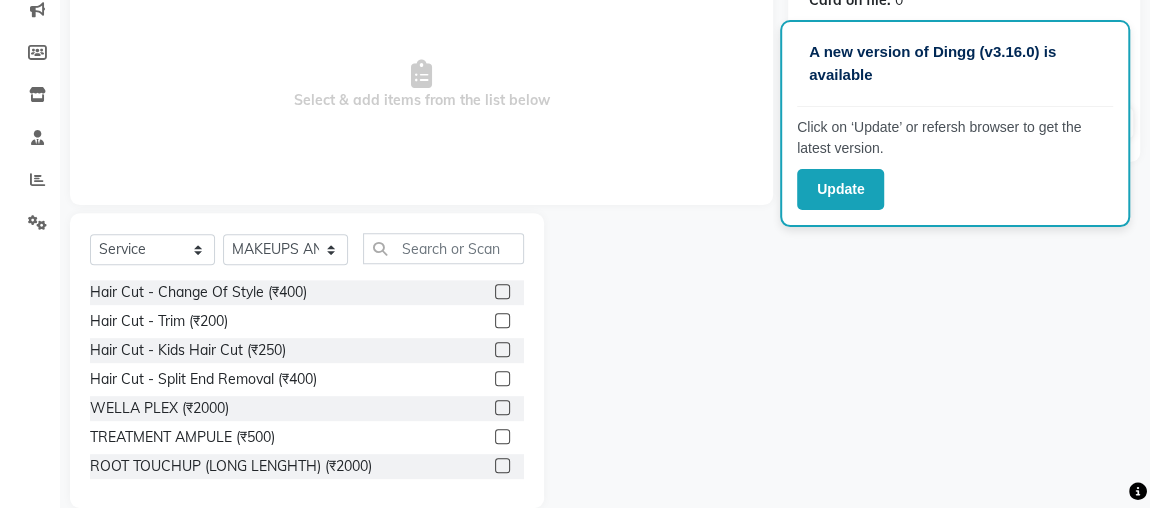 drag, startPoint x: 476, startPoint y: 252, endPoint x: 70, endPoint y: 155, distance: 417.42664 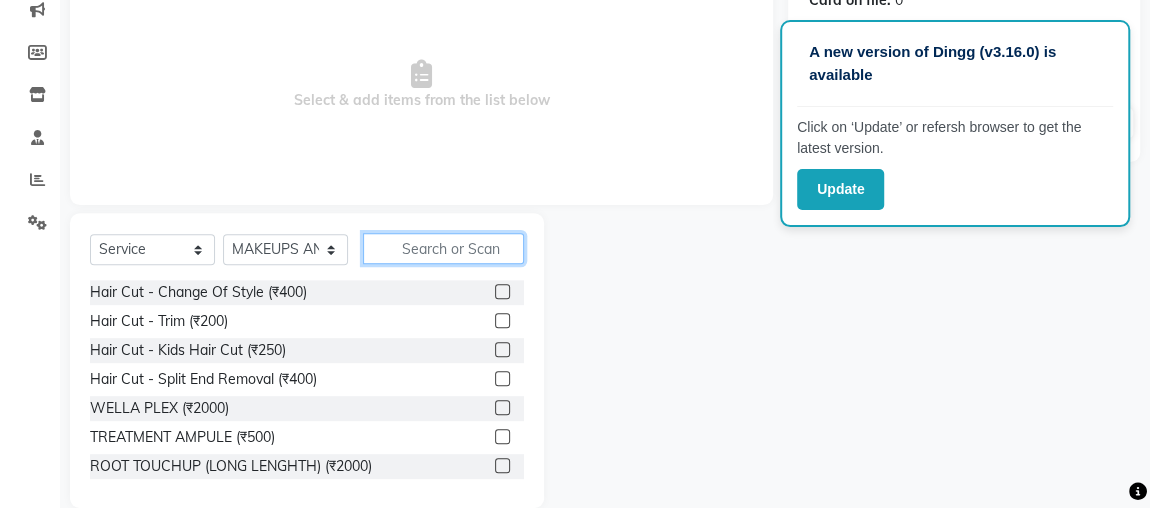 click 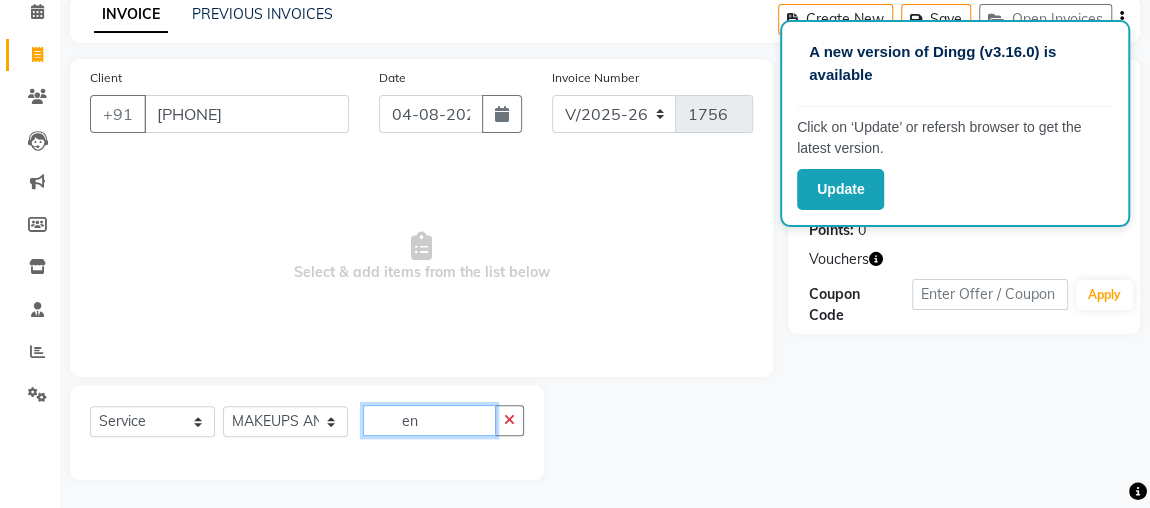 scroll, scrollTop: 263, scrollLeft: 0, axis: vertical 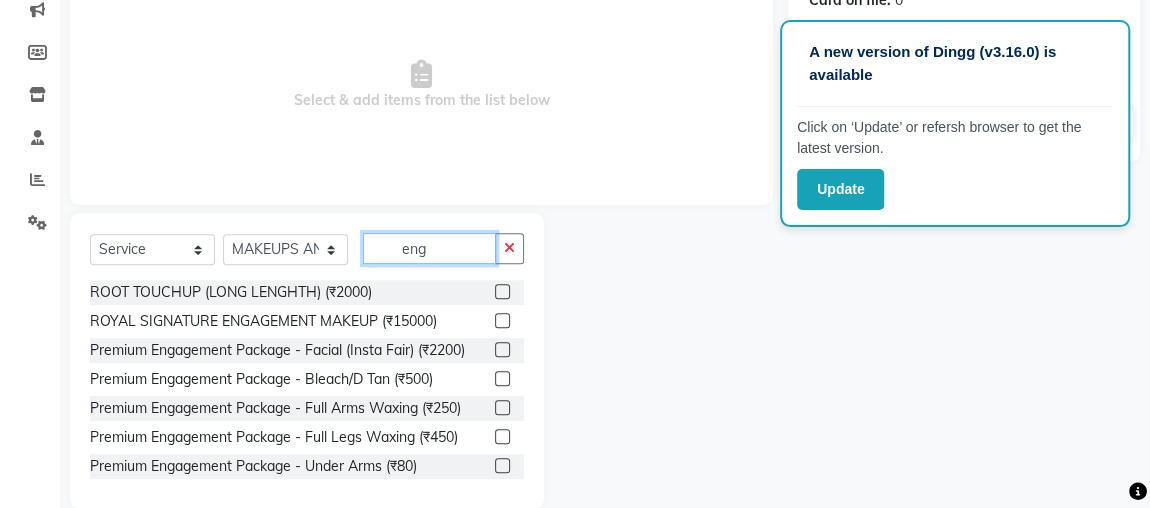 type on "eng" 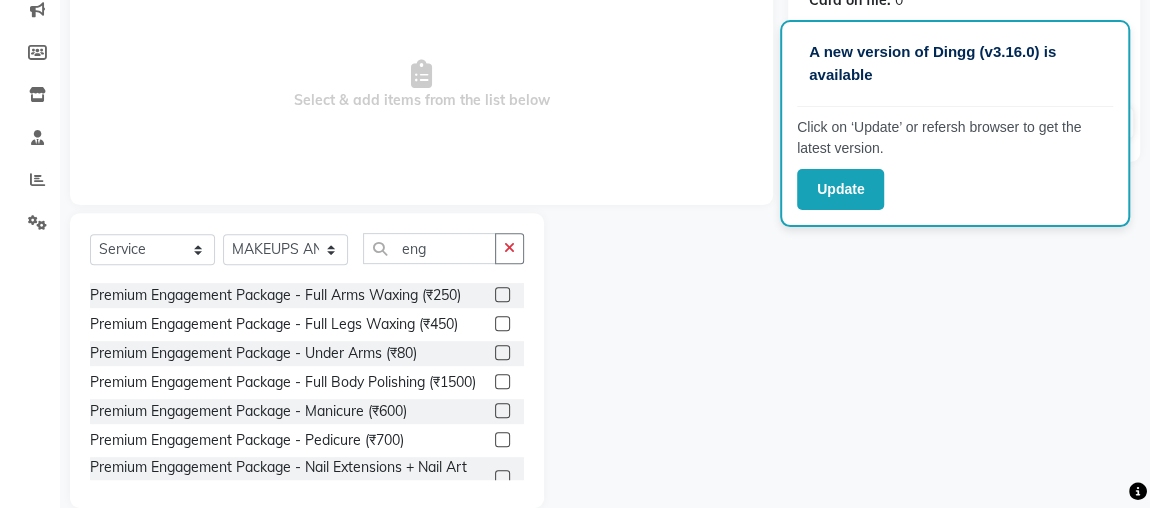 scroll, scrollTop: 0, scrollLeft: 0, axis: both 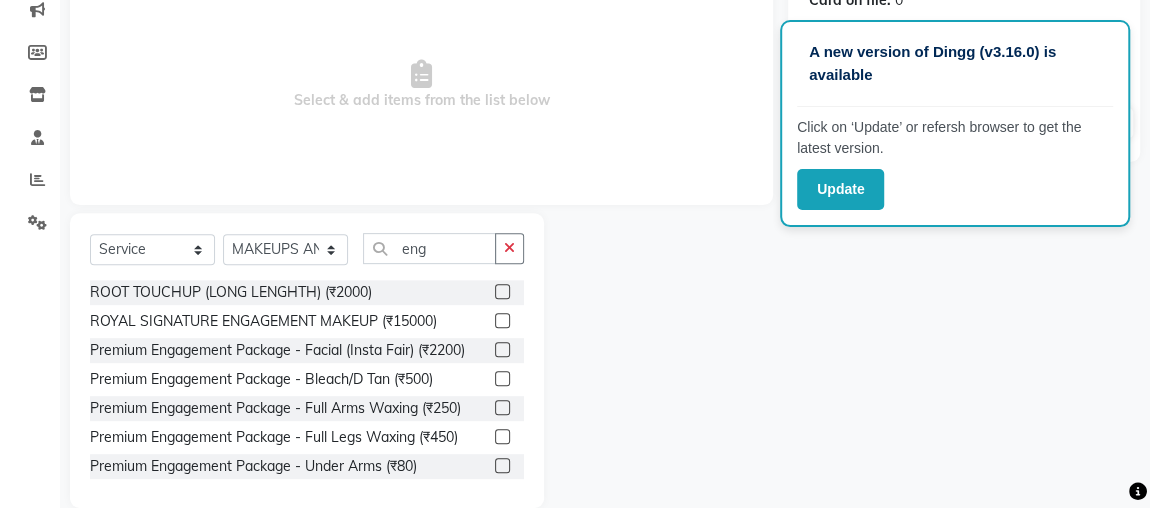 drag, startPoint x: 53, startPoint y: 158, endPoint x: 632, endPoint y: 323, distance: 602.0515 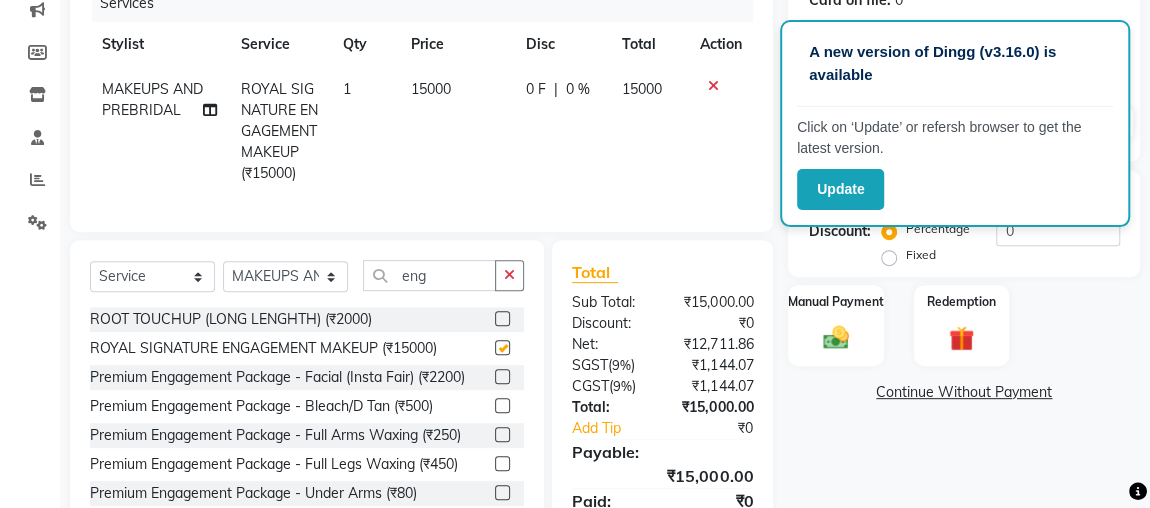 checkbox on "false" 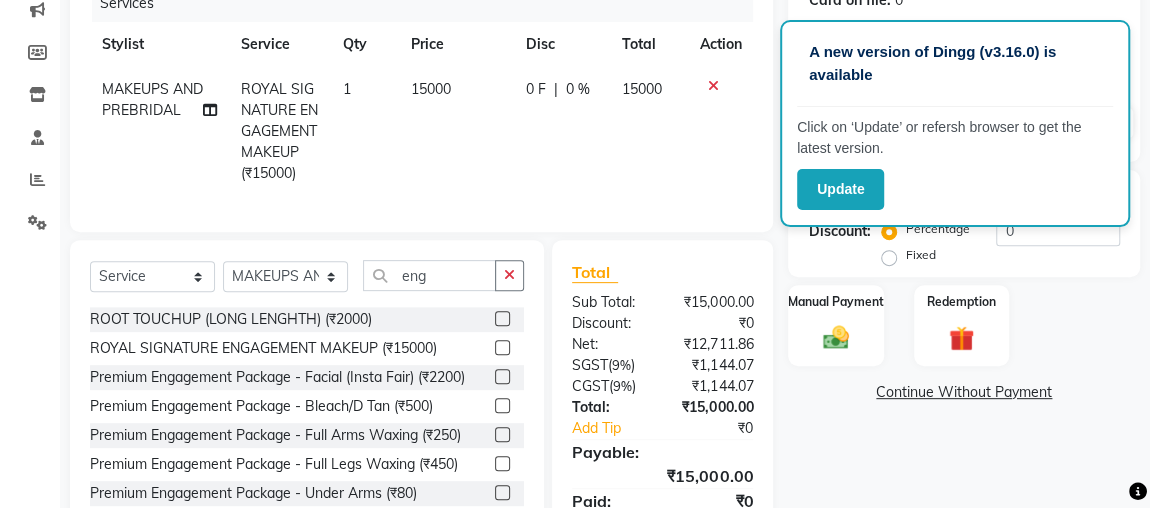 click on "15000" 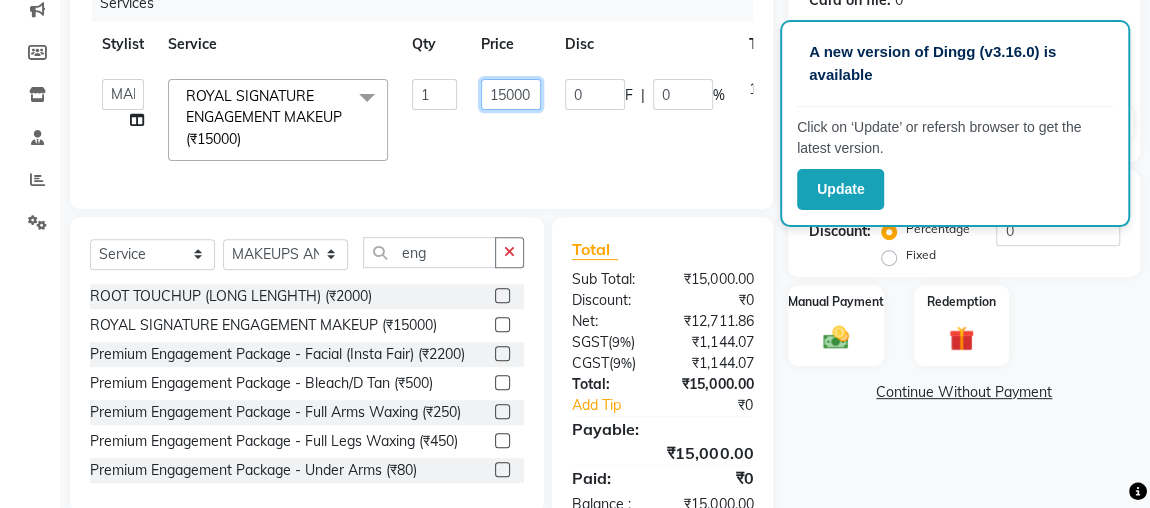 click on "15000" 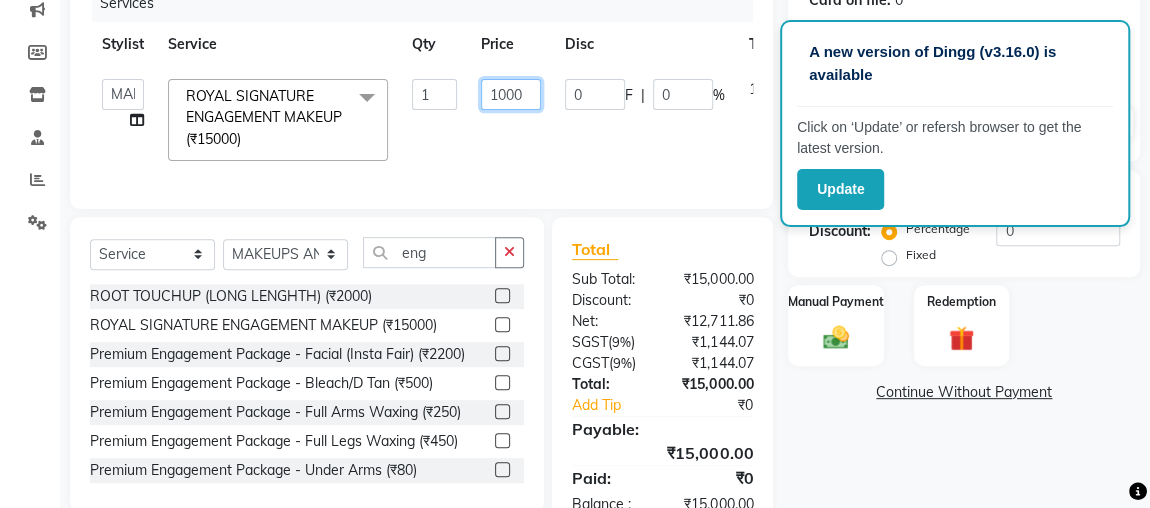 type on "11000" 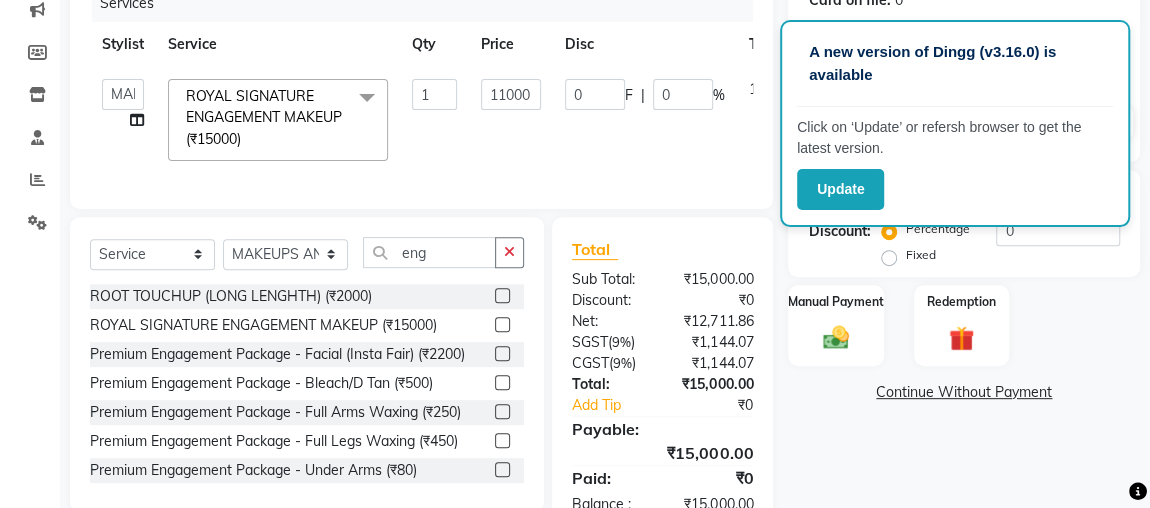 click on "11000" 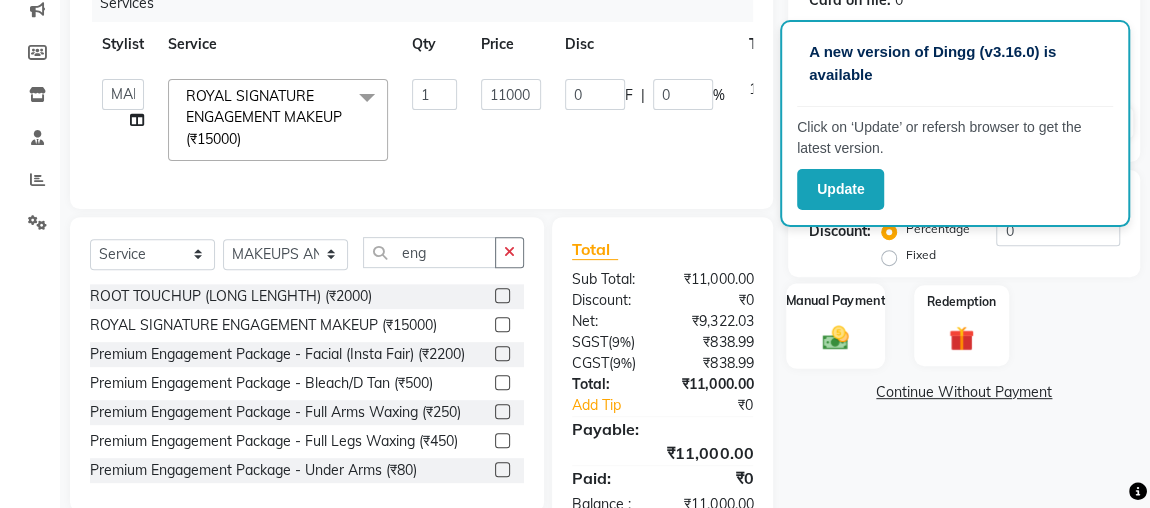 click 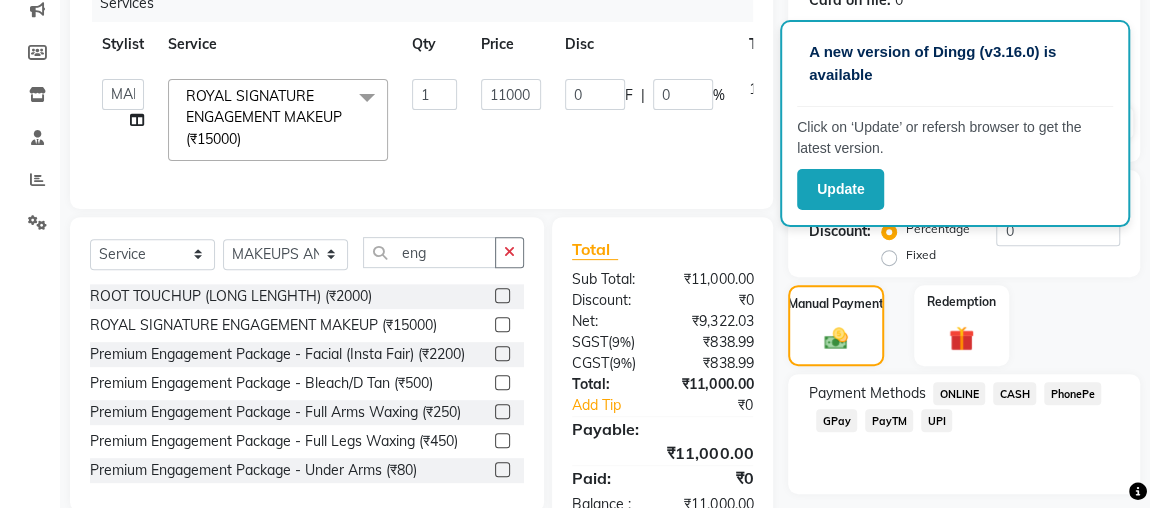 click on "0 F | 0 %" 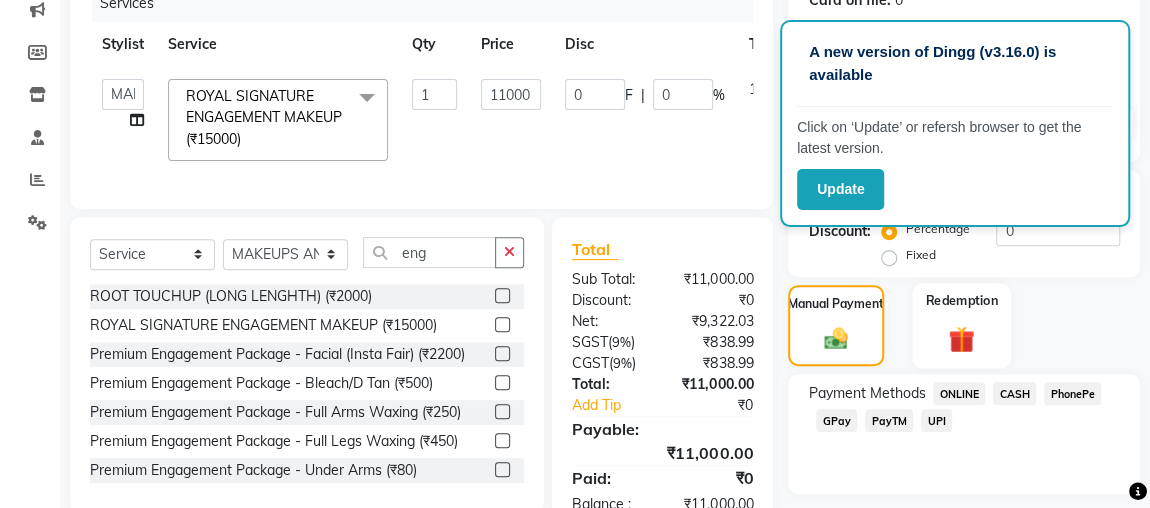 click on "Redemption" 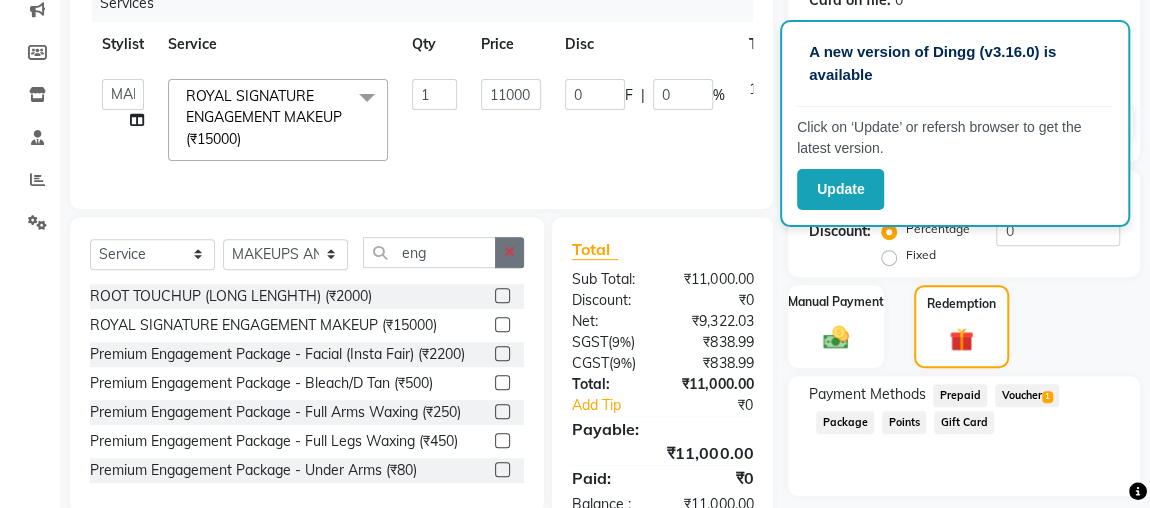 click 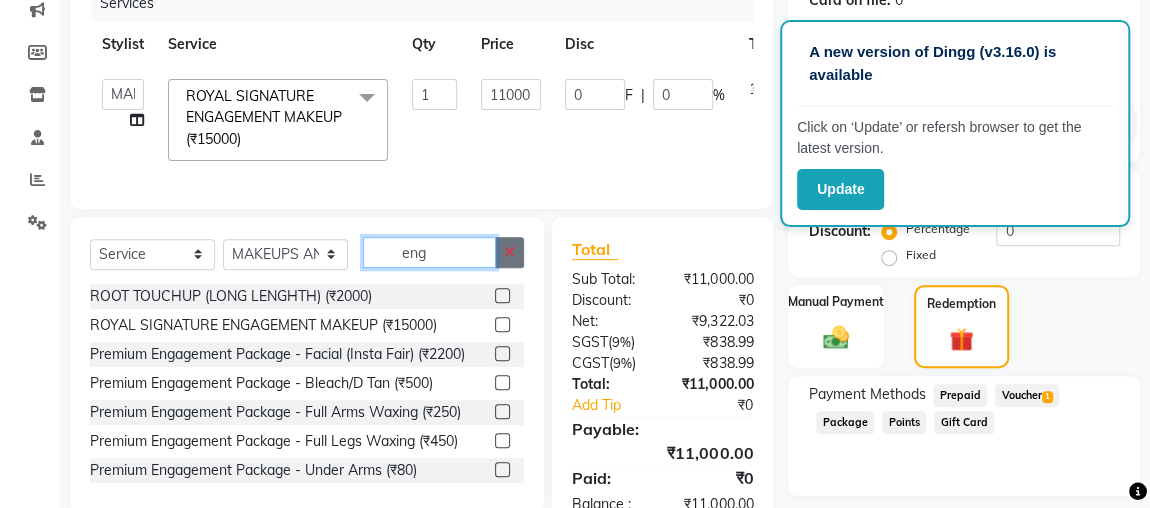 type 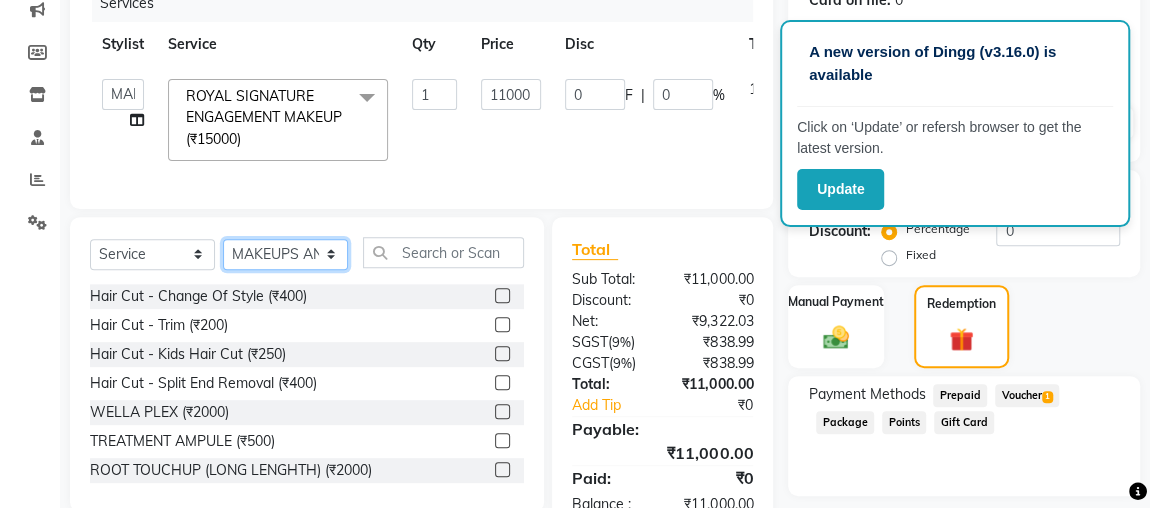 click on "Select Stylist Aftab ajju anjali Ankita yadav FARHAAN FIROZ Gaurav IMRAAN janisha khushi MAKEUPS AND PREBRIDAL nidhi  PRACHI princy  riya satish SHAGUFTA shivani SHIVI sonam cant TBASSUM varsha  VISHAL vishal gutam" 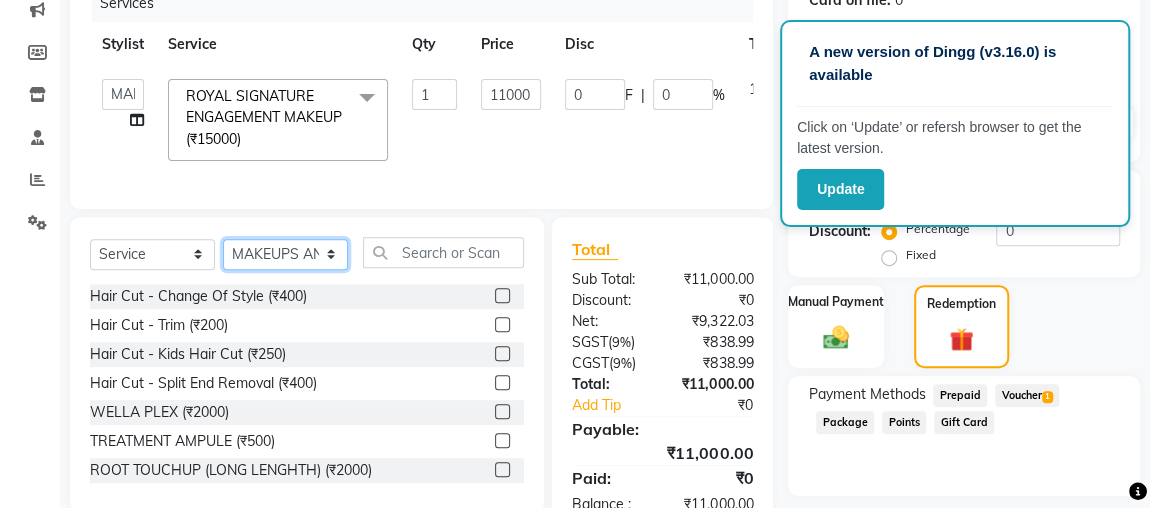 select on "23892" 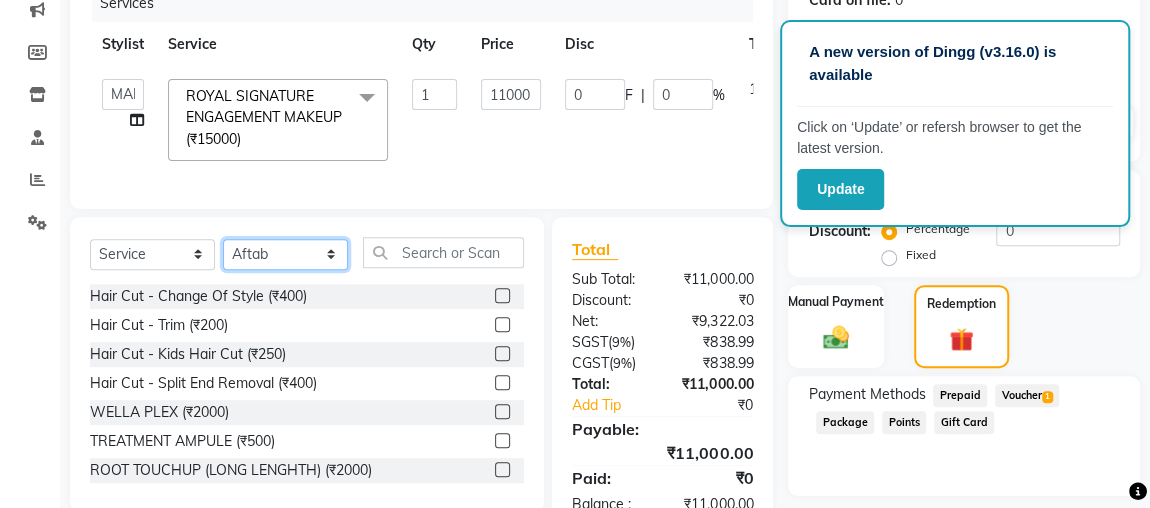 click on "Select Stylist Aftab ajju anjali Ankita yadav FARHAAN FIROZ Gaurav IMRAAN janisha khushi MAKEUPS AND PREBRIDAL nidhi  PRACHI princy  riya satish SHAGUFTA shivani SHIVI sonam cant TBASSUM varsha  VISHAL vishal gutam" 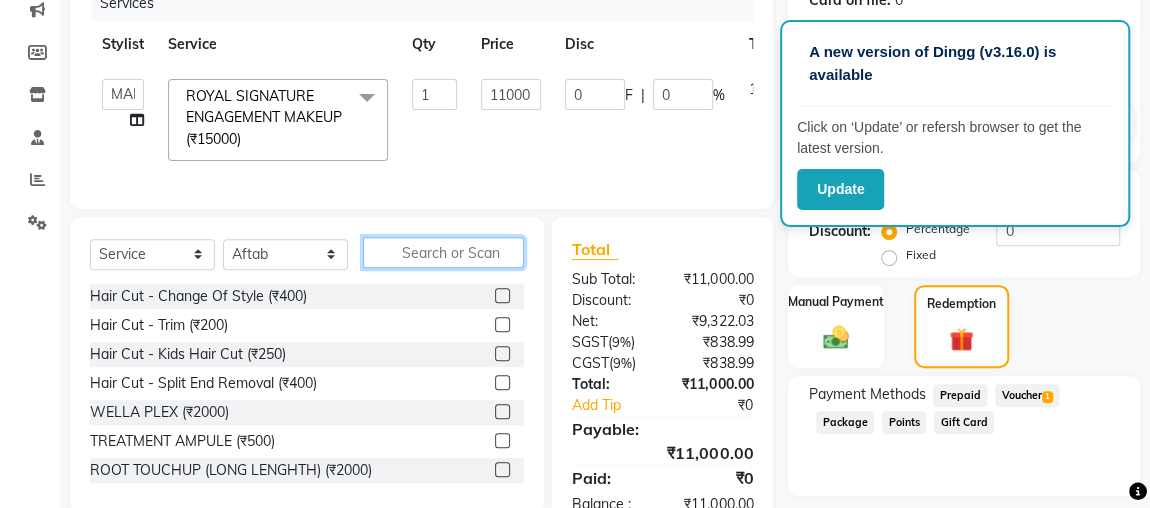 click 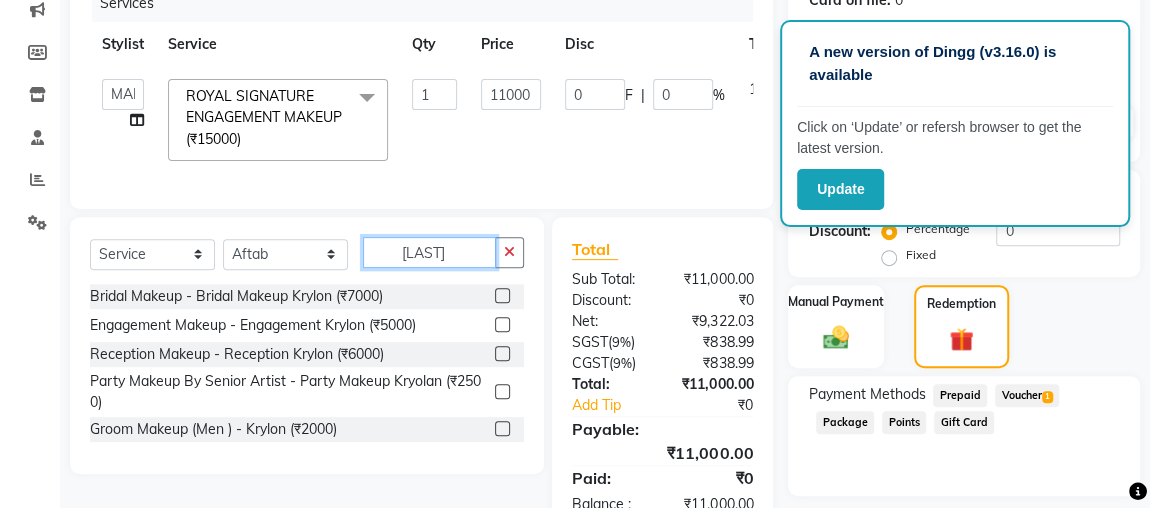 type on "[LAST]" 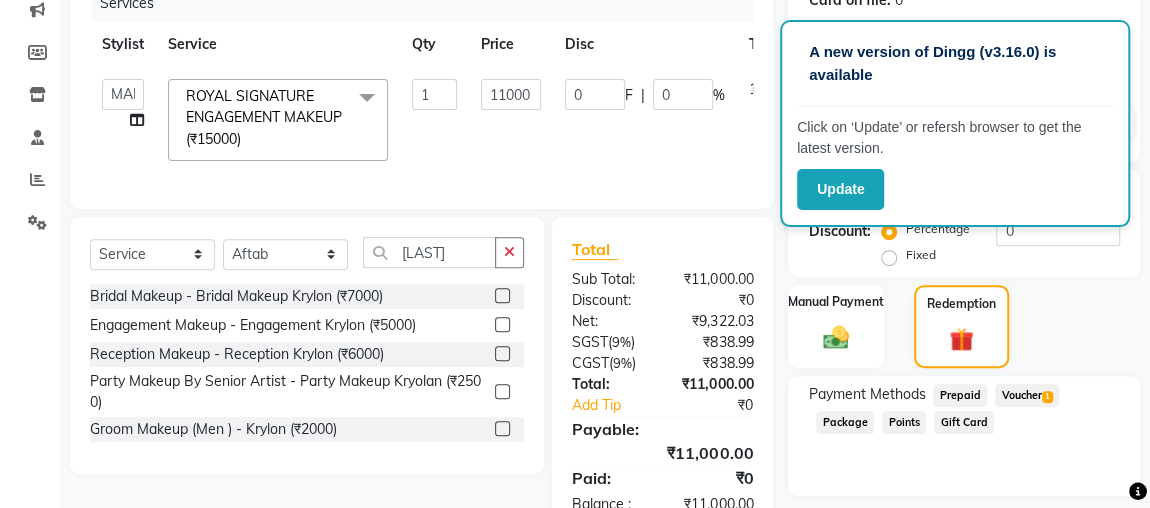 click 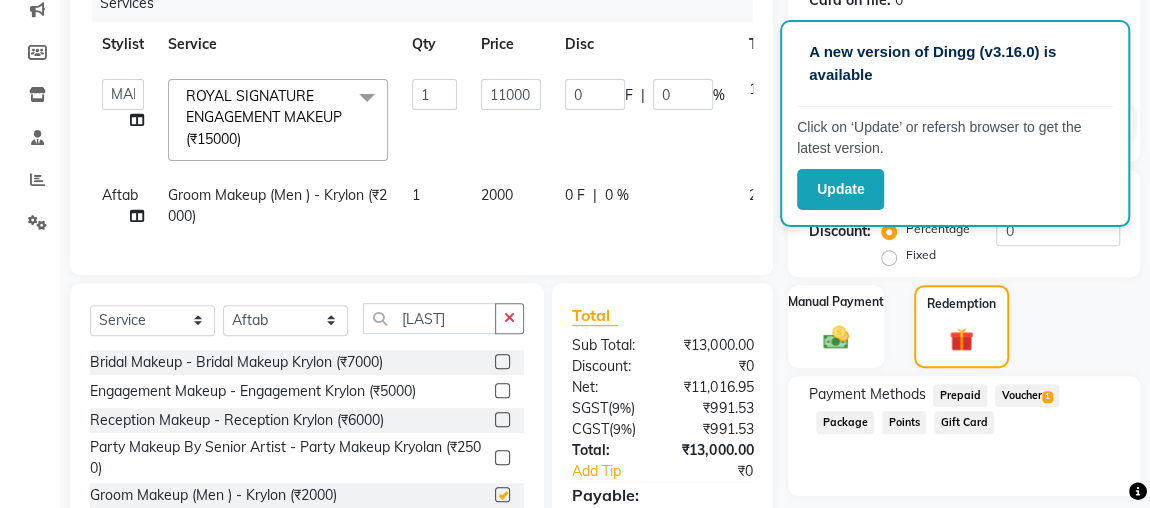 checkbox on "false" 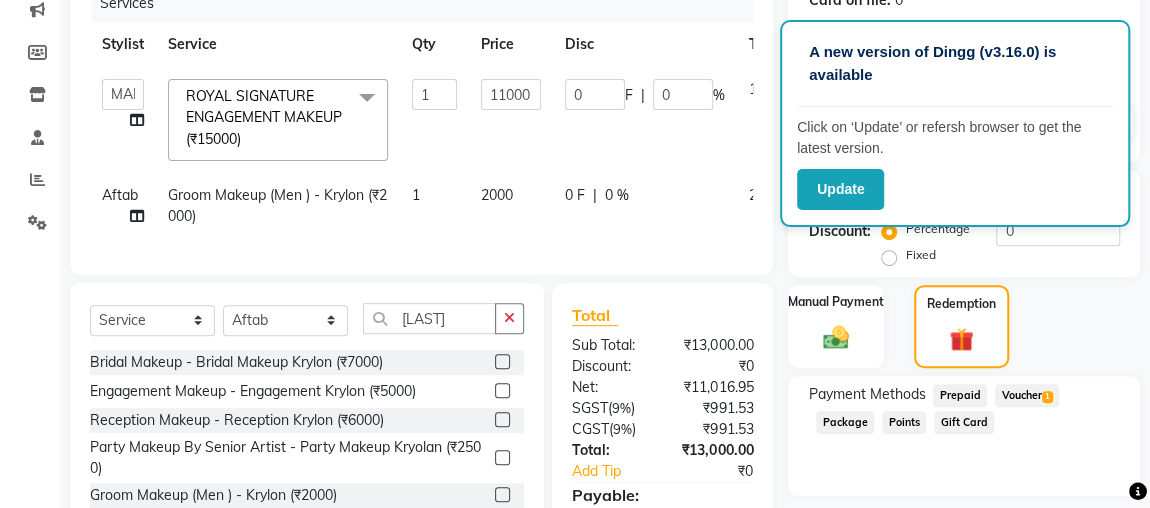 click on "Voucher  1" 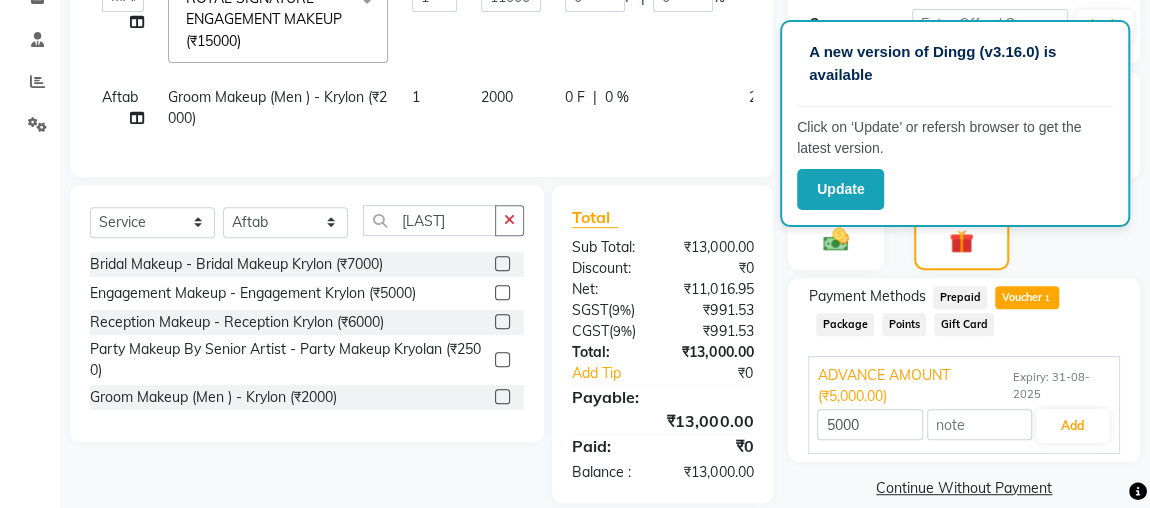 scroll, scrollTop: 383, scrollLeft: 0, axis: vertical 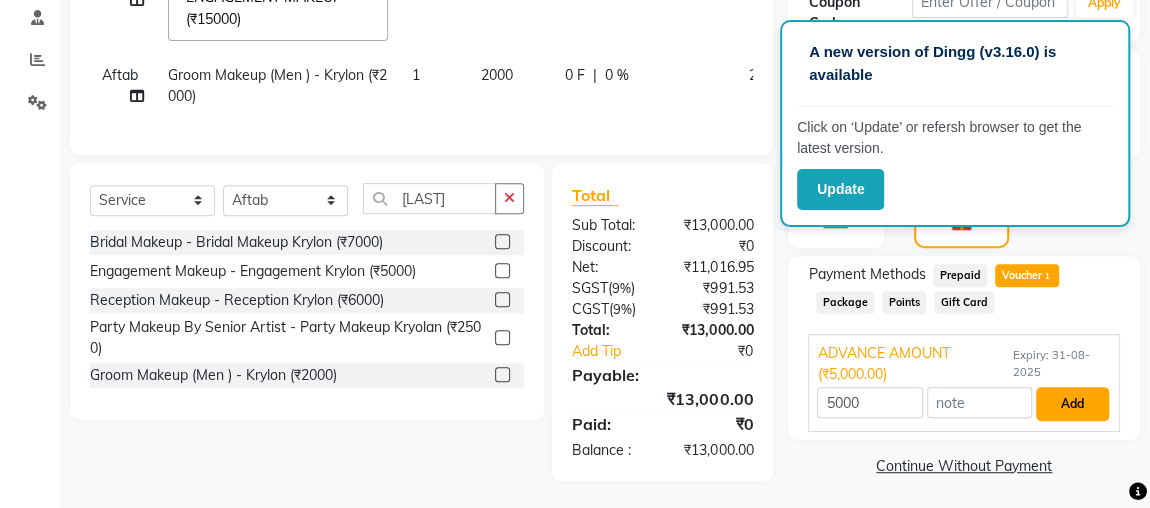 click on "Add" at bounding box center [1072, 404] 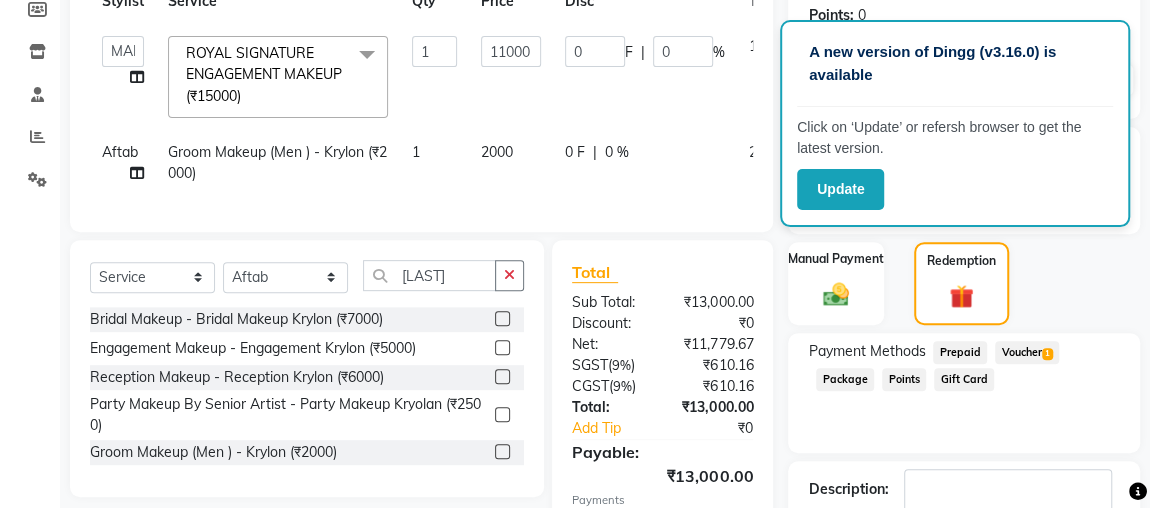 scroll, scrollTop: 298, scrollLeft: 0, axis: vertical 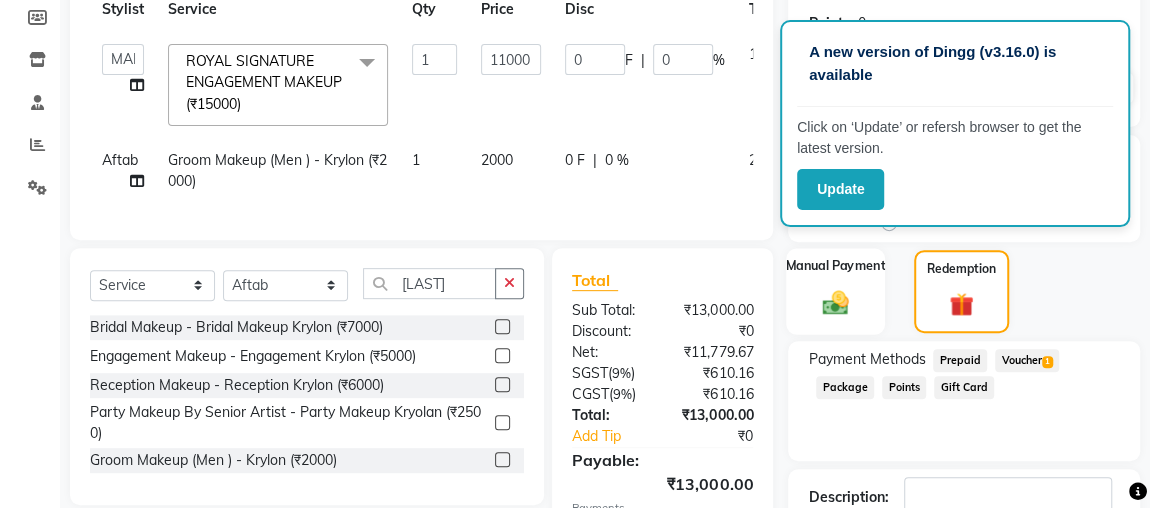 click on "Manual Payment" 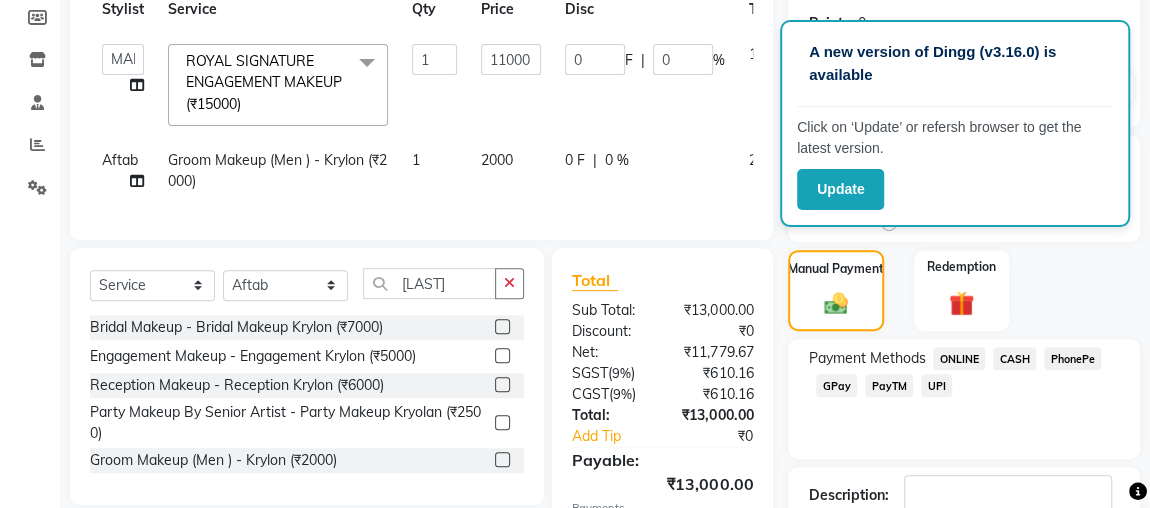 click on "ONLINE" 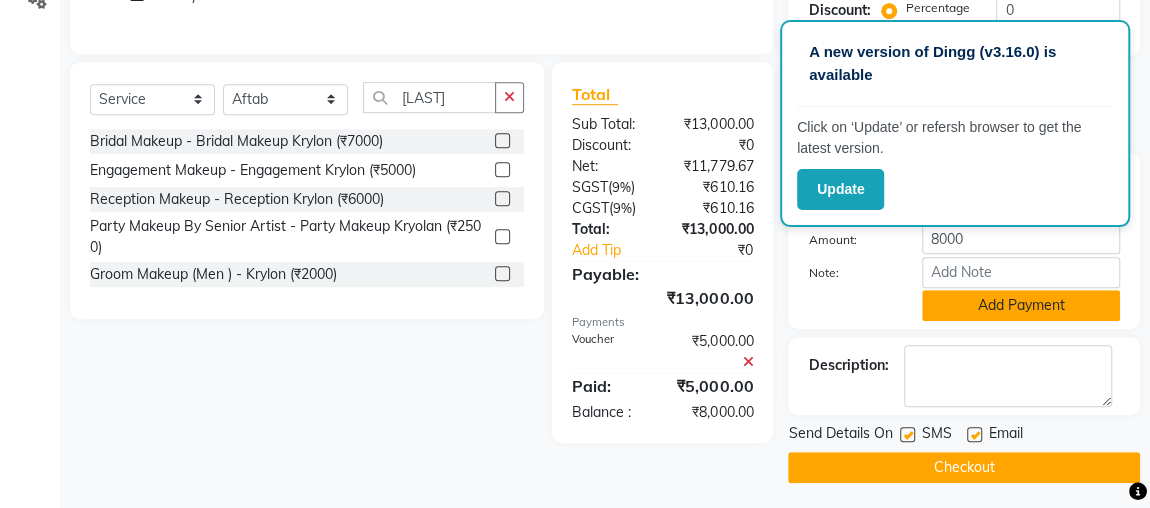 click on "Add Payment" 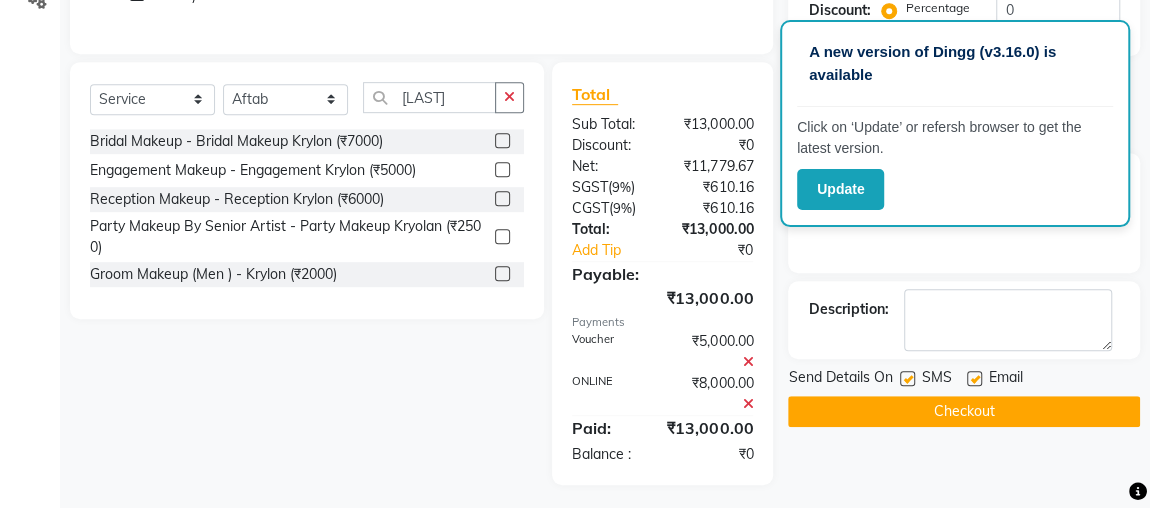 scroll, scrollTop: 477, scrollLeft: 0, axis: vertical 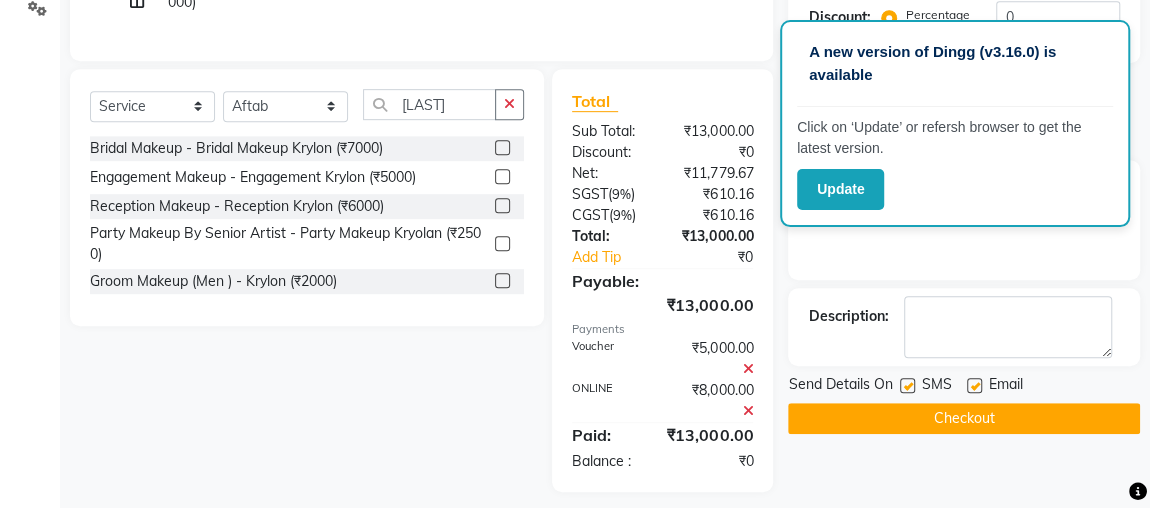 click on "Checkout" 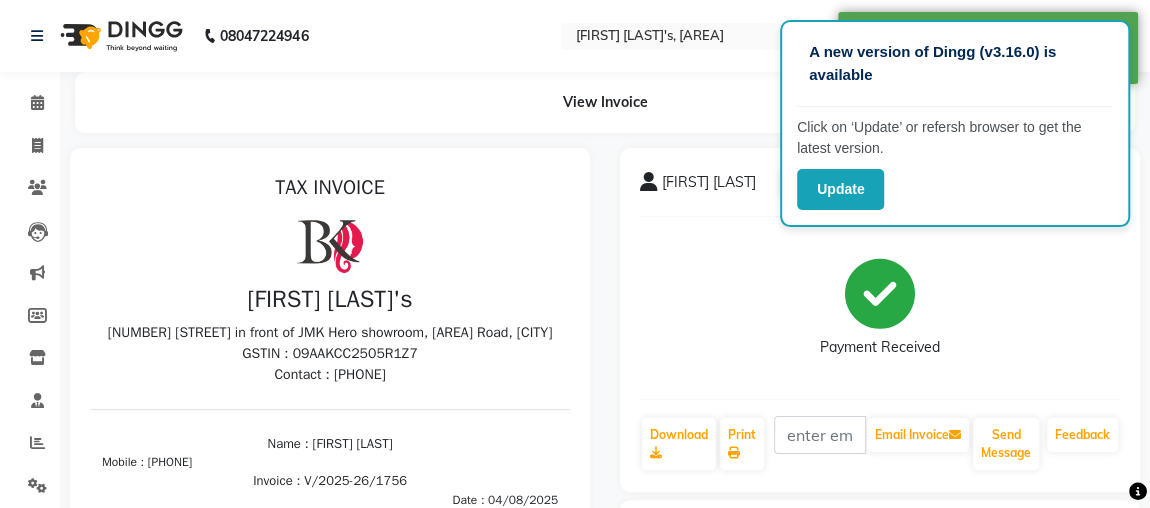 scroll, scrollTop: 0, scrollLeft: 0, axis: both 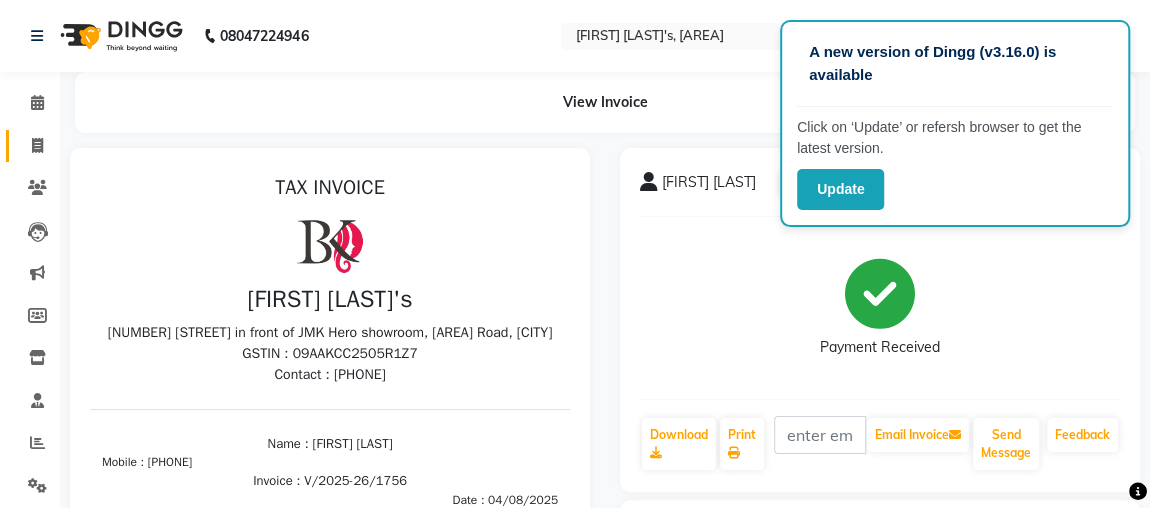 click 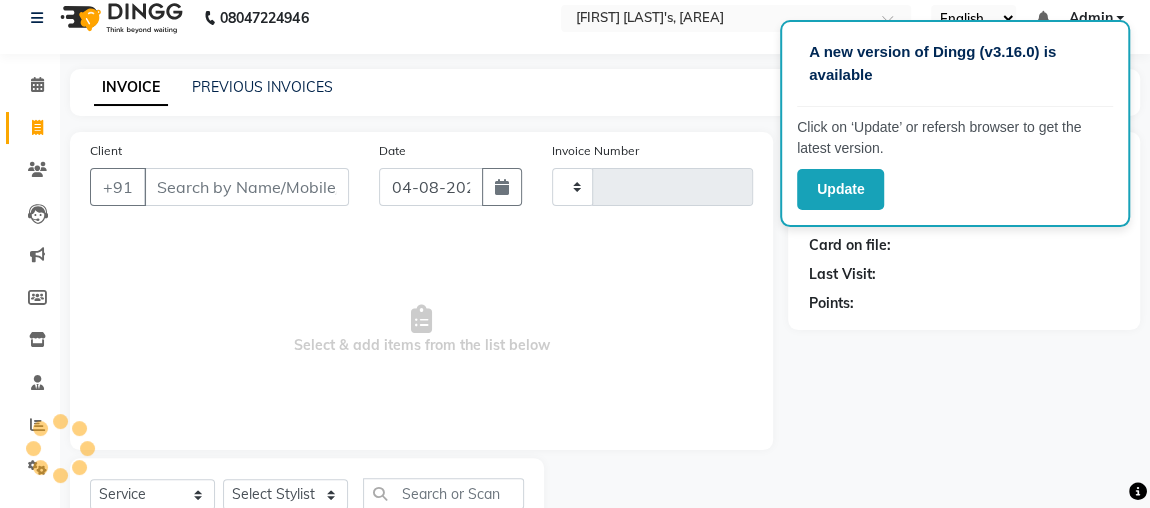 type on "1757" 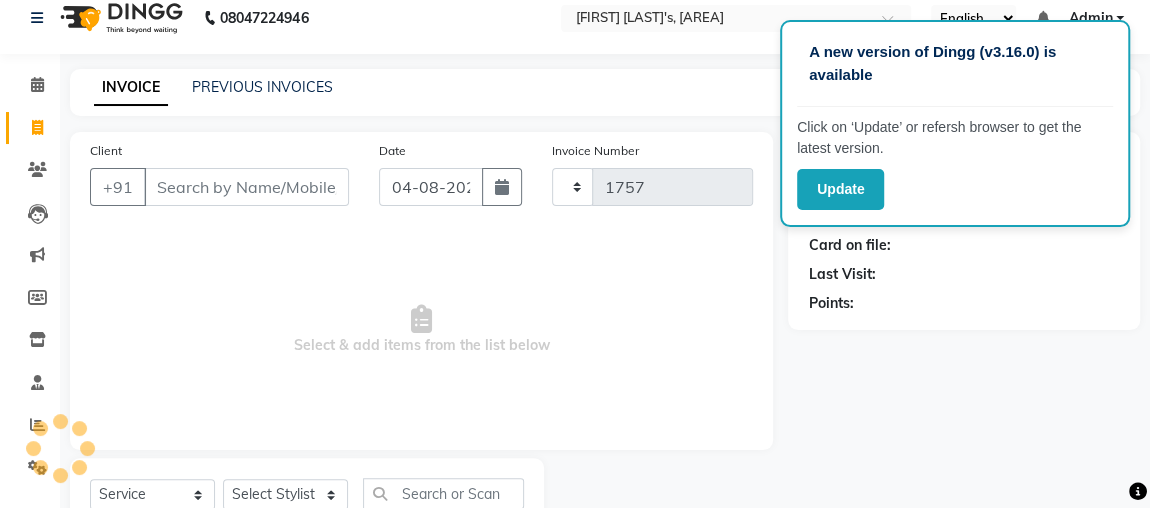 select on "4362" 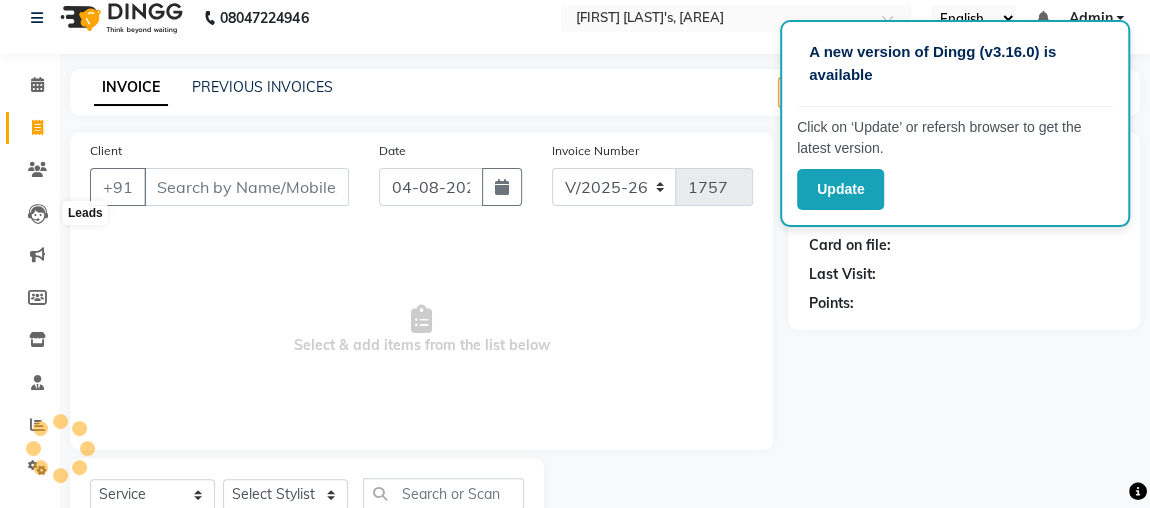 scroll, scrollTop: 91, scrollLeft: 0, axis: vertical 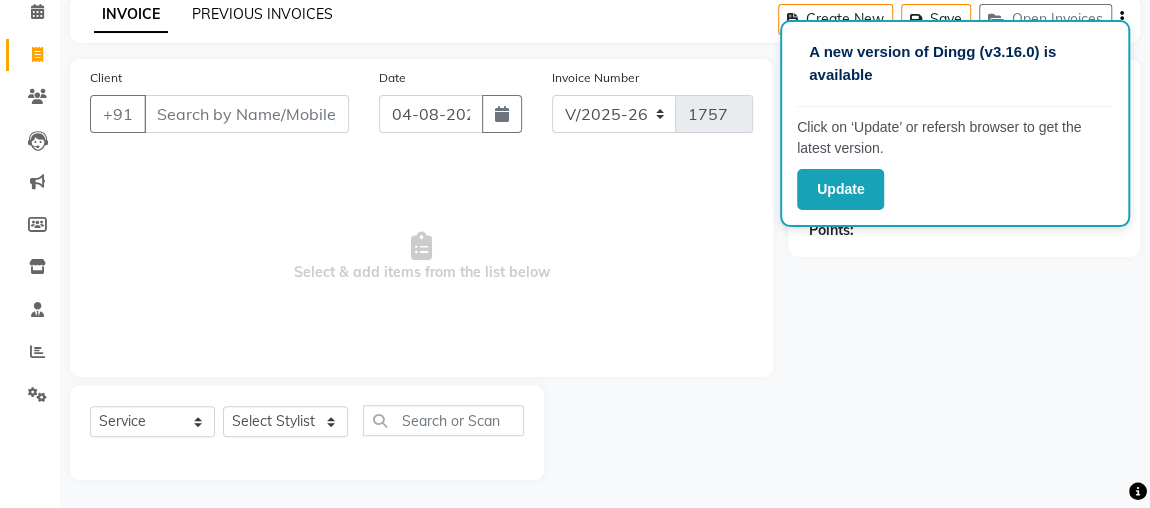 click on "PREVIOUS INVOICES" 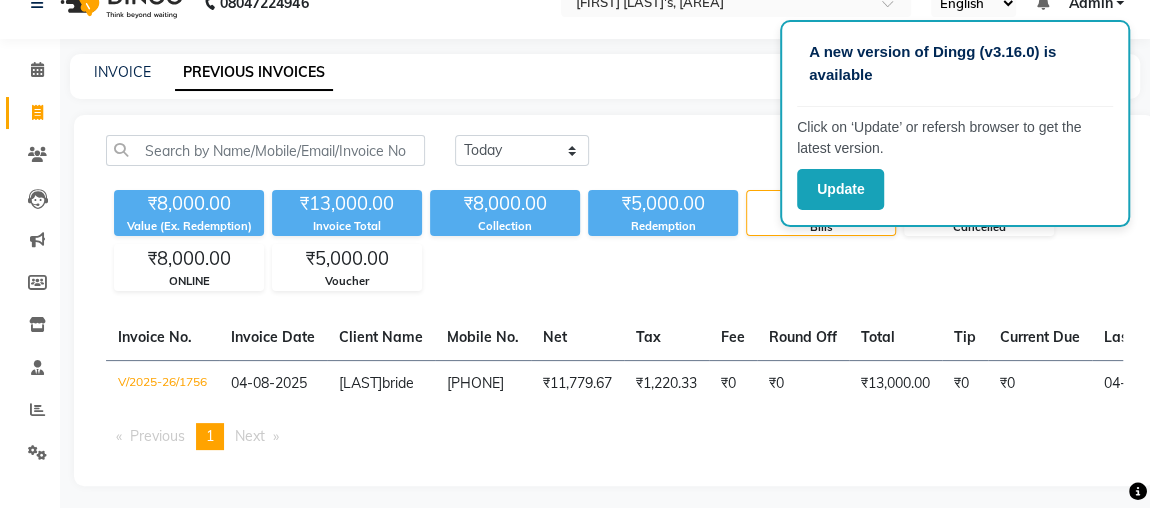 scroll, scrollTop: 72, scrollLeft: 0, axis: vertical 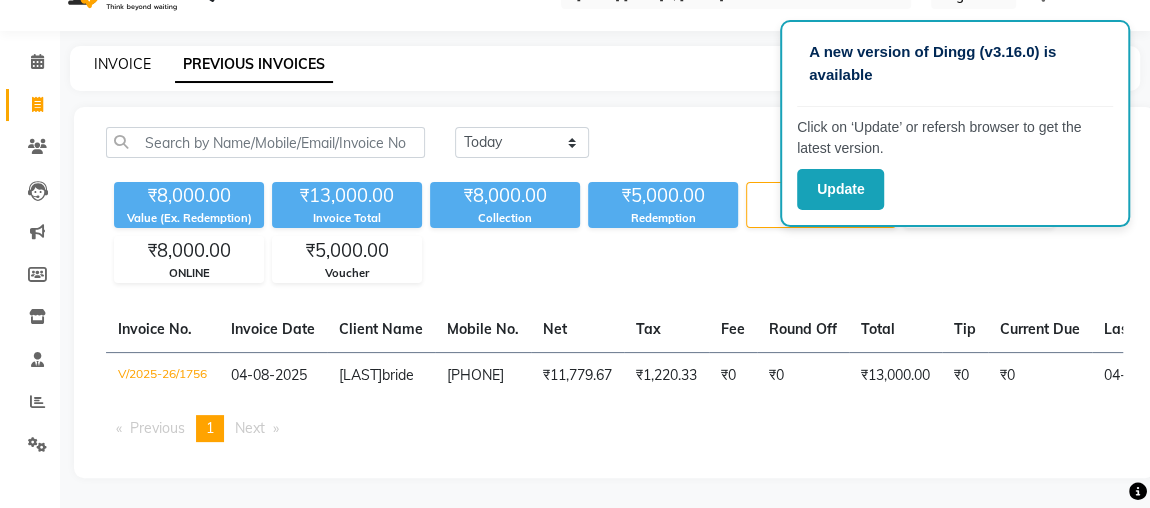 click on "INVOICE" 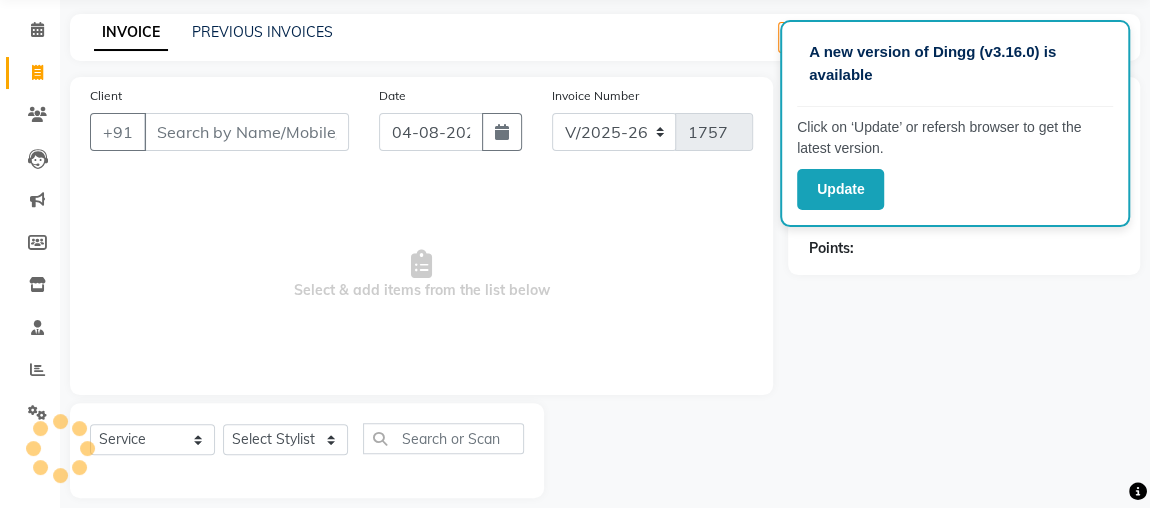 scroll, scrollTop: 91, scrollLeft: 0, axis: vertical 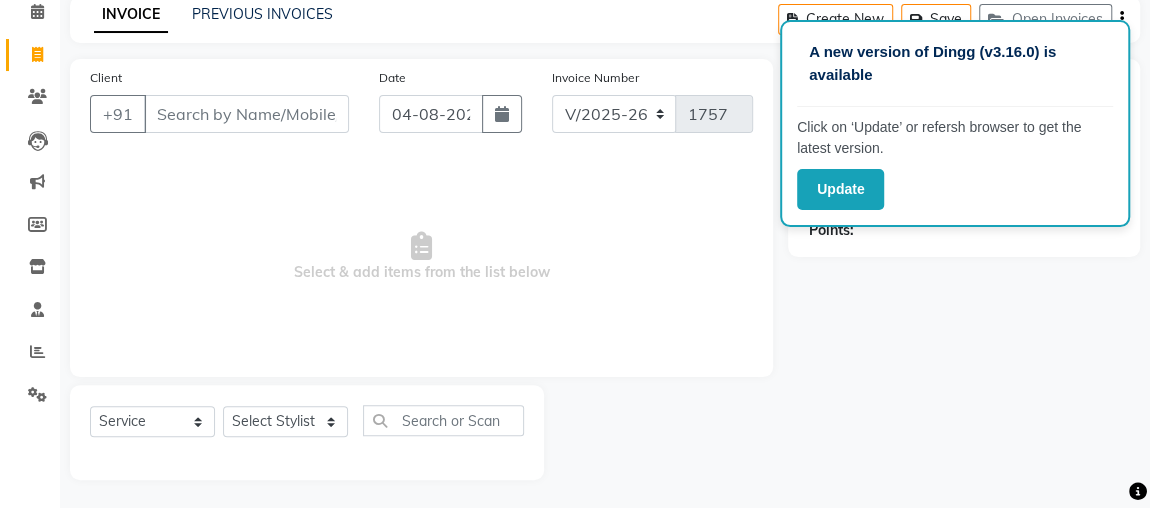 click on "Client" at bounding box center (246, 114) 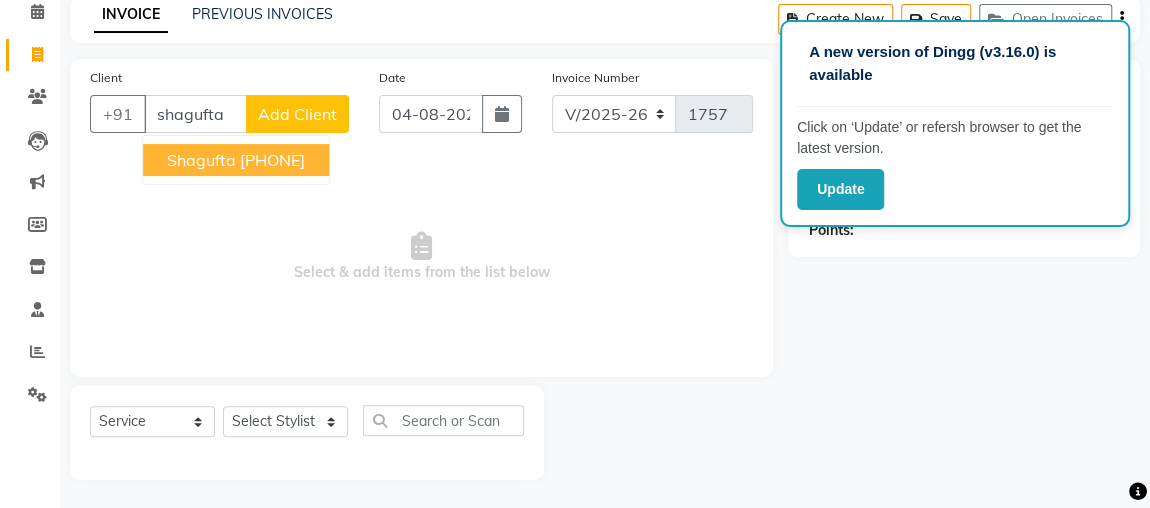 click on "shagufta" at bounding box center (201, 160) 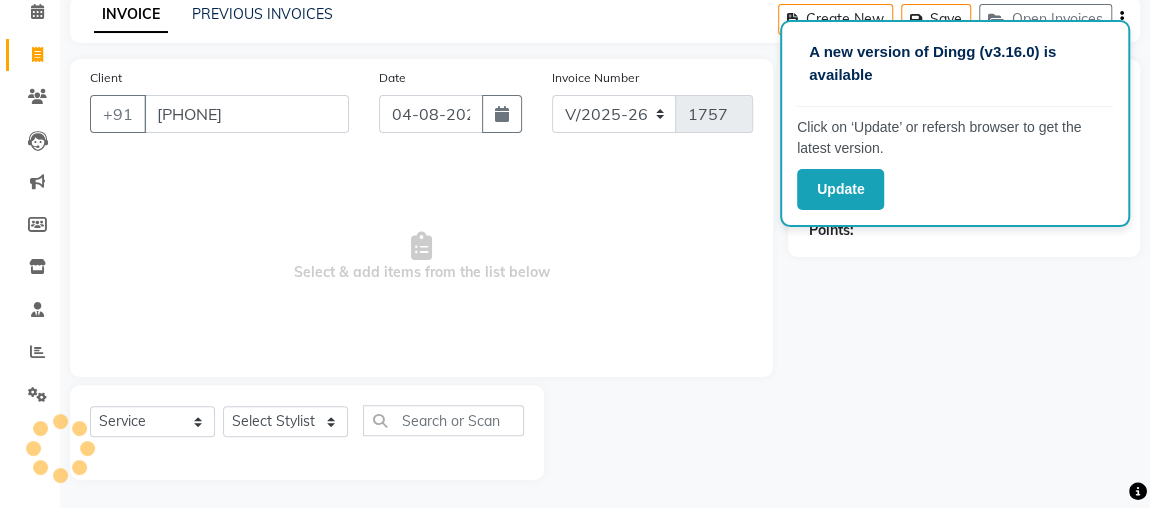 type on "[PHONE]" 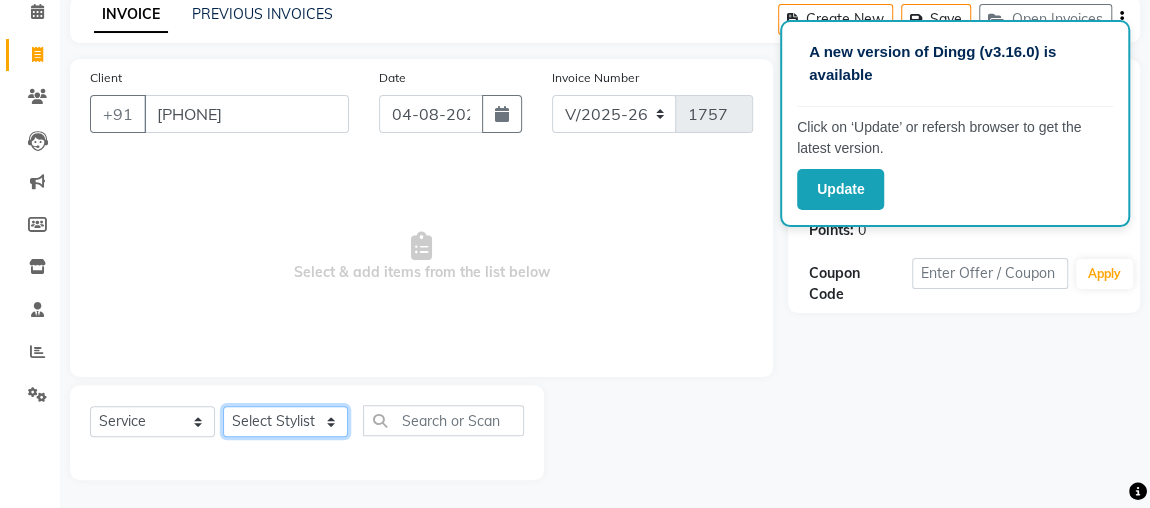 click on "Select Stylist Aftab ajju anjali Ankita yadav FARHAAN FIROZ Gaurav IMRAAN janisha khushi MAKEUPS AND PREBRIDAL nidhi  PRACHI princy  riya satish SHAGUFTA shivani SHIVI sonam cant TBASSUM varsha  VISHAL vishal gutam" 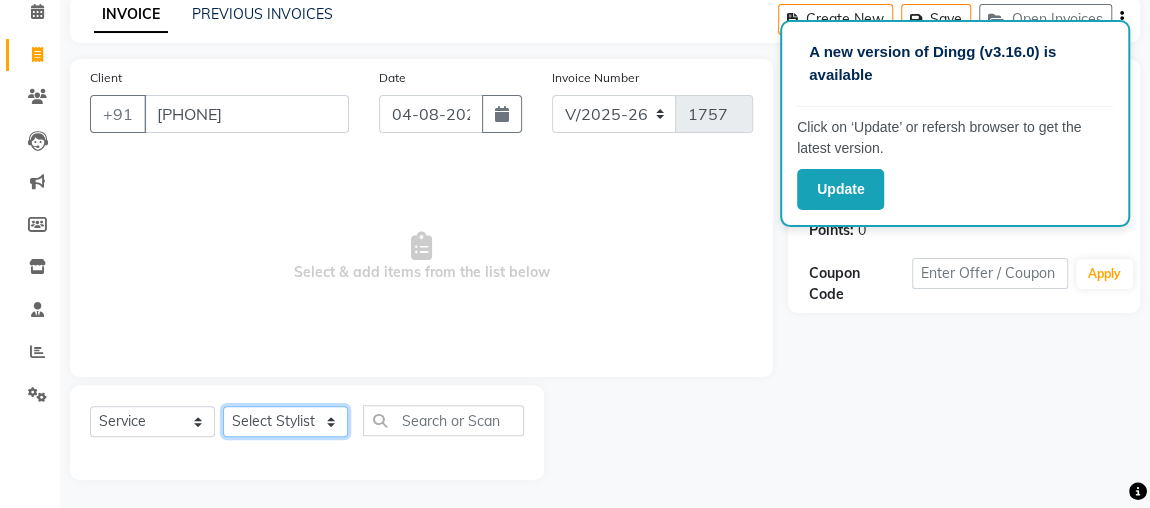 select on "23892" 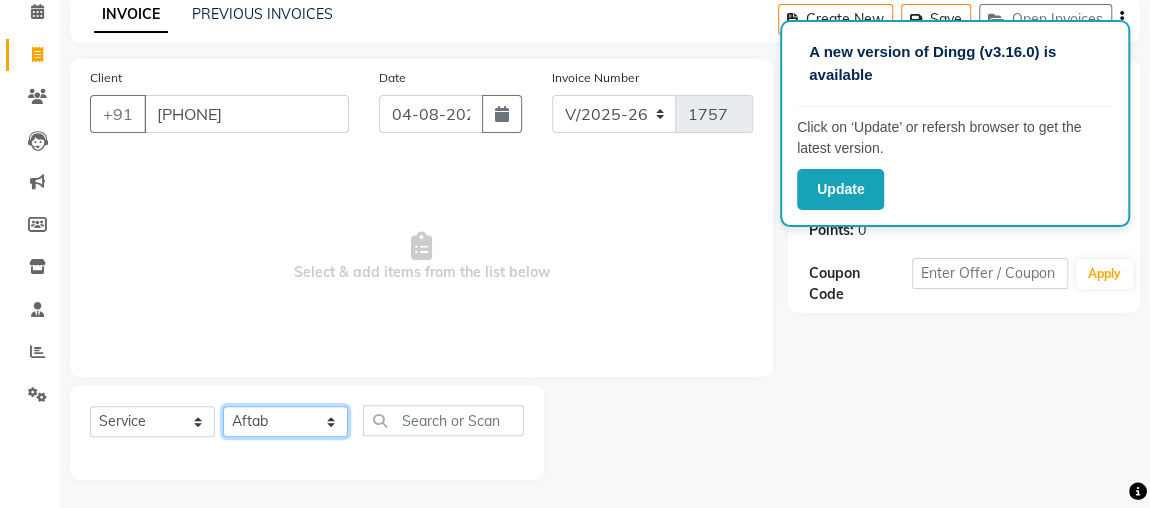 click on "Select Stylist Aftab ajju anjali Ankita yadav FARHAAN FIROZ Gaurav IMRAAN janisha khushi MAKEUPS AND PREBRIDAL nidhi  PRACHI princy  riya satish SHAGUFTA shivani SHIVI sonam cant TBASSUM varsha  VISHAL vishal gutam" 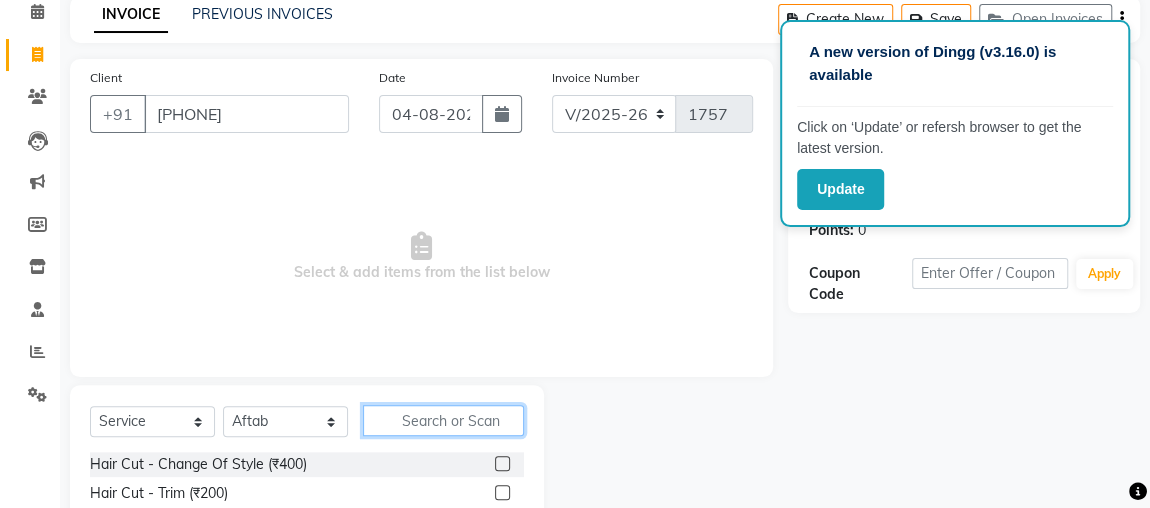 click 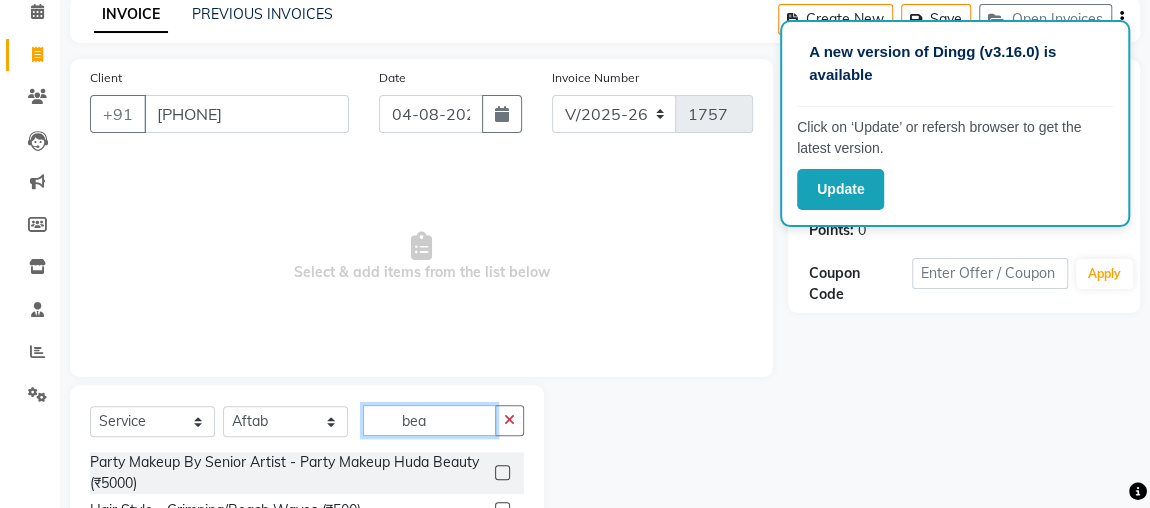 scroll, scrollTop: 224, scrollLeft: 0, axis: vertical 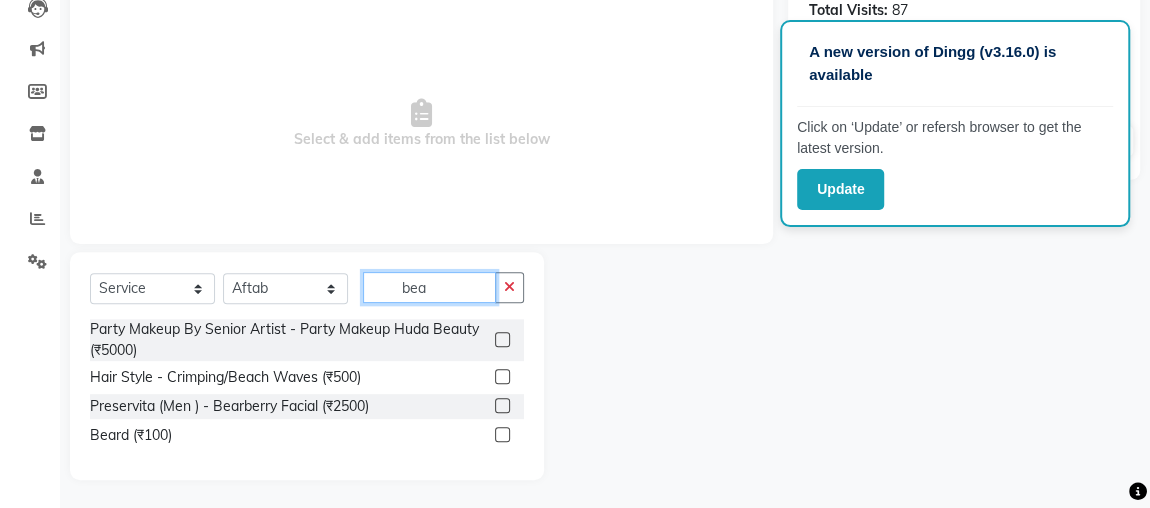 type on "bea" 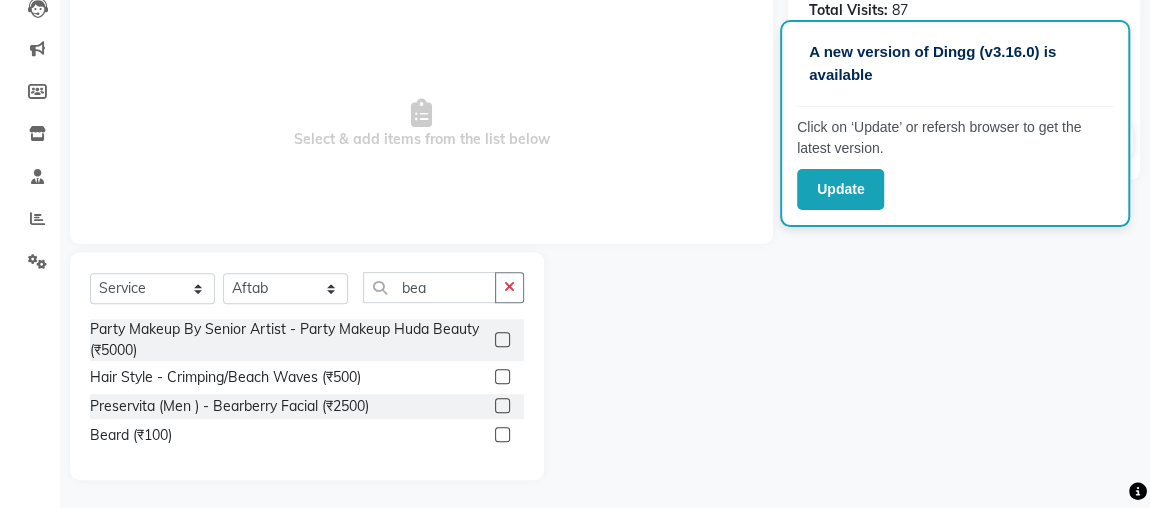 click 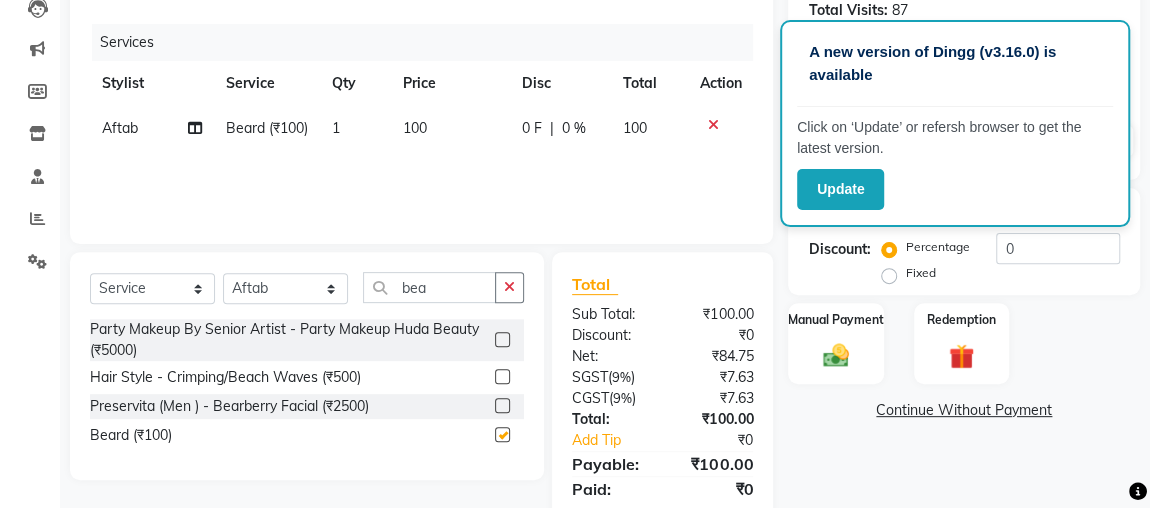 checkbox on "false" 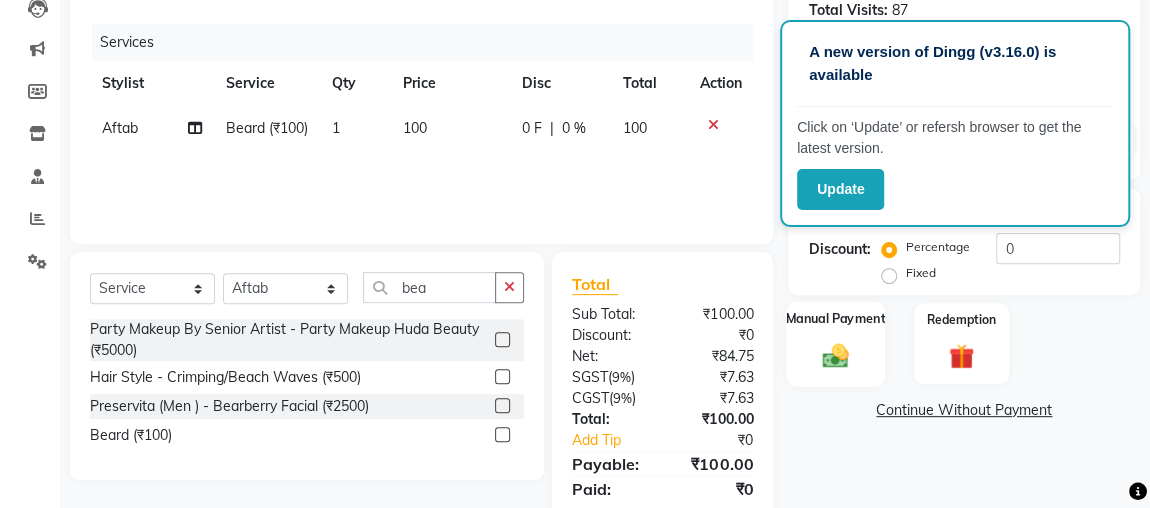 click 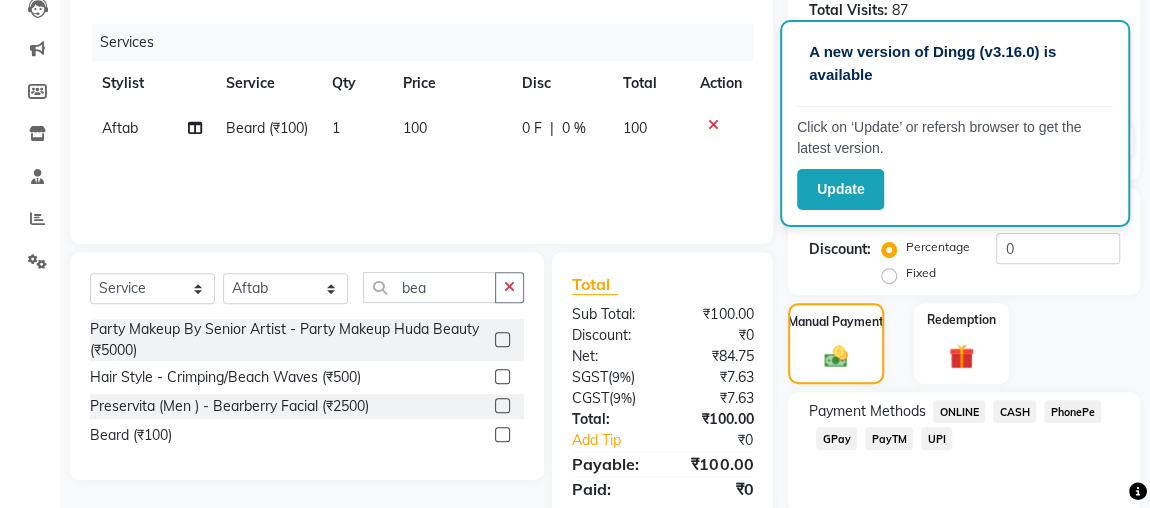 click on "ONLINE" 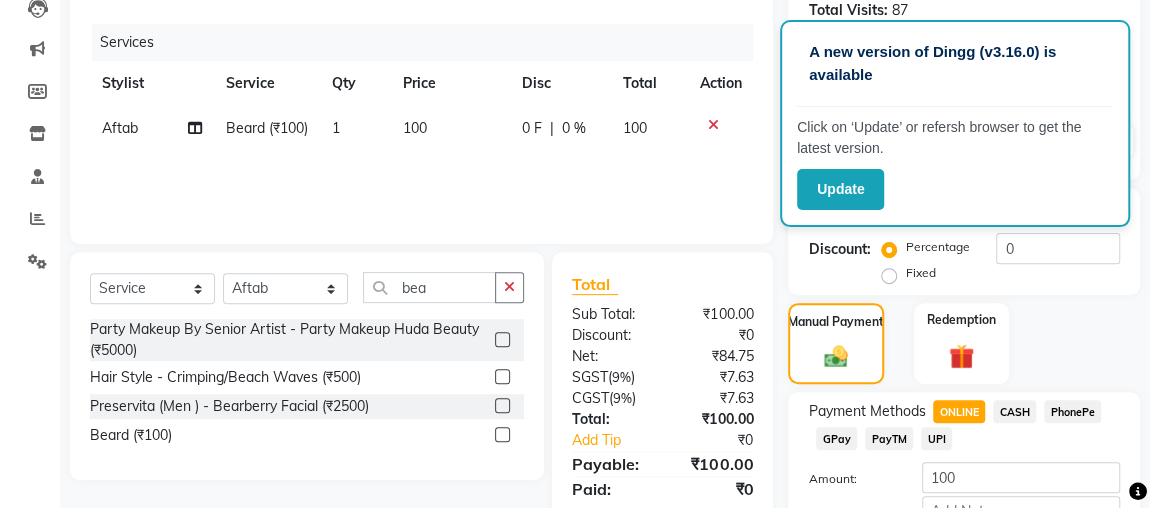 scroll, scrollTop: 352, scrollLeft: 0, axis: vertical 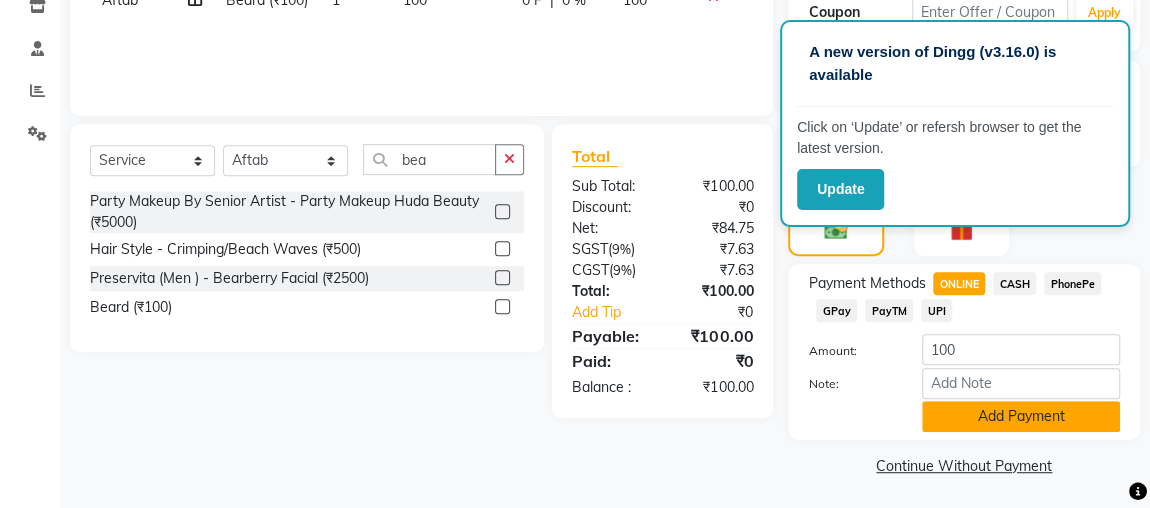 click on "Add Payment" 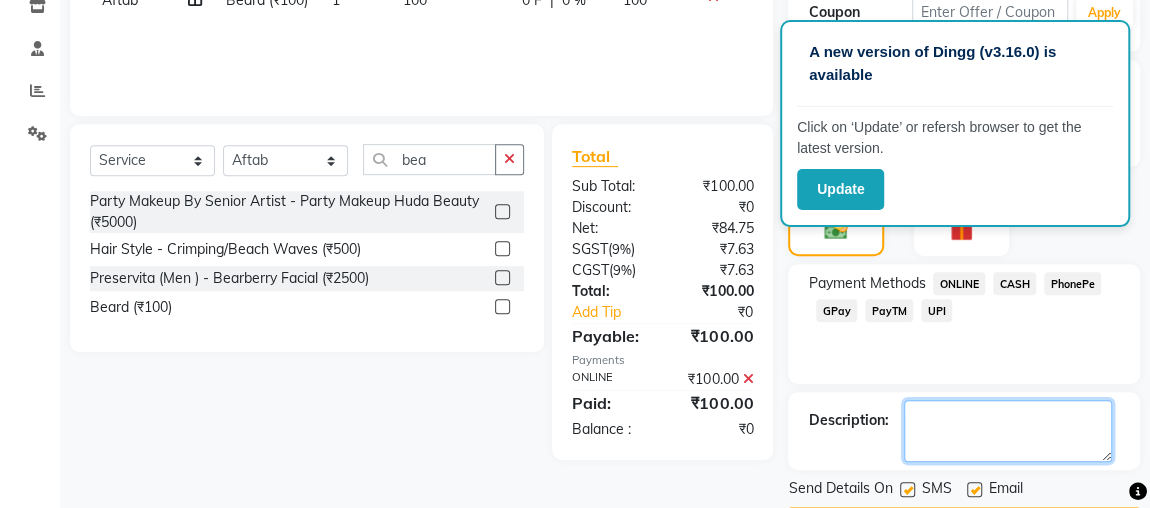 click 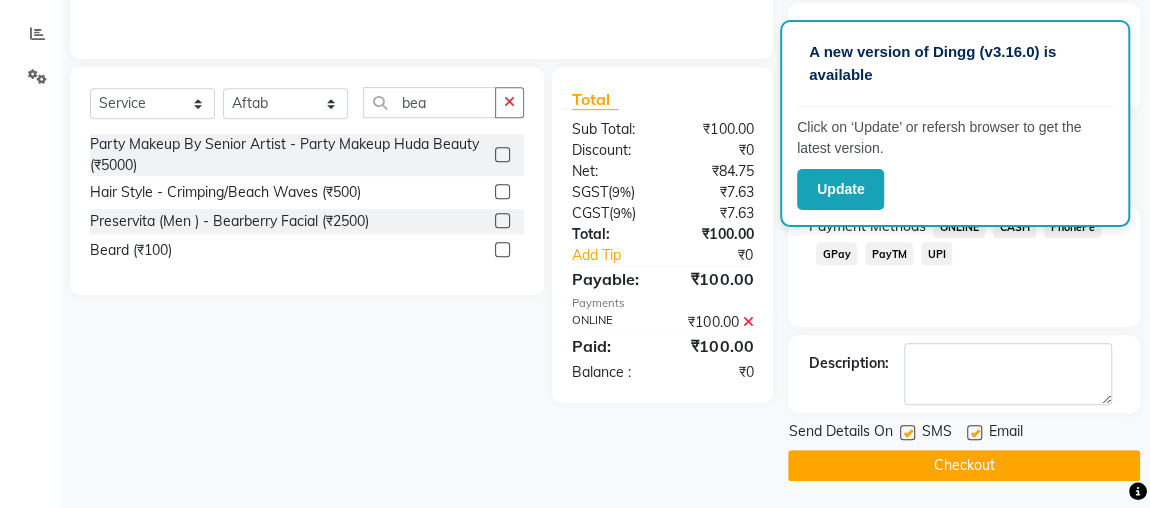 click on "Checkout" 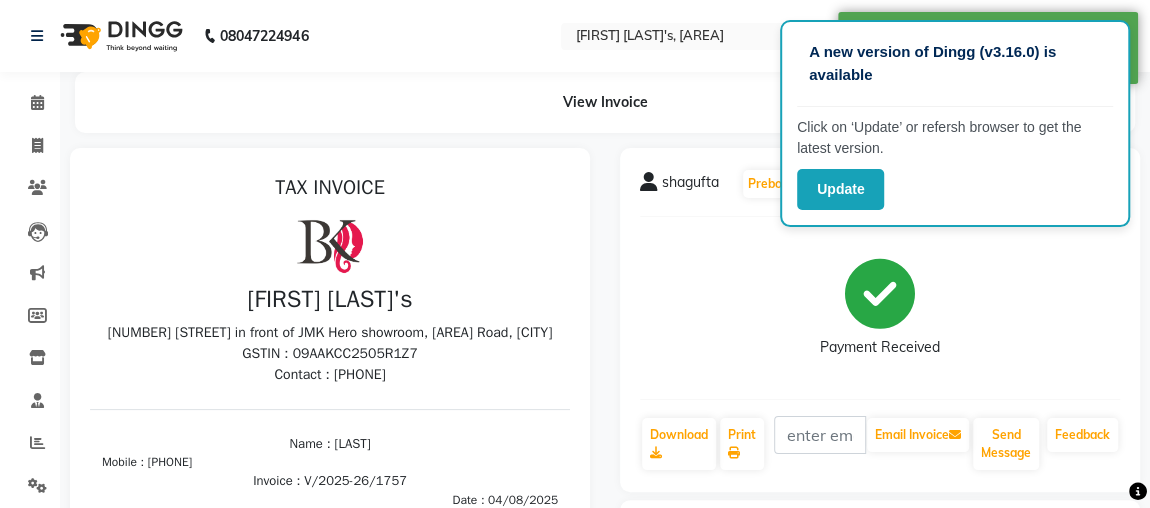 scroll, scrollTop: 0, scrollLeft: 0, axis: both 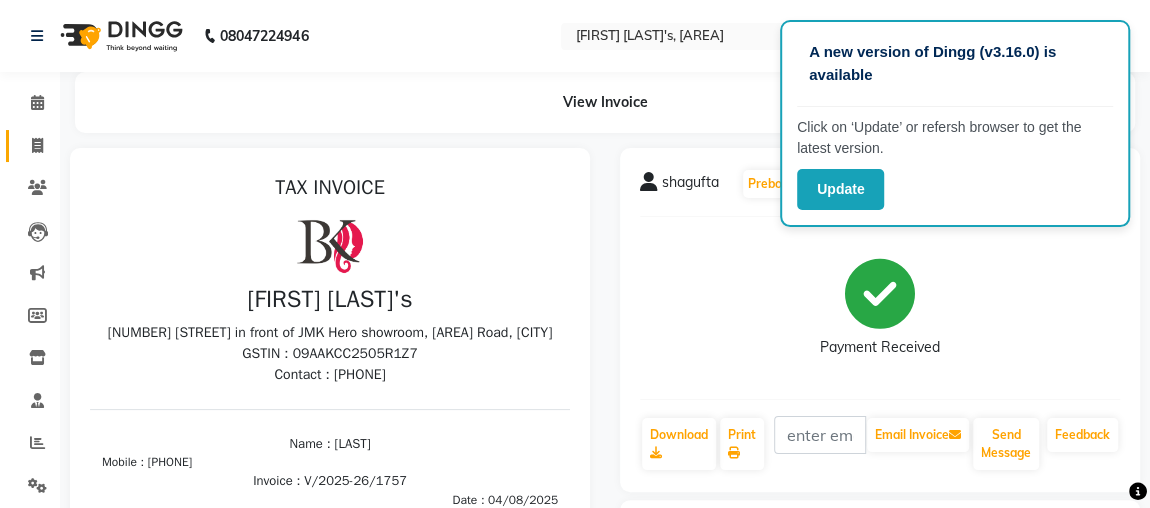 click 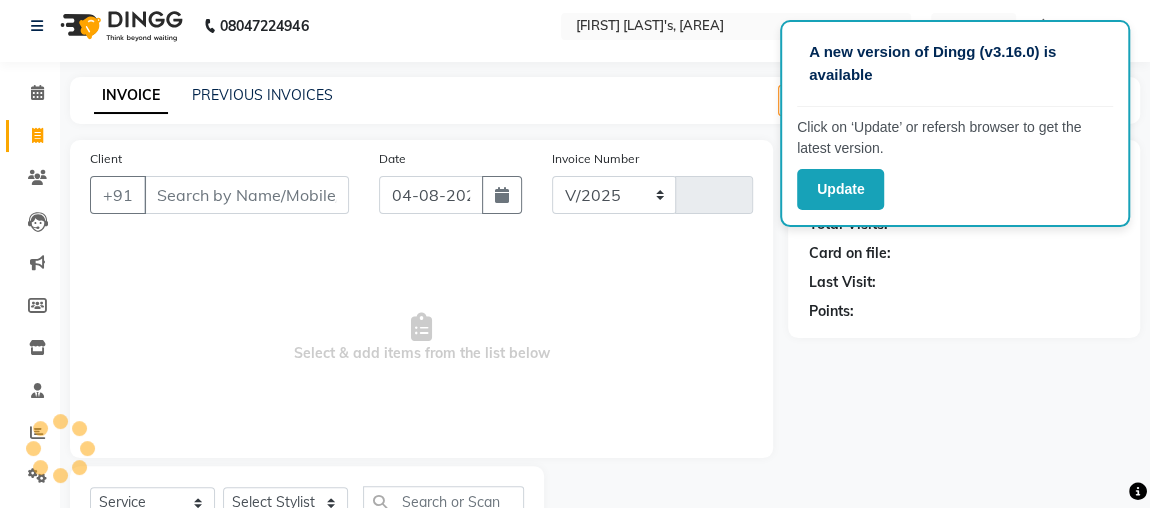 select on "4362" 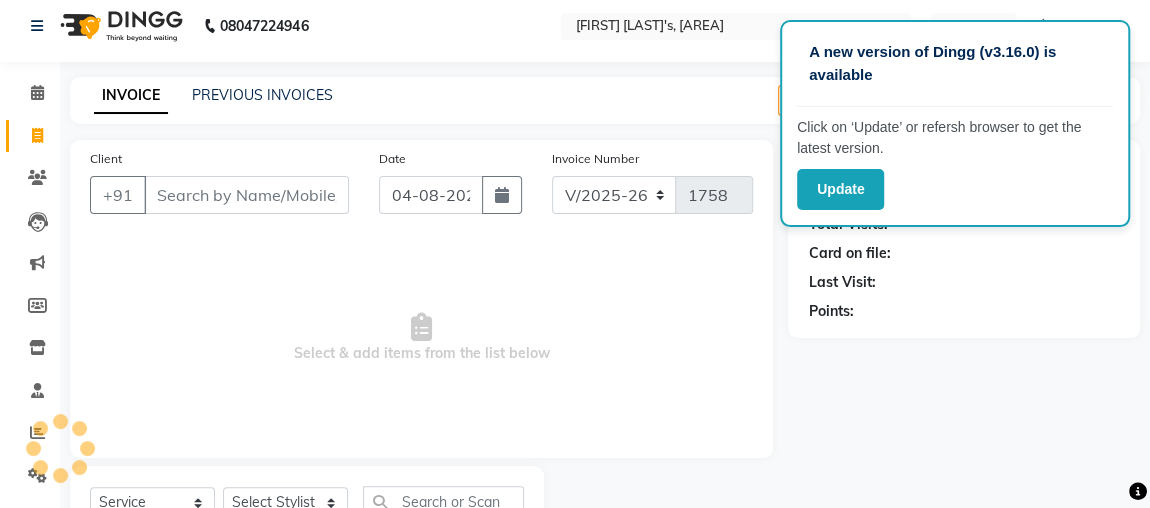 scroll, scrollTop: 91, scrollLeft: 0, axis: vertical 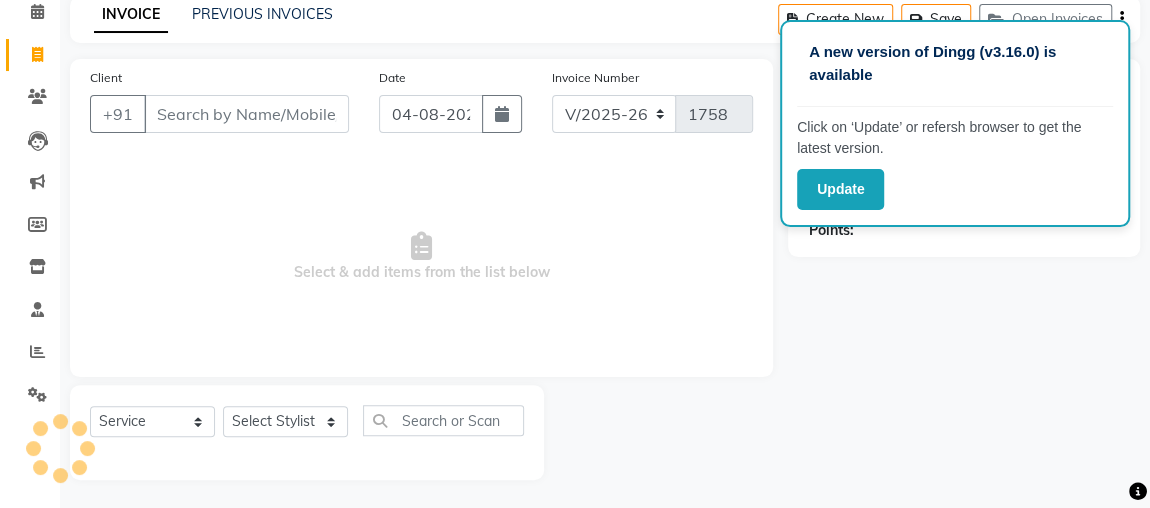 click on "Client" at bounding box center [246, 114] 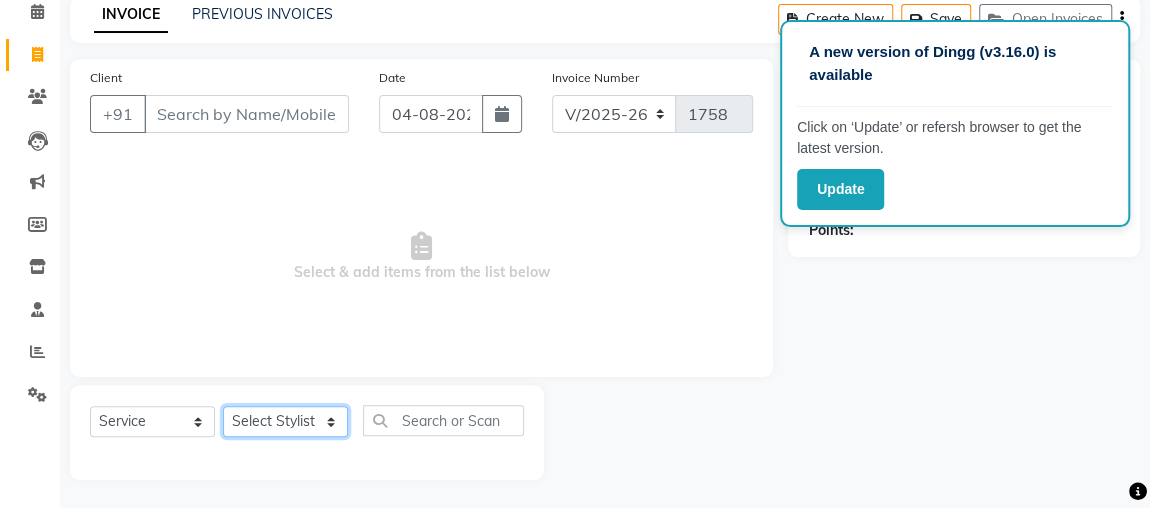 click on "Select Stylist Aftab ajju anjali Ankita yadav FARHAAN FIROZ Gaurav IMRAAN janisha khushi MAKEUPS AND PREBRIDAL nidhi  PRACHI princy  riya satish SHAGUFTA shivani SHIVI sonam cant TBASSUM varsha  VISHAL vishal gutam" 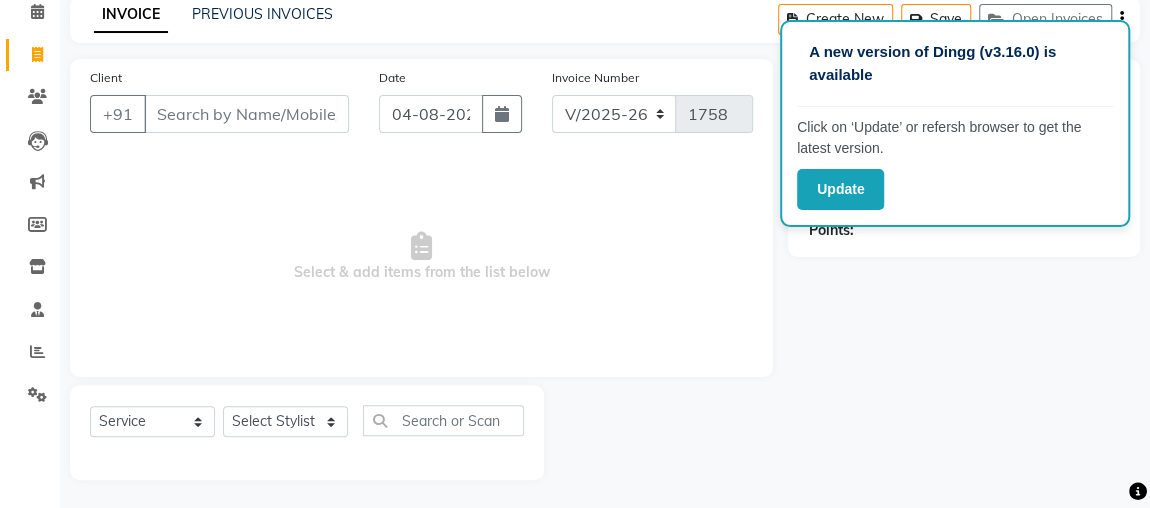 click on "Select & add items from the list below" at bounding box center [421, 257] 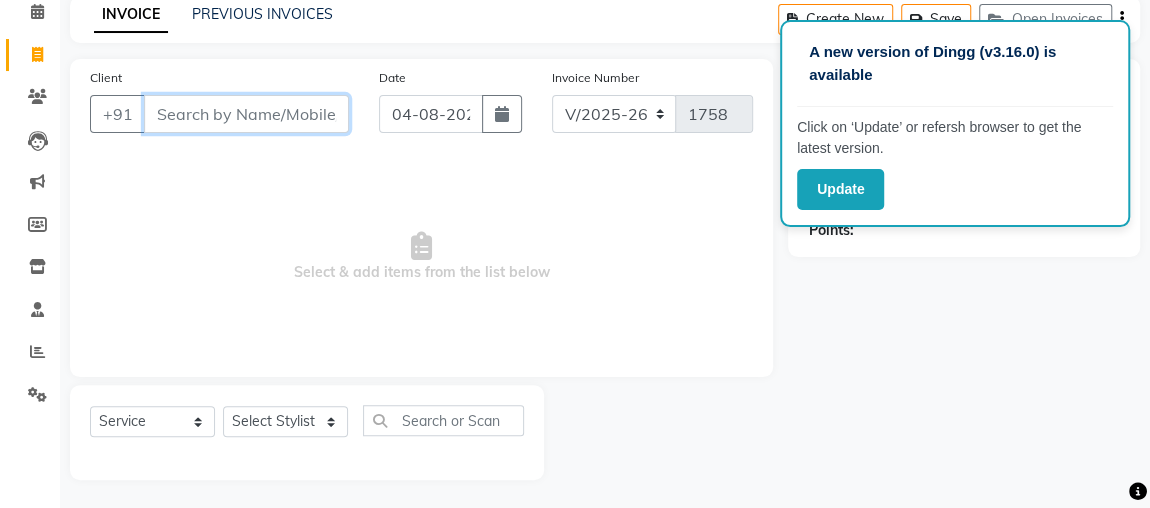 click on "Client" at bounding box center (246, 114) 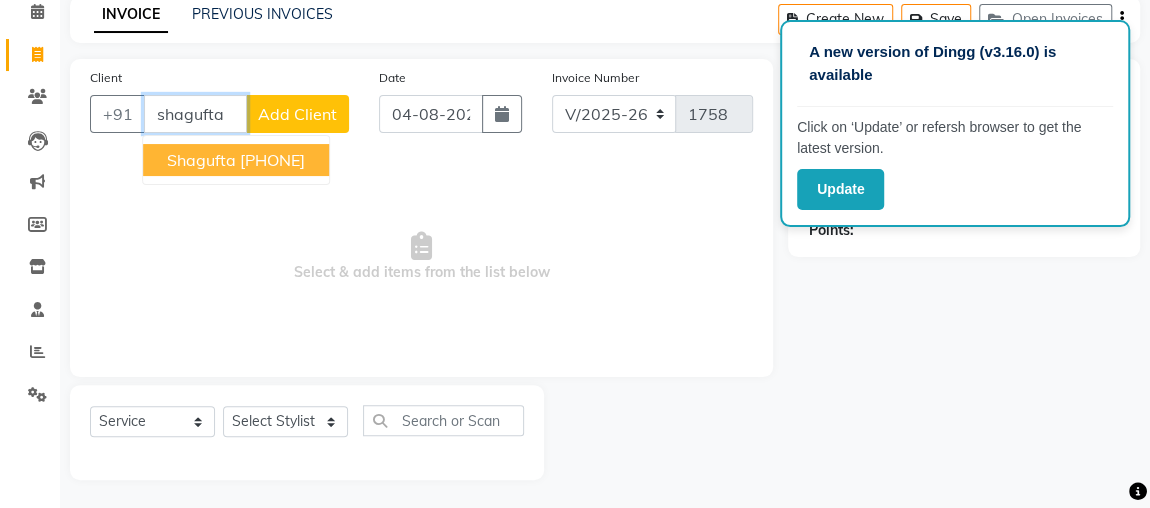 click on "[PHONE]" at bounding box center [272, 160] 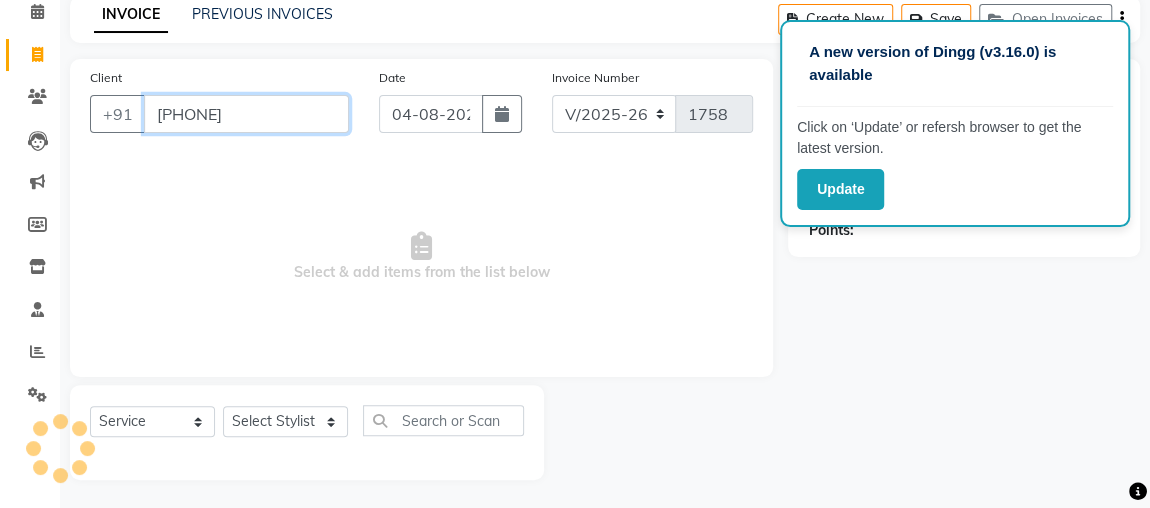 type on "[PHONE]" 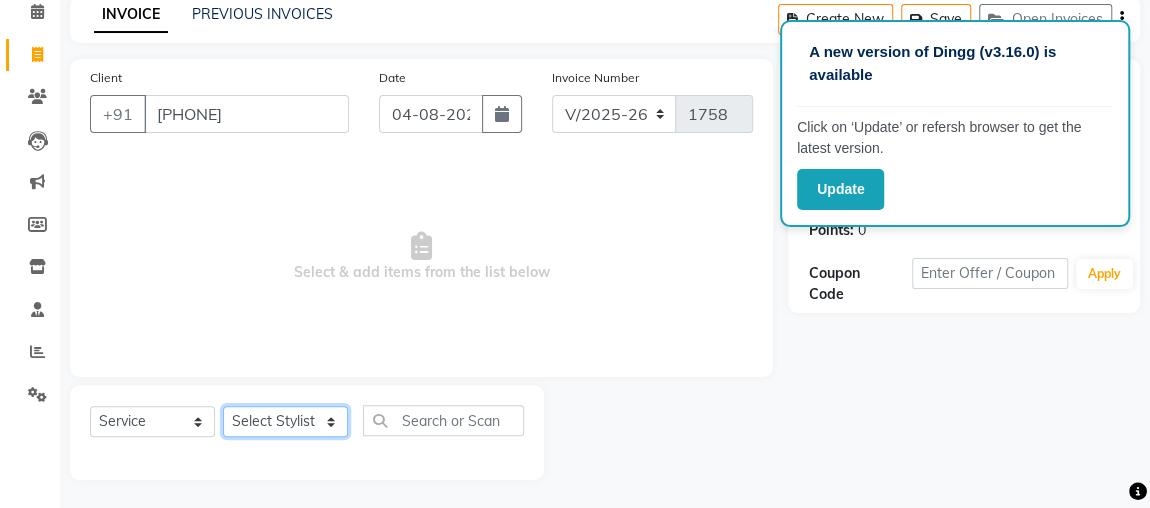 click on "Select Stylist Aftab ajju anjali Ankita yadav FARHAAN FIROZ Gaurav IMRAAN janisha khushi MAKEUPS AND PREBRIDAL nidhi  PRACHI princy  riya satish SHAGUFTA shivani SHIVI sonam cant TBASSUM varsha  VISHAL vishal gutam" 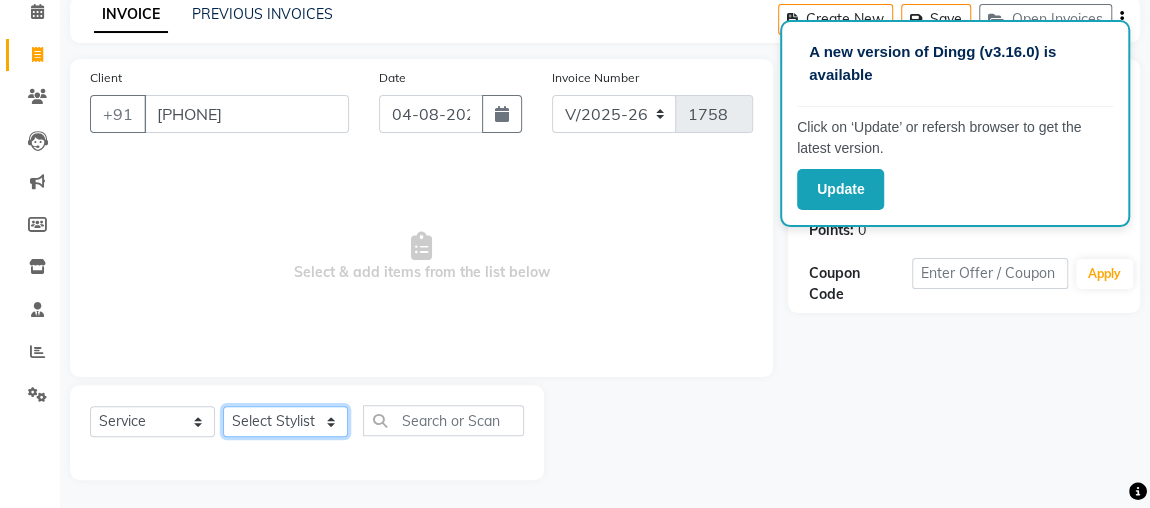 select on "24636" 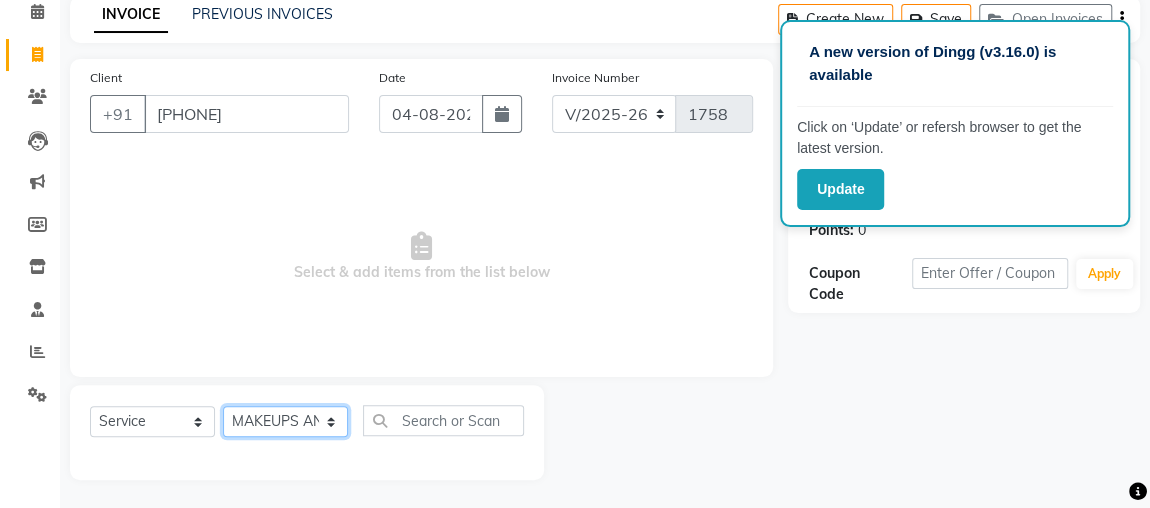 click on "Select Stylist Aftab ajju anjali Ankita yadav FARHAAN FIROZ Gaurav IMRAAN janisha khushi MAKEUPS AND PREBRIDAL nidhi  PRACHI princy  riya satish SHAGUFTA shivani SHIVI sonam cant TBASSUM varsha  VISHAL vishal gutam" 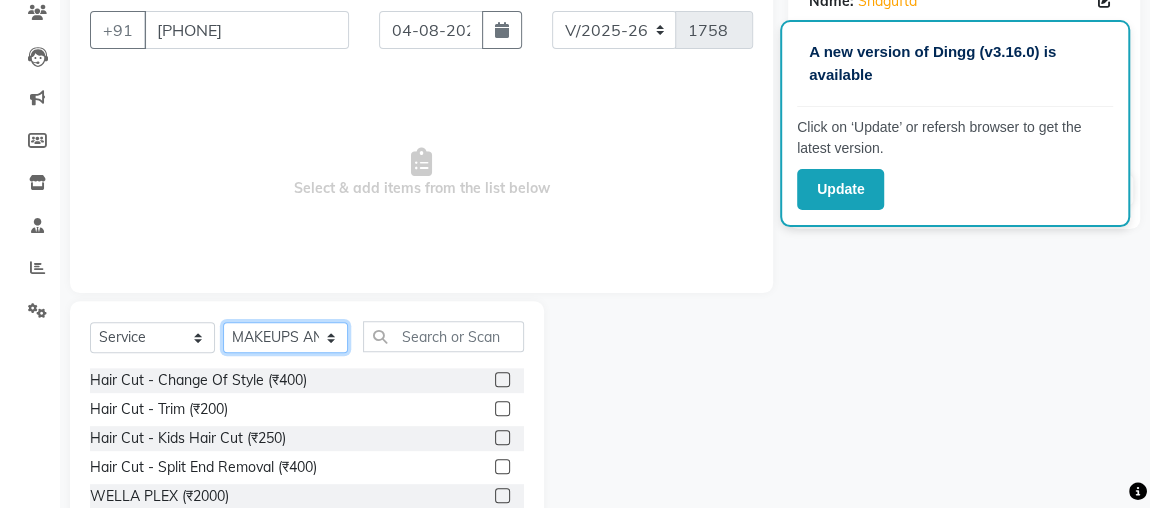 scroll, scrollTop: 198, scrollLeft: 0, axis: vertical 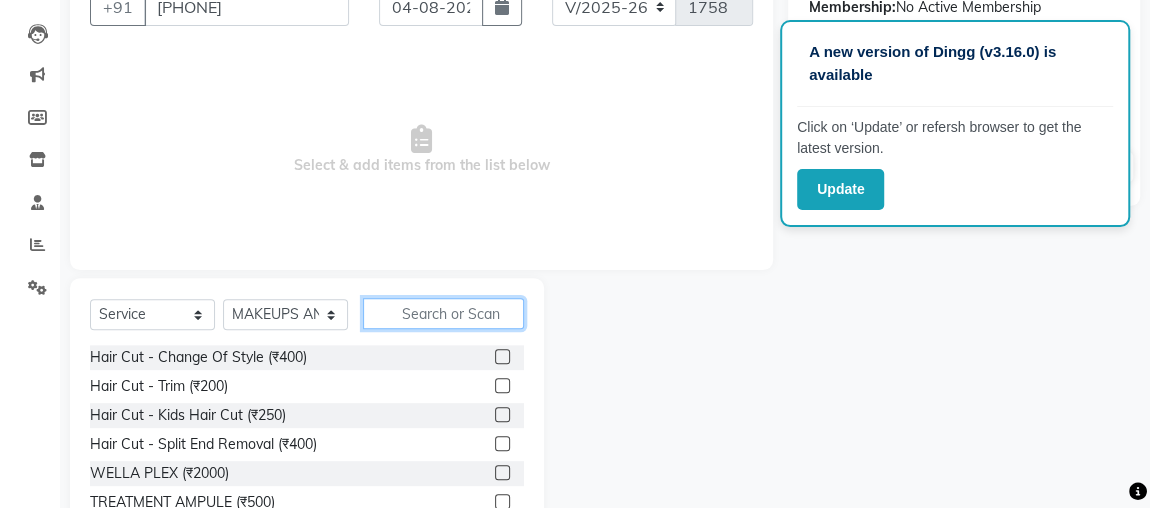 click 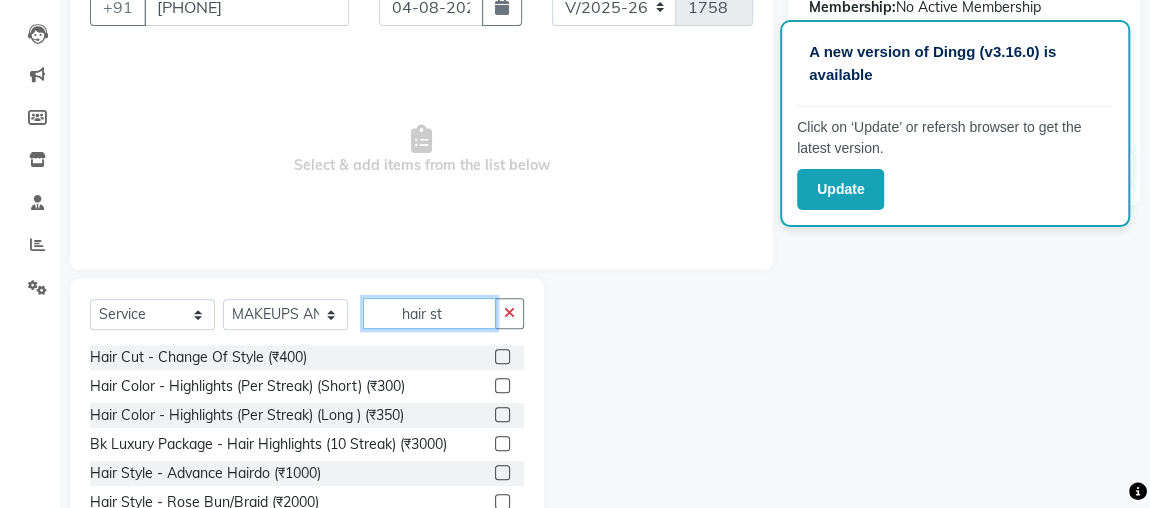 type on "hair st" 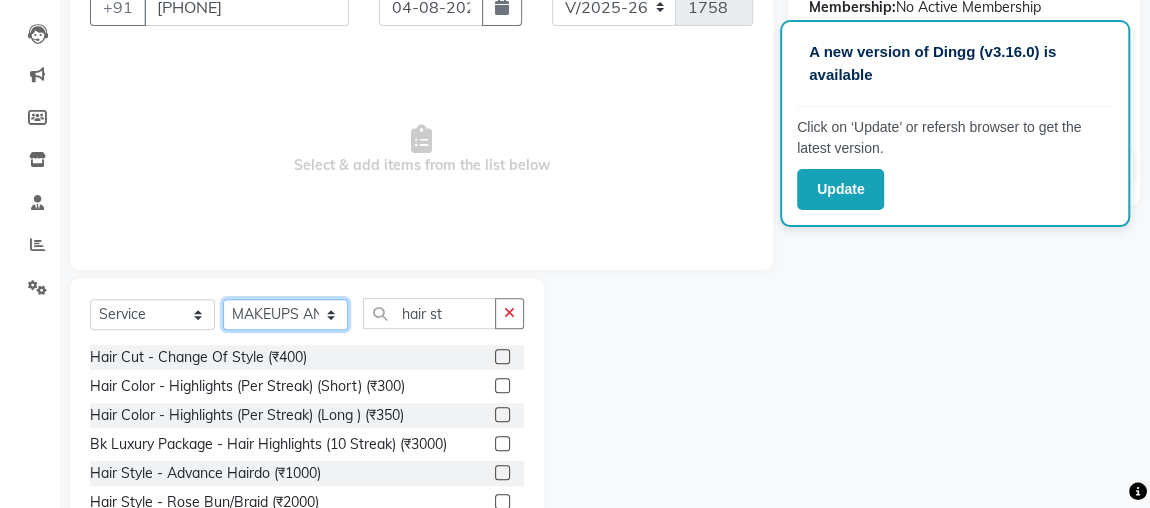 click on "Select Stylist Aftab ajju anjali Ankita yadav FARHAAN FIROZ Gaurav IMRAAN janisha khushi MAKEUPS AND PREBRIDAL nidhi  PRACHI princy  riya satish SHAGUFTA shivani SHIVI sonam cant TBASSUM varsha  VISHAL vishal gutam" 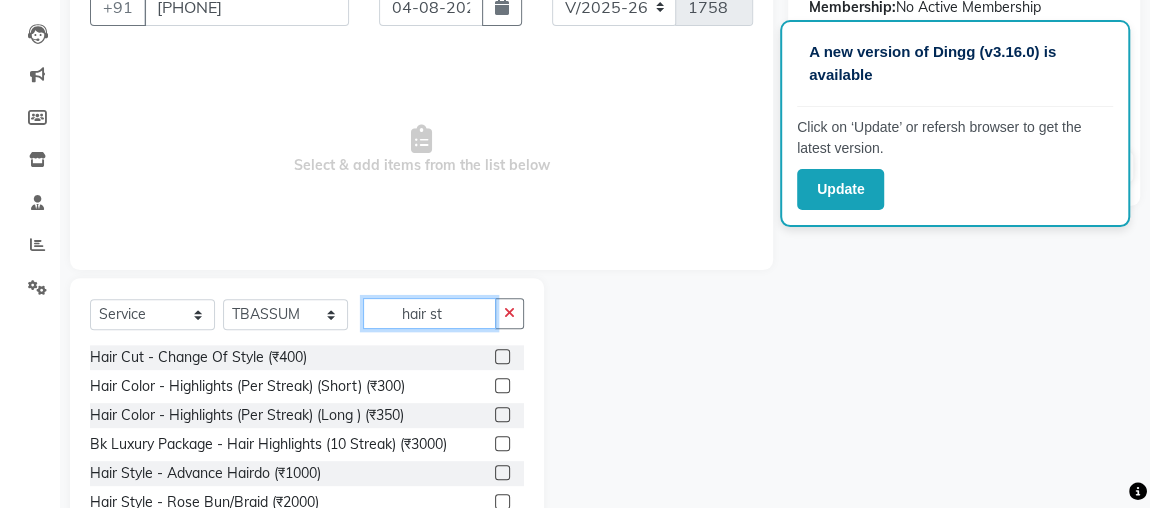 click on "hair st" 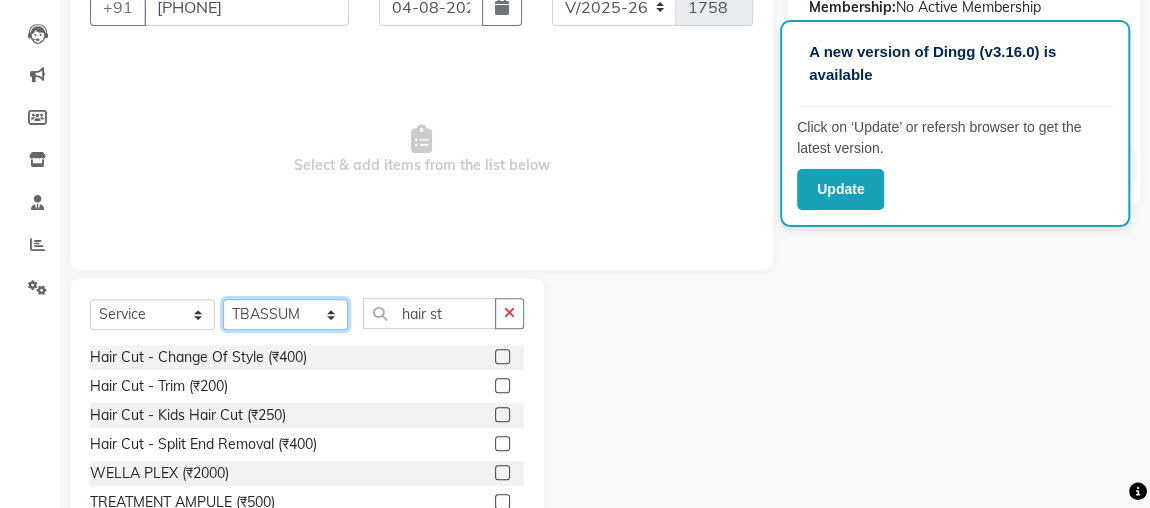 click on "Select Stylist Aftab ajju anjali Ankita yadav FARHAAN FIROZ Gaurav IMRAAN janisha khushi MAKEUPS AND PREBRIDAL nidhi  PRACHI princy  riya satish SHAGUFTA shivani SHIVI sonam cant TBASSUM varsha  VISHAL vishal gutam" 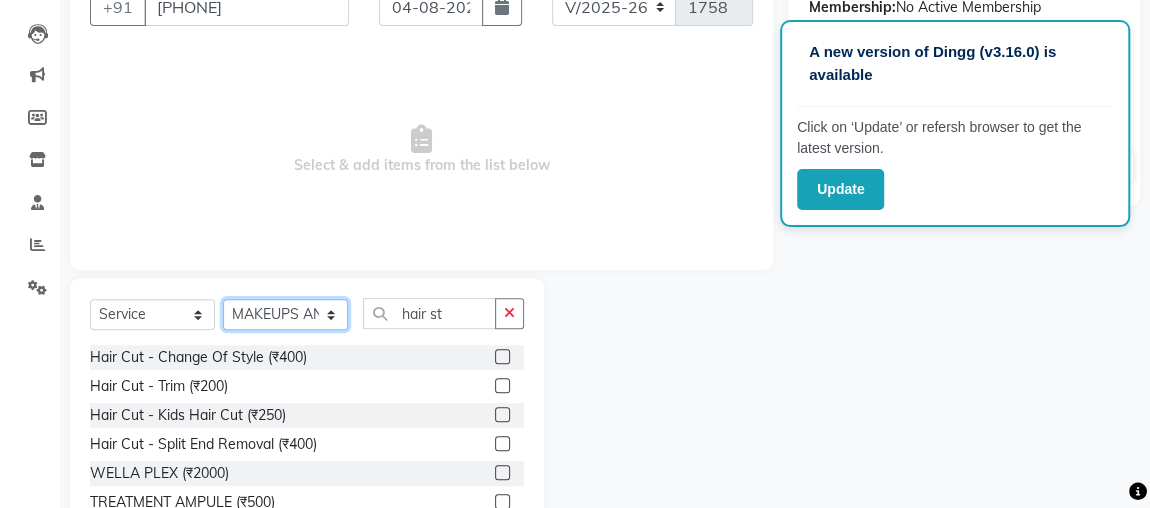 click on "Select Stylist Aftab ajju anjali Ankita yadav FARHAAN FIROZ Gaurav IMRAAN janisha khushi MAKEUPS AND PREBRIDAL nidhi  PRACHI princy  riya satish SHAGUFTA shivani SHIVI sonam cant TBASSUM varsha  VISHAL vishal gutam" 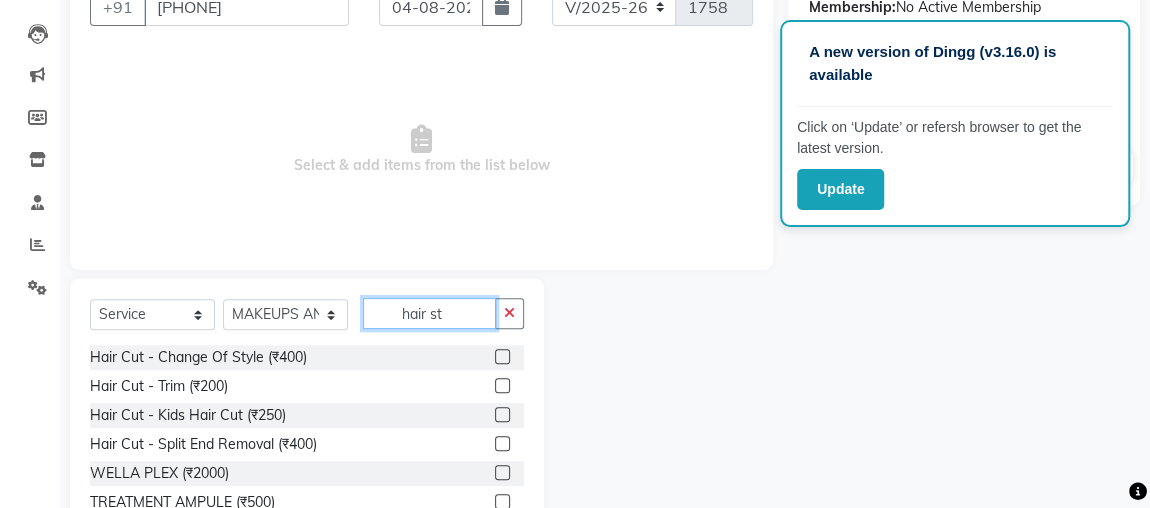click on "hair st" 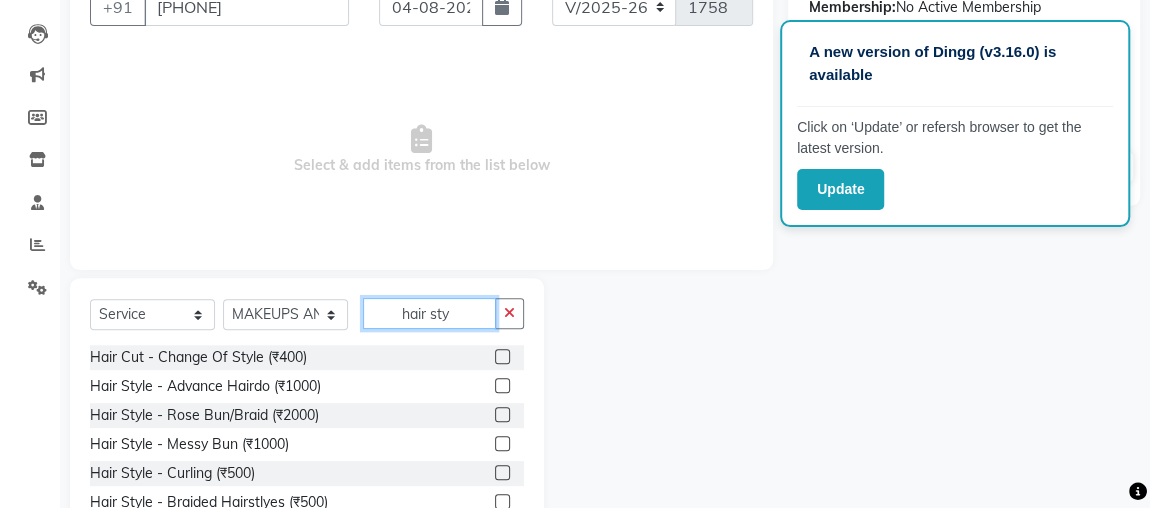 type on "hair sty" 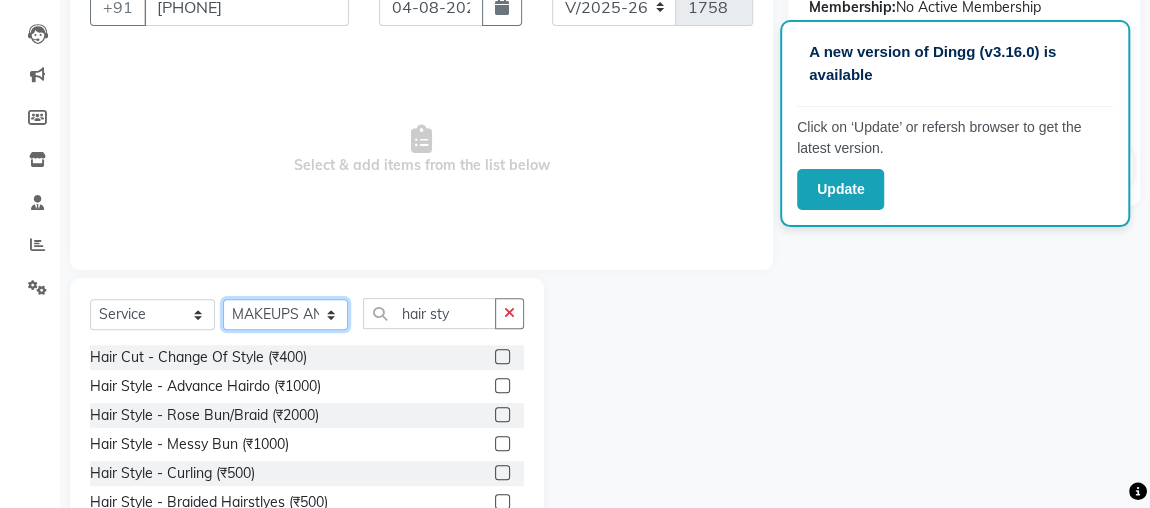 drag, startPoint x: 436, startPoint y: 299, endPoint x: 341, endPoint y: 322, distance: 97.74457 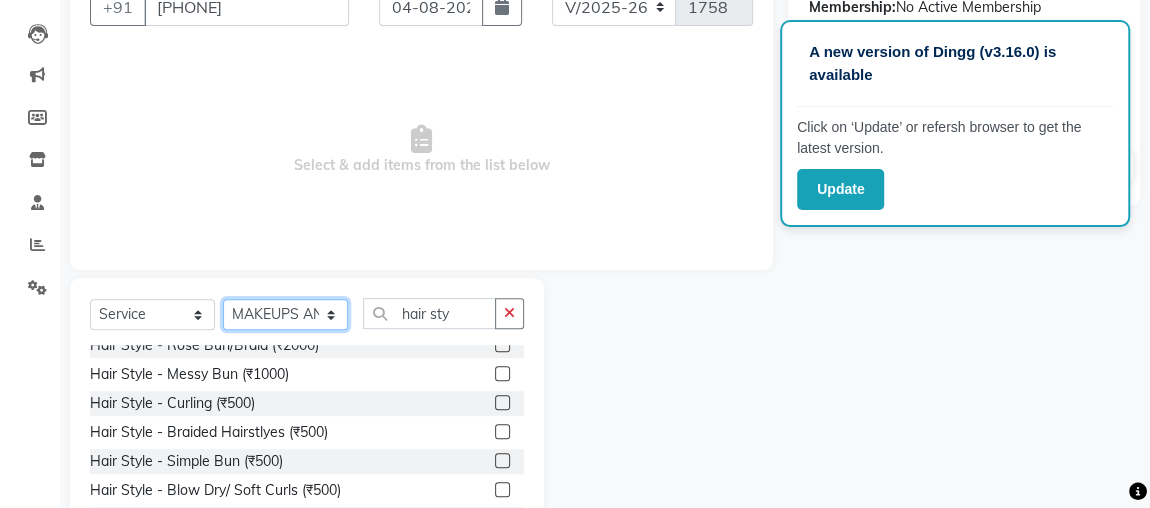 scroll, scrollTop: 80, scrollLeft: 0, axis: vertical 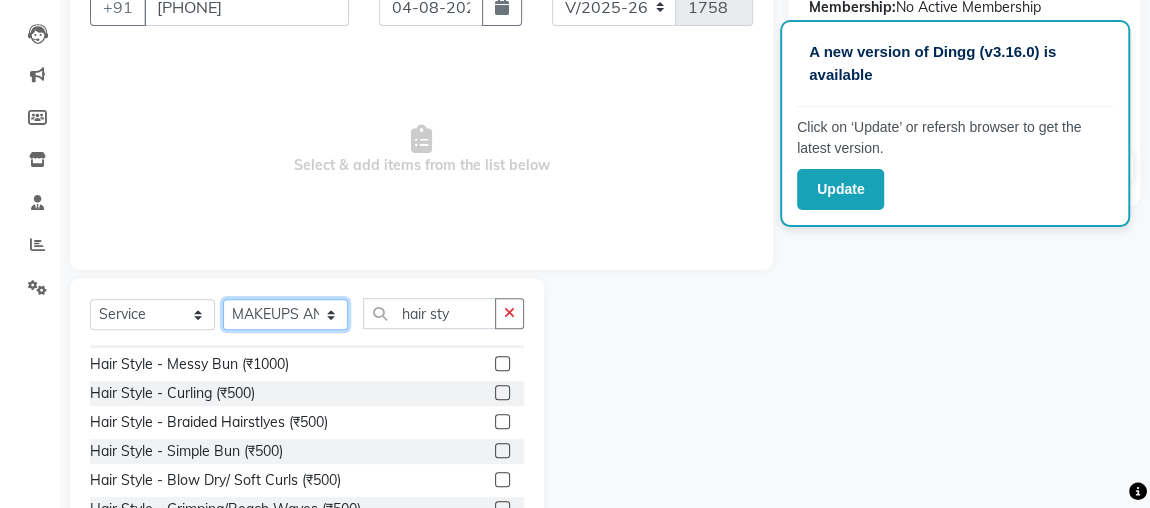 click on "Select Stylist Aftab ajju anjali Ankita yadav FARHAAN FIROZ Gaurav IMRAAN janisha khushi MAKEUPS AND PREBRIDAL nidhi  PRACHI princy  riya satish SHAGUFTA shivani SHIVI sonam cant TBASSUM varsha  VISHAL vishal gutam" 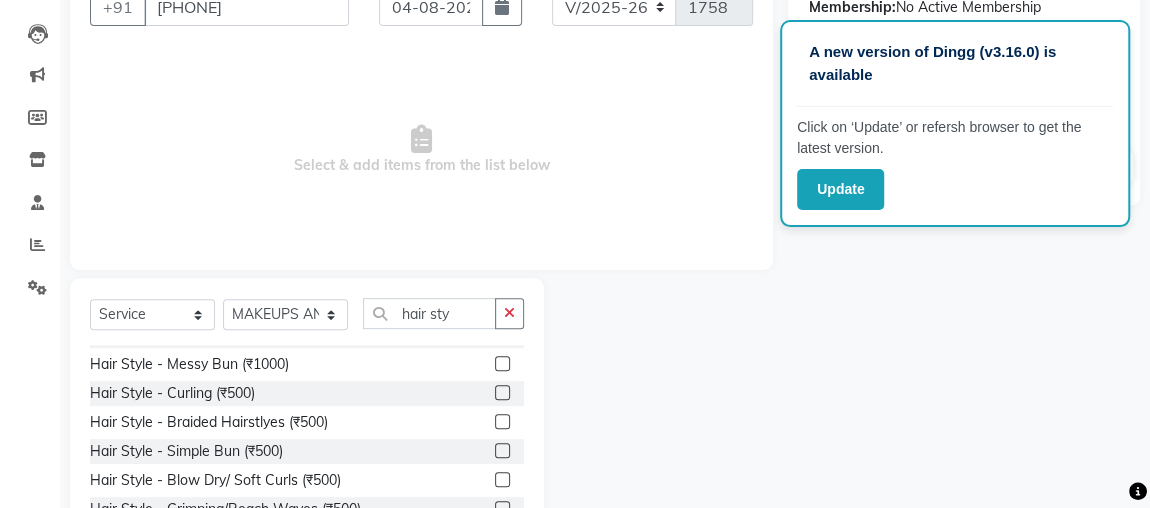 click 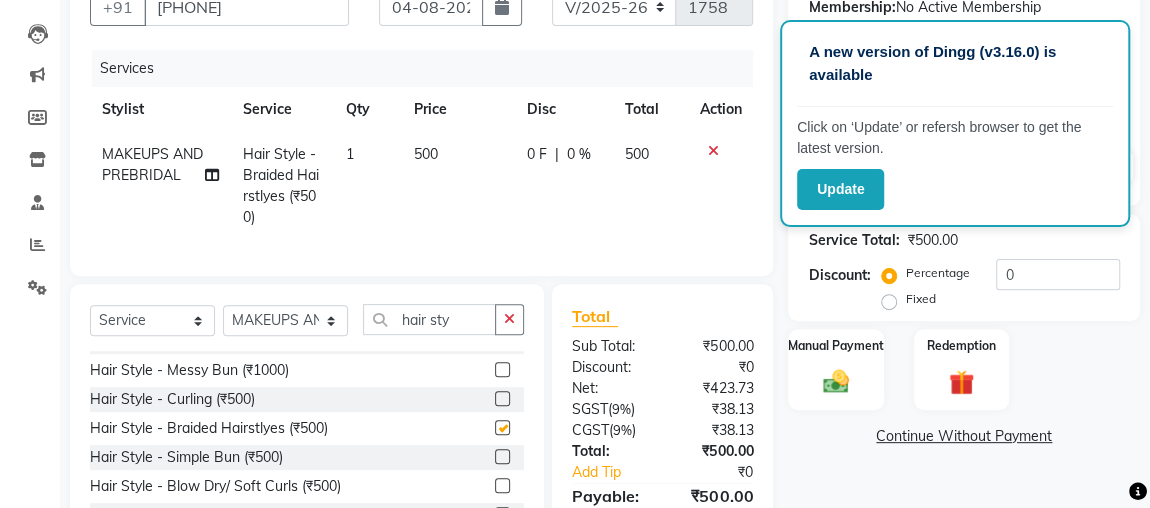 checkbox on "false" 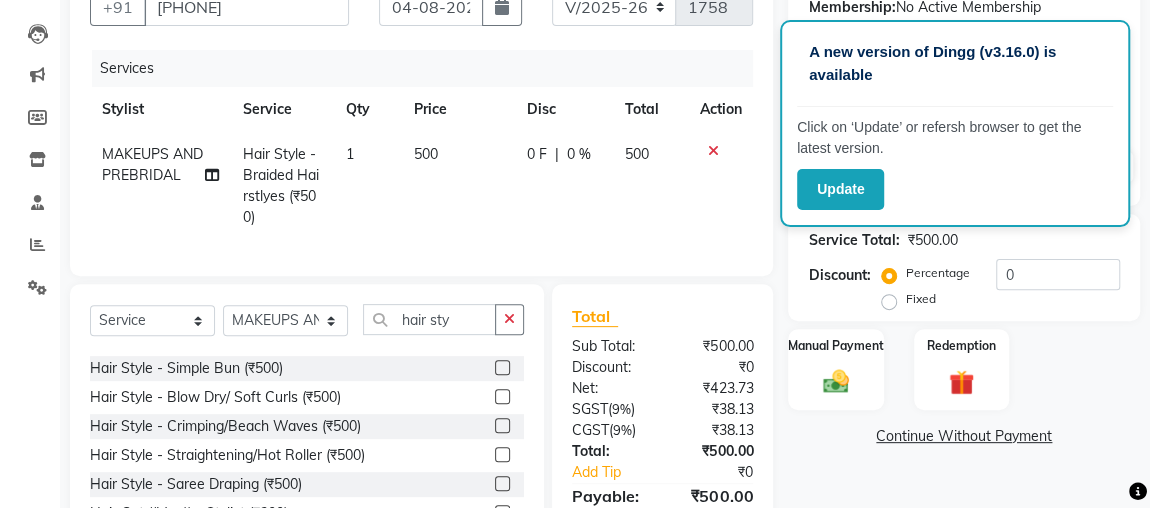 scroll, scrollTop: 176, scrollLeft: 0, axis: vertical 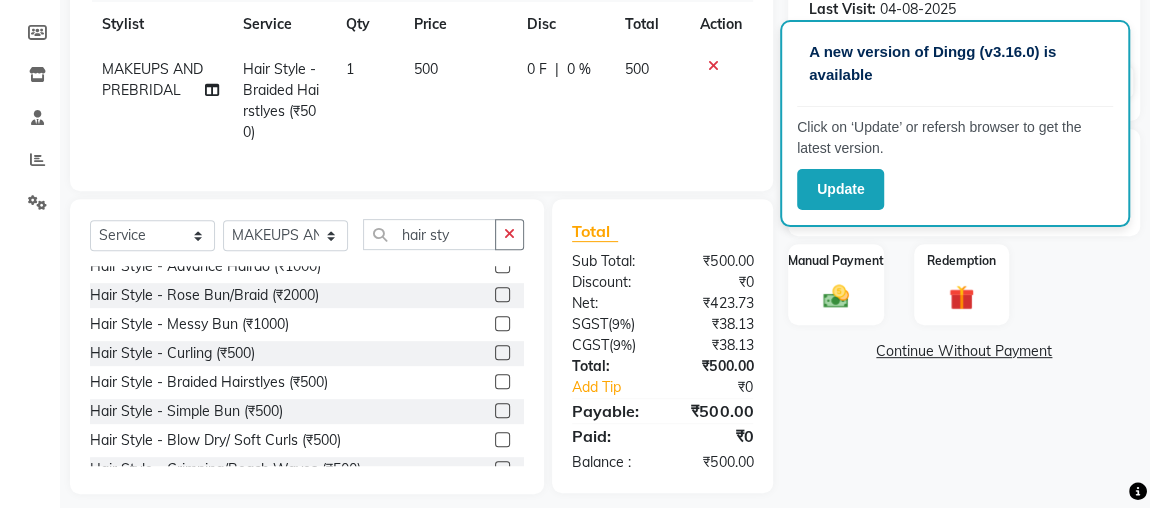 click 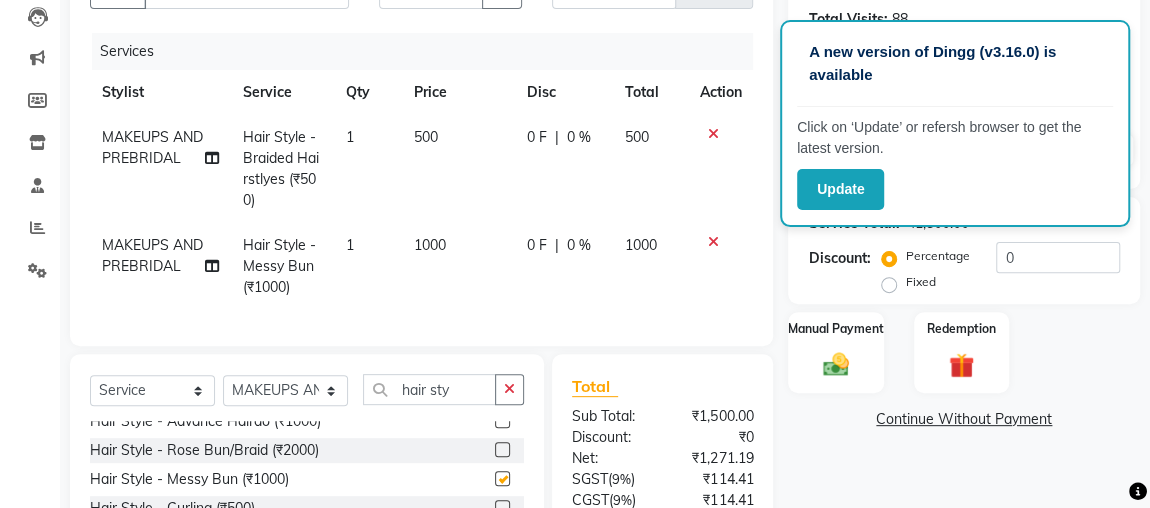 checkbox on "false" 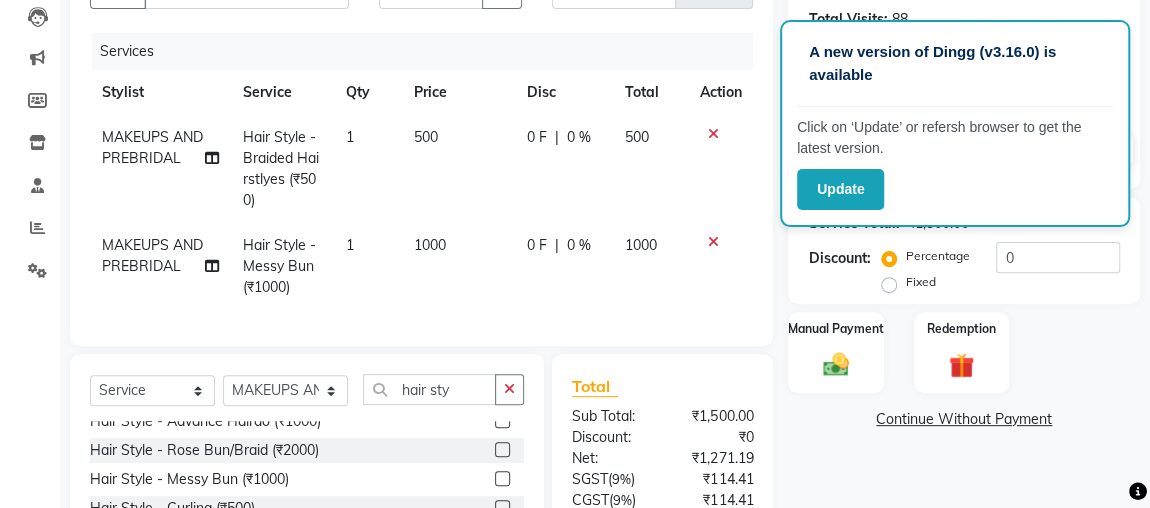 scroll, scrollTop: 200, scrollLeft: 0, axis: vertical 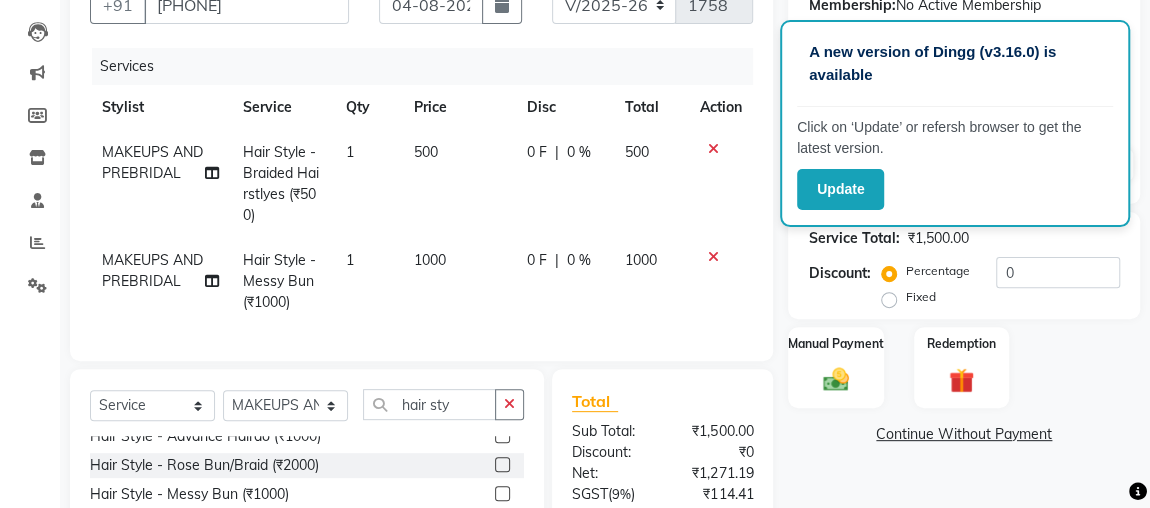 click on "1000" 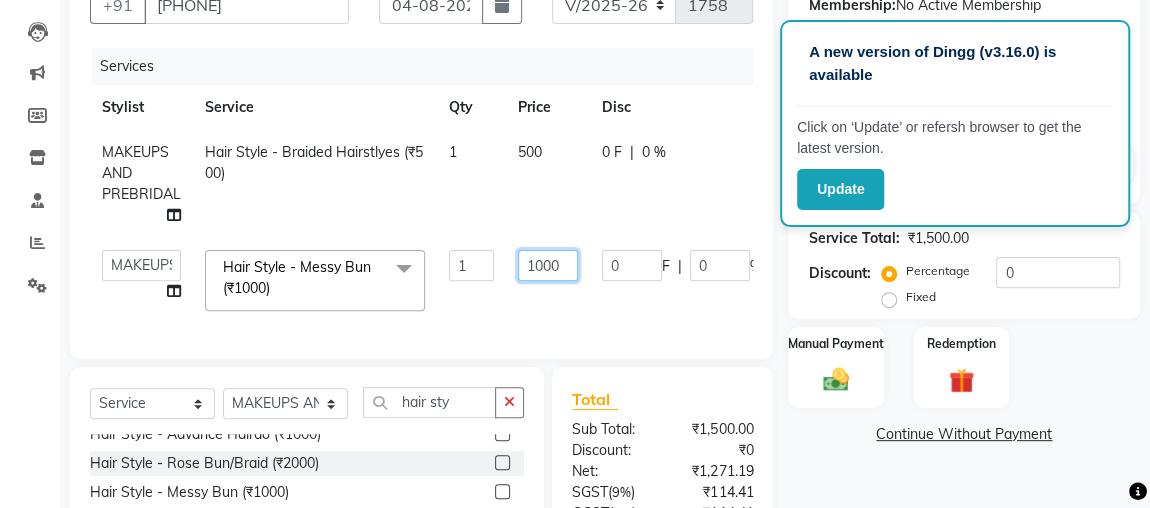 click on "1000" 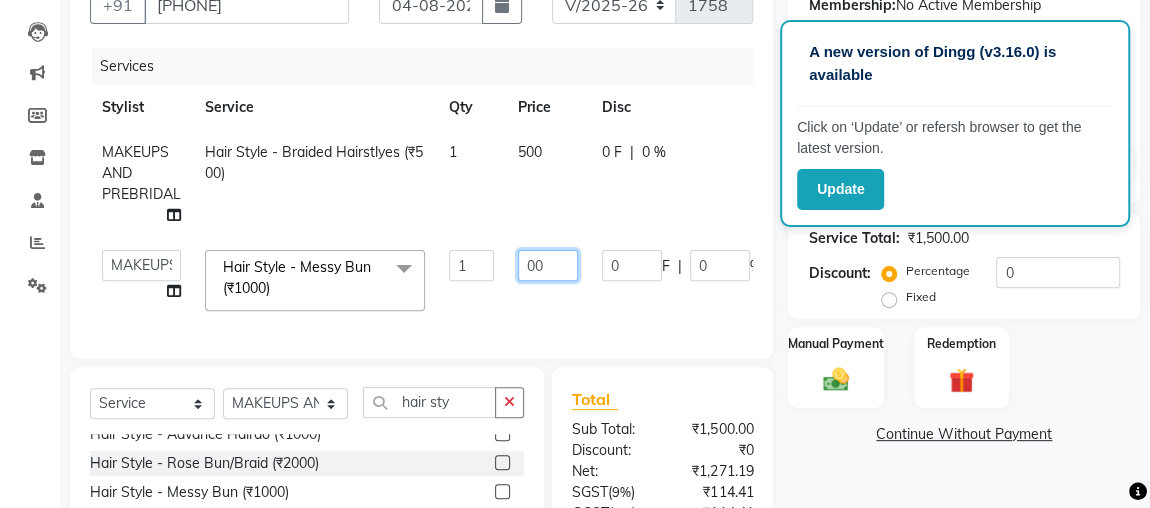 type on "700" 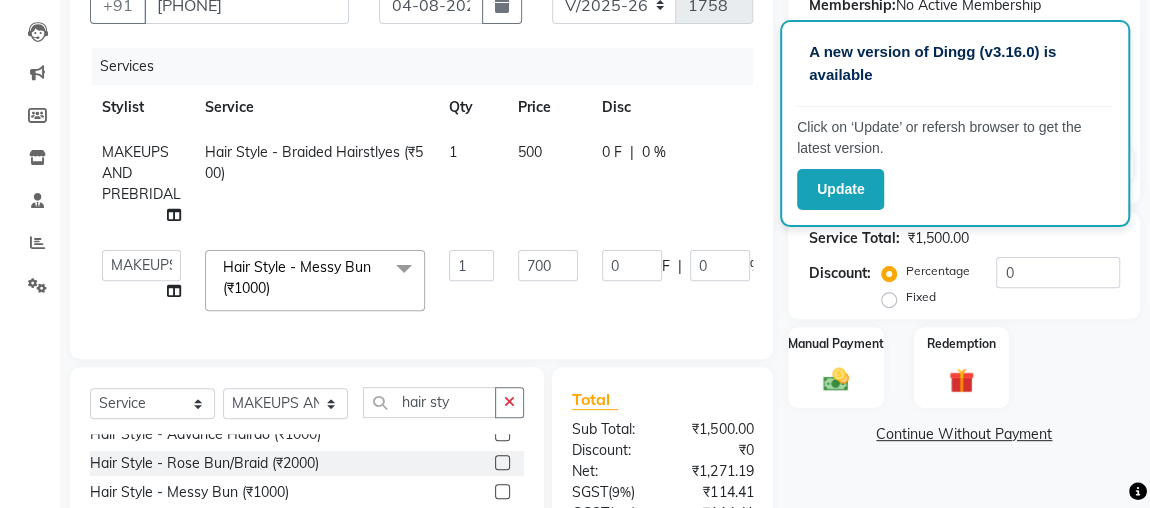click on "Aftab ajju anjali [FIRST] [LAST] FARHAAN FIROZ Gaurav IMRAAN janisha khushi MAKEUPS AND PREBRIDAL nidhi PRACHI princy riya satish [LAST] shivani SHIVI sonam cant TBASSUM varsha VISHAL [FIRST] [LAST] Hair Style - Messy Bun (₹1000) x Hair Cut - Change Of Style (₹400) Hair Cut - Trim (₹200) Hair Cut - Kids Hair Cut (₹250) Hair Cut - Split End Removal (₹400) WELLA PLEX (₹2000) TREATMENT AMPULE (₹500) ROOT TOUCHUP (LONG LENGHTH) (₹2000) BOTOX (₹3000) NANOPLASTIA (₹5000) MORROCCAN TREATMENT (₹3500) ALGA MANICURE/PEDICURE (₹3000) LUXURY BODY MASSAGE (₹1800) ROYAL SIGNATURE ENGAGEMENT MAKEUP (₹15000) ROYAL SIGNATURE BRIDAL MAKEUP (₹20000) GROOM SIGNATURE MAKEUP (₹4000) Hair Wash - Keratine Wash (₹350) Hair Wash - Wella (₹250) Hair Wash - Loreal (₹200) Hair Wash - Blowdry (₹350) Treatment wash (₹500) Hair Massage - Deep Conditioning (Moroccan Oil) (₹900) Beard (₹100) 1 [PHONE]" 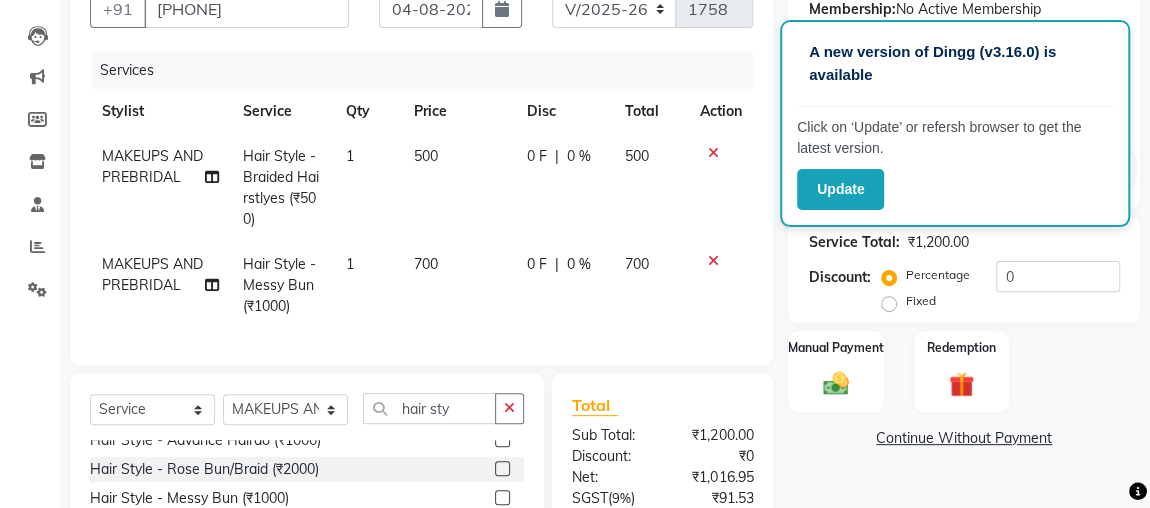scroll, scrollTop: 196, scrollLeft: 0, axis: vertical 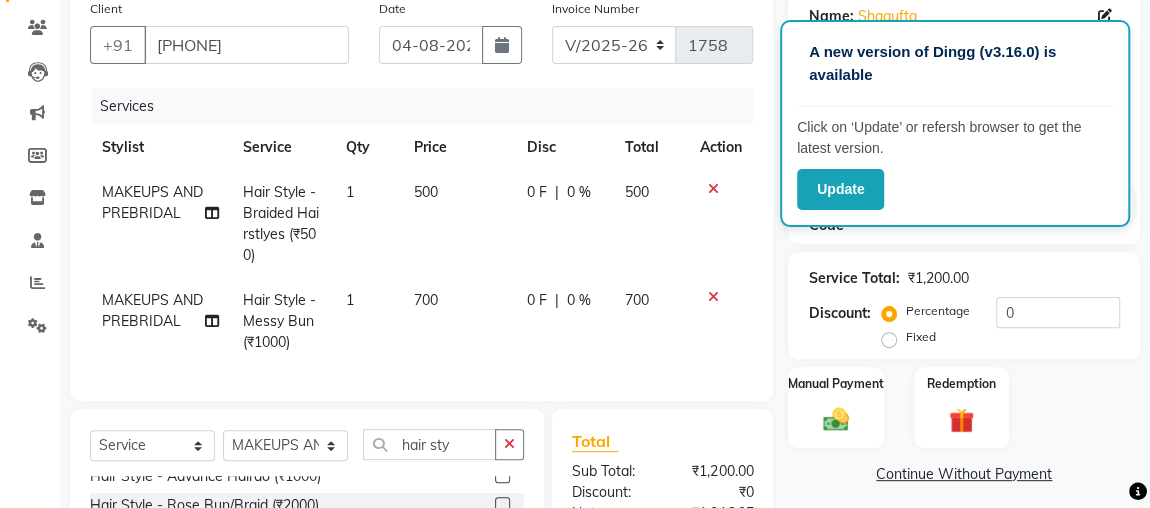 click 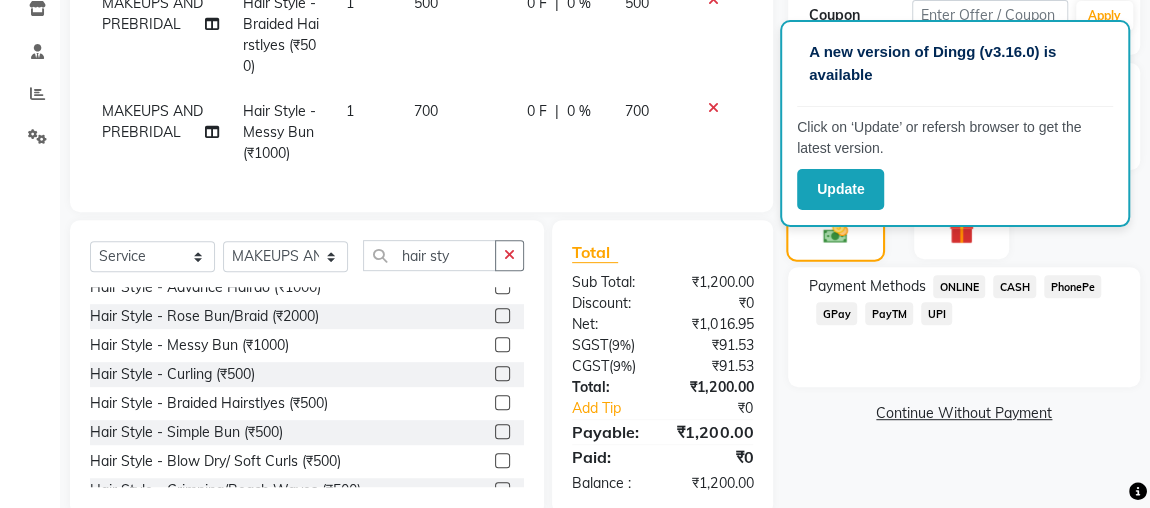 scroll, scrollTop: 347, scrollLeft: 0, axis: vertical 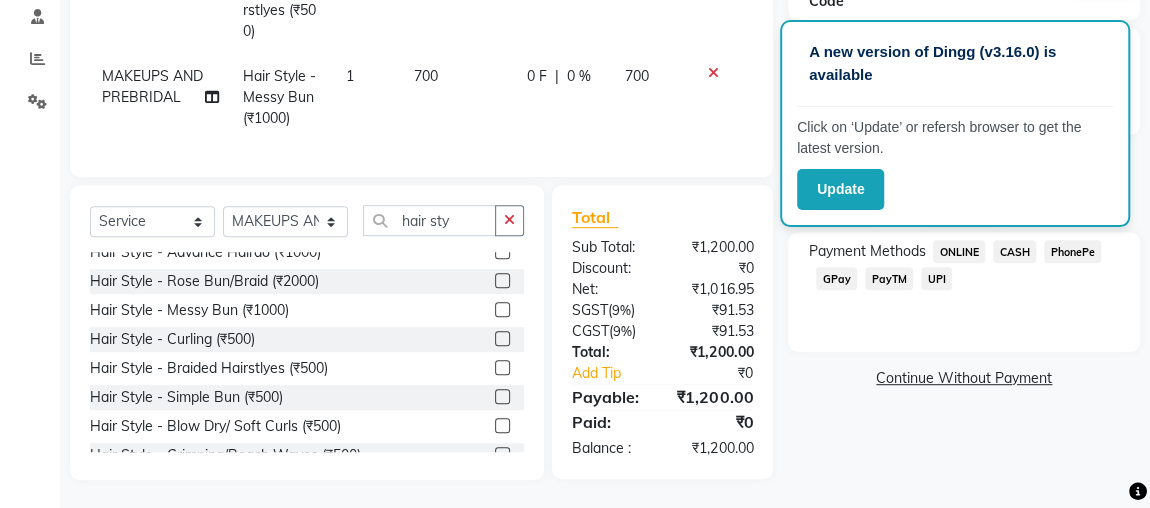 click on "ONLINE" 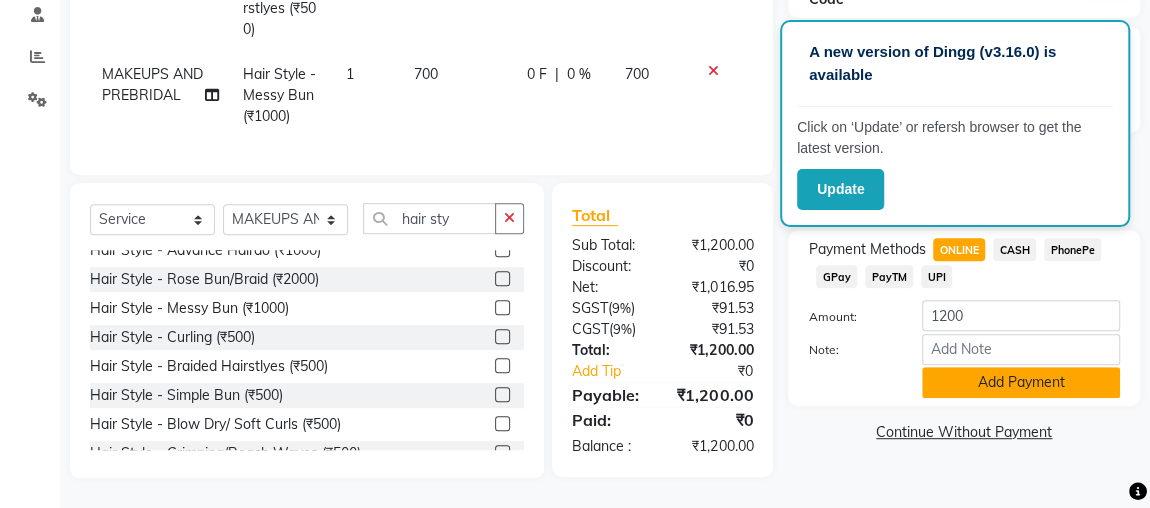 click on "Add Payment" 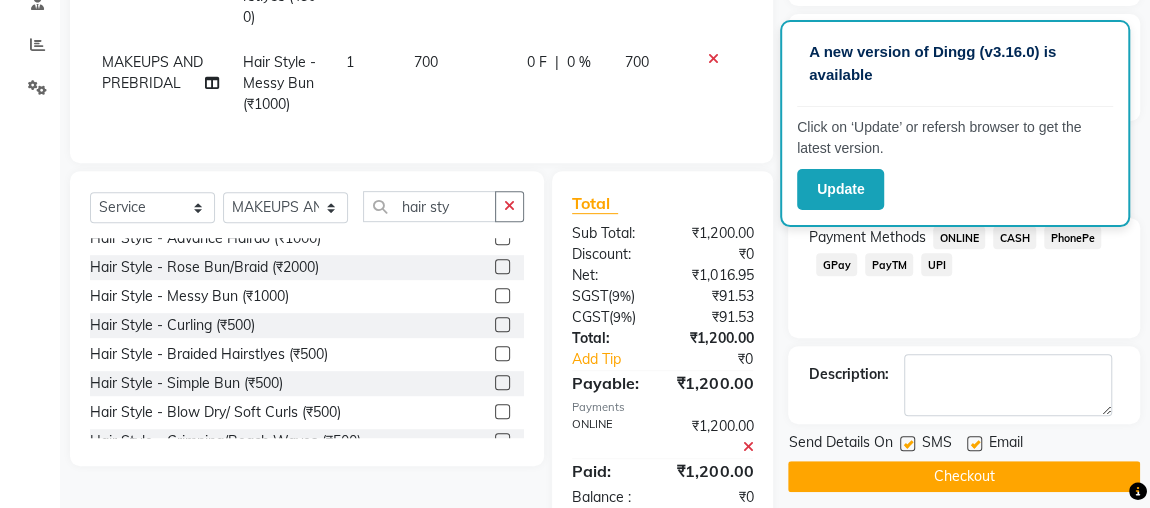 scroll, scrollTop: 459, scrollLeft: 0, axis: vertical 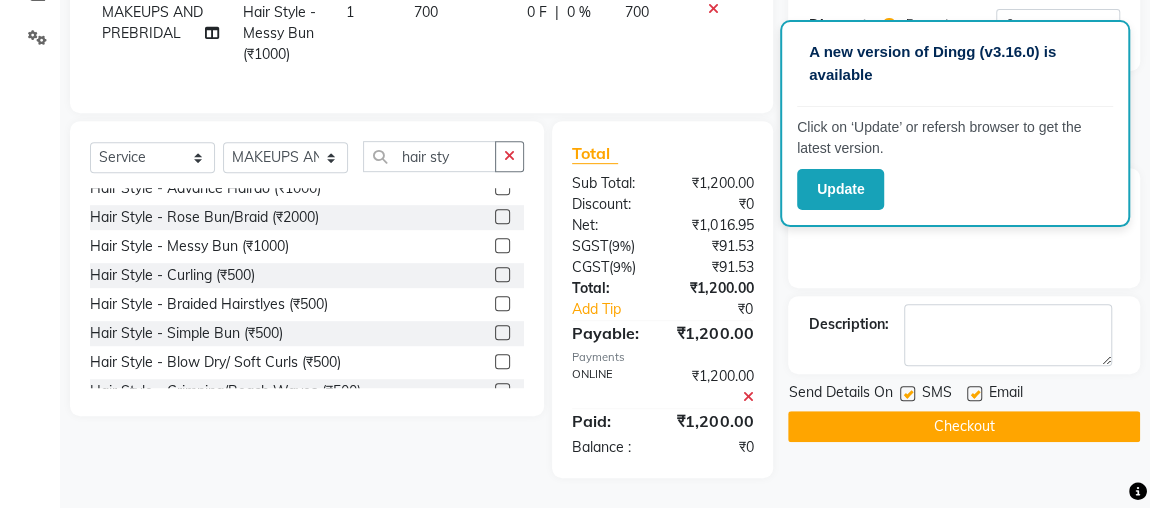 click on "Checkout" 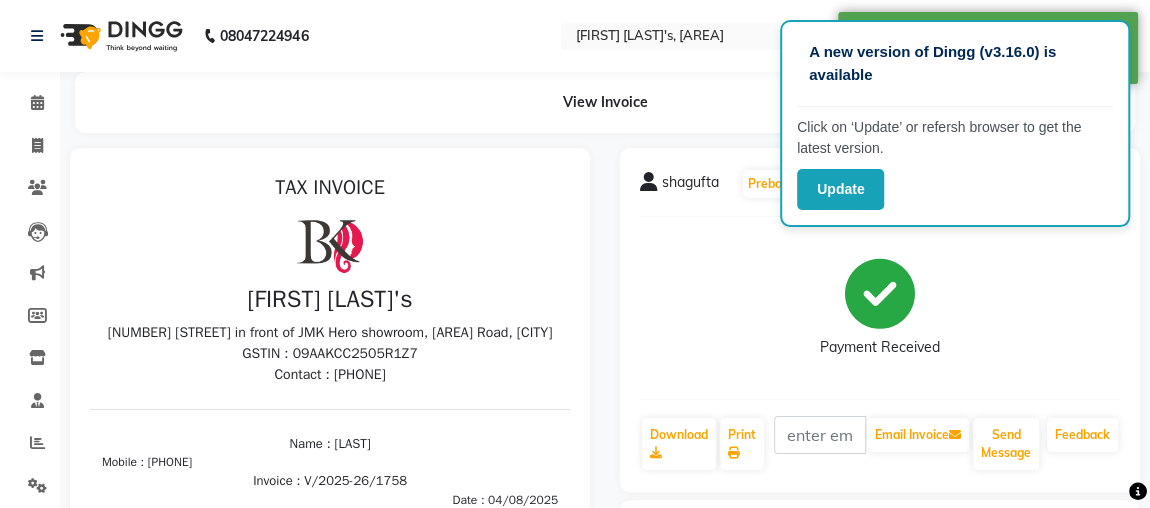 scroll, scrollTop: 0, scrollLeft: 0, axis: both 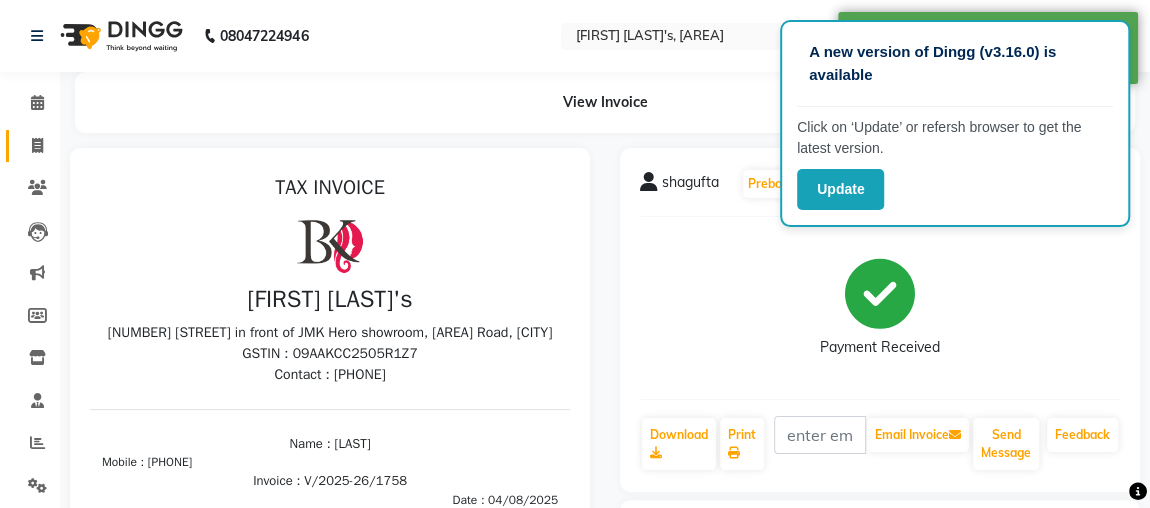 click 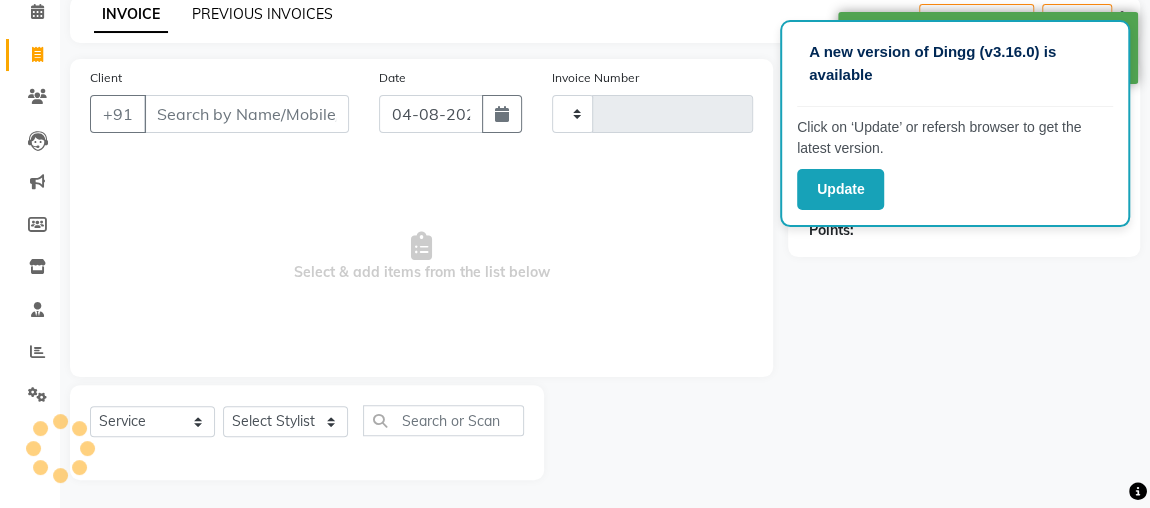 click on "PREVIOUS INVOICES" 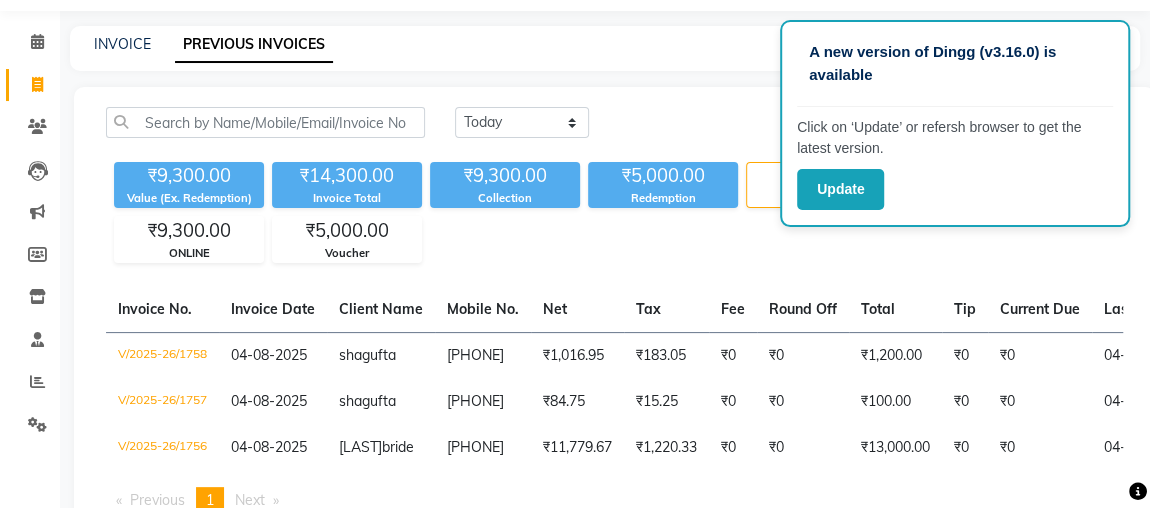 scroll, scrollTop: 0, scrollLeft: 0, axis: both 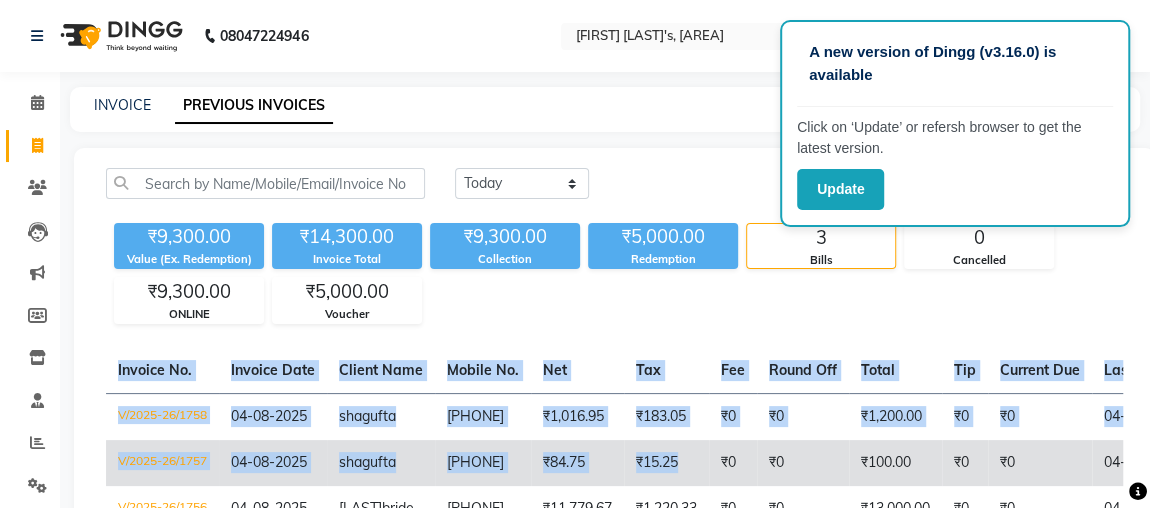 drag, startPoint x: 398, startPoint y: 304, endPoint x: 701, endPoint y: 454, distance: 338.09613 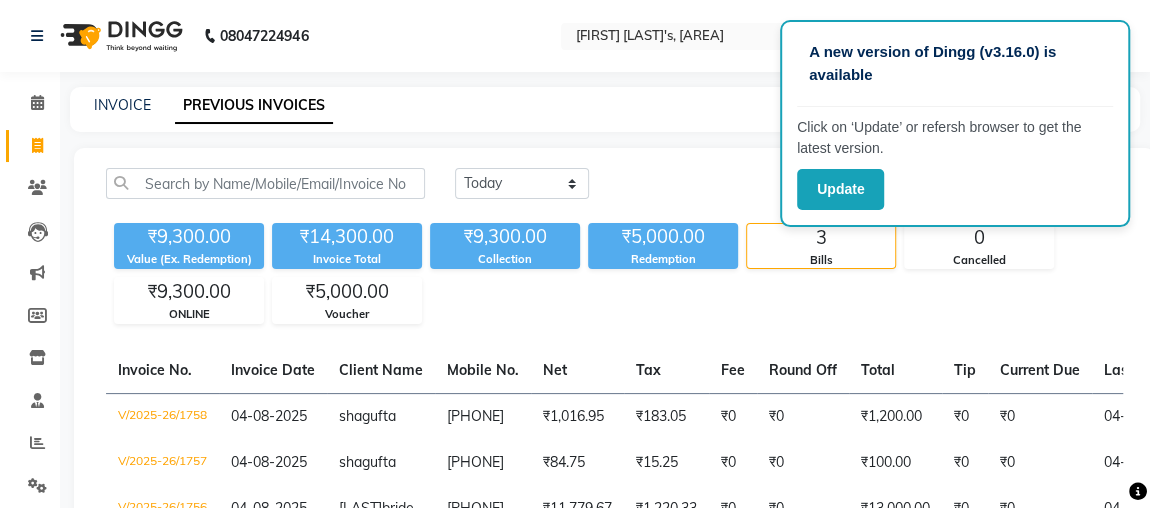 click on "₹9,300.00 Value (Ex. Redemption) ₹14,300.00 Invoice Total ₹9,300.00 Collection ₹5,000.00 Redemption 3 Bills 0 Cancelled ₹9,300.00 ONLINE ₹5,000.00 Voucher" 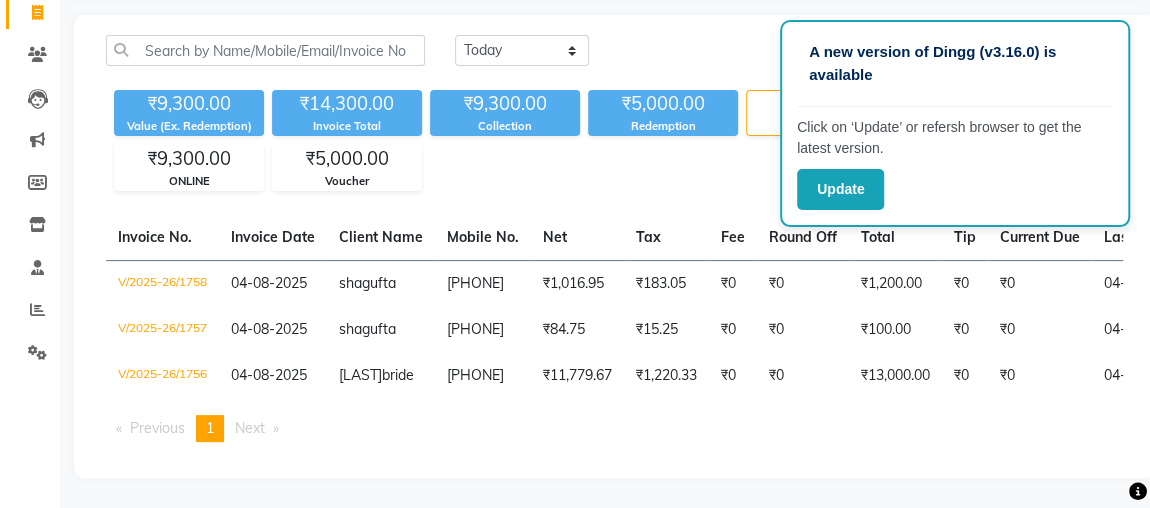 scroll, scrollTop: 39, scrollLeft: 0, axis: vertical 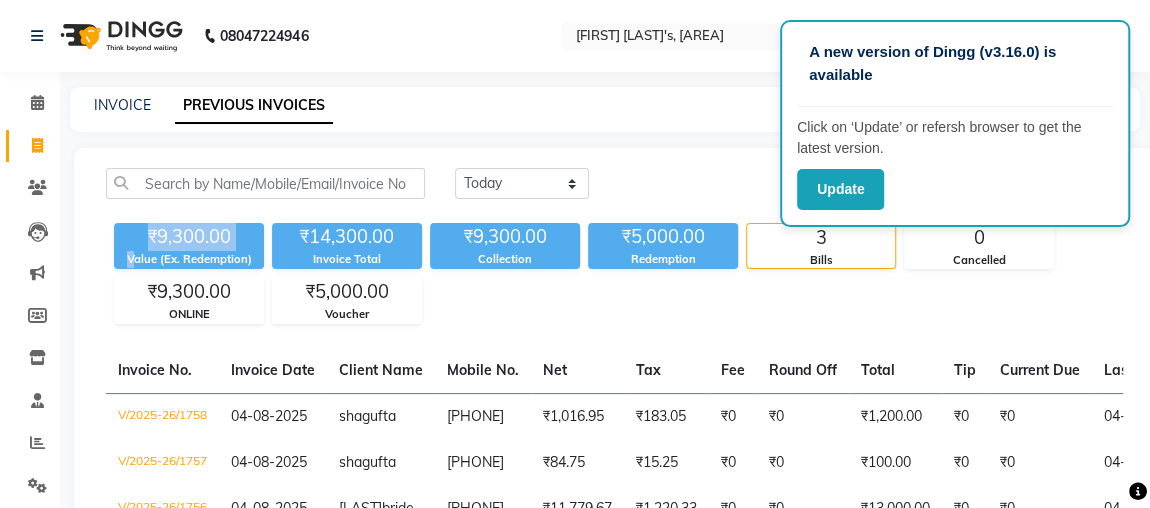 drag, startPoint x: 132, startPoint y: 252, endPoint x: 90, endPoint y: 241, distance: 43.416588 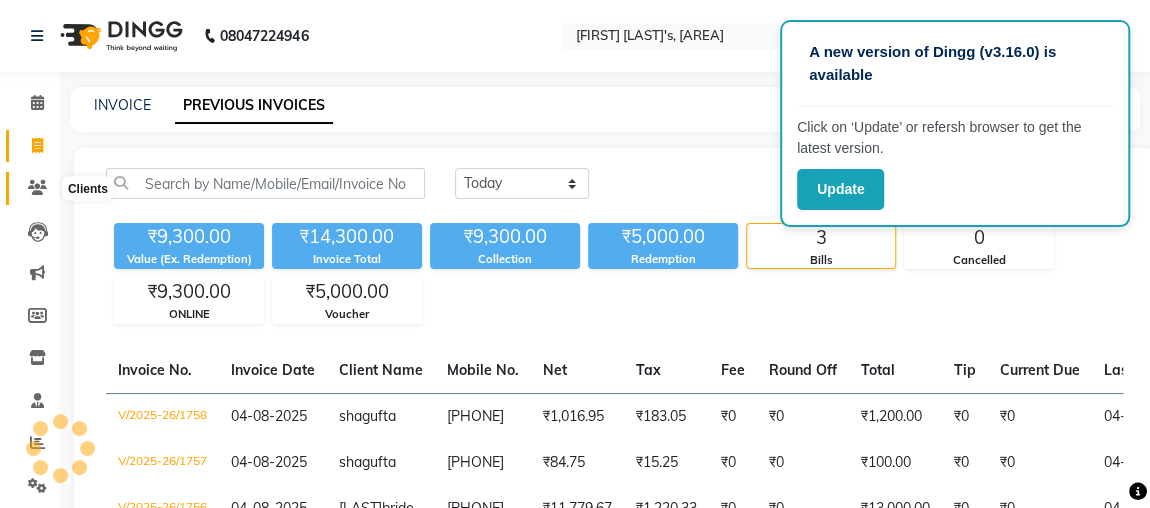 click 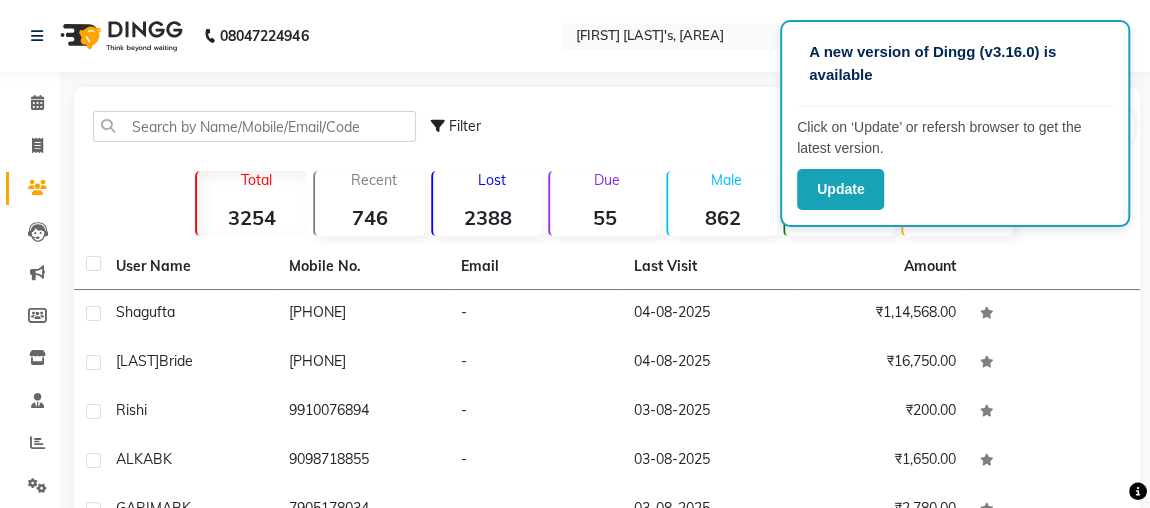 click on "Filter Import Add Client Total 3254 Recent 746 Lost 2388 Due 55 Male 862 Female 2324 Member 0 User Name Mobile No. Email Last Visit Amount [LAST] [PHONE] - 04-08-2025 ₹1,14,568.00 [FIRST] [LAST] [PHONE] - 04-08-2025 ₹16,750.00 [FIRST] [PHONE] - 03-08-2025 ₹200.00 [FIRST] [LAST] [PHONE] - 03-08-2025 ₹1,650.00 [FIRST] [LAST] [PHONE] - 03-08-2025 ₹2,780.00 [FIRST] [PHONE] - 03-08-2025 ₹100.00 [FIRST] [PHONE] - 03-08-2025 ₹51,580.00 [FIRST] [PHONE] - 03-08-2025 ₹300.00 [FIRST] [PHONE] - 03-08-2025 ₹600.00 [FIRST] [LAST] [PHONE] - 03-08-2025 ₹11,462.00 Previous Next 10 50 100" 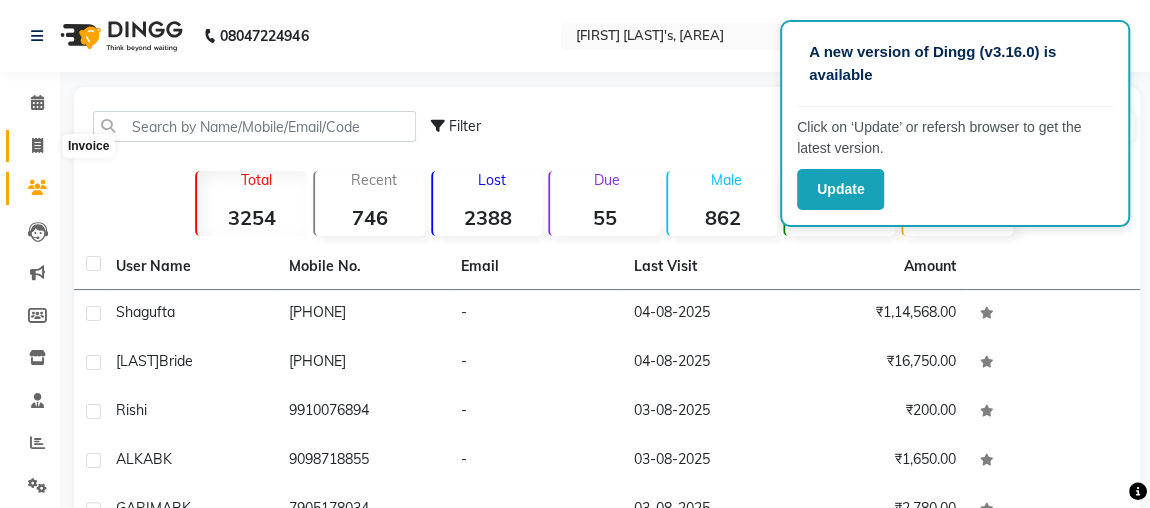 click 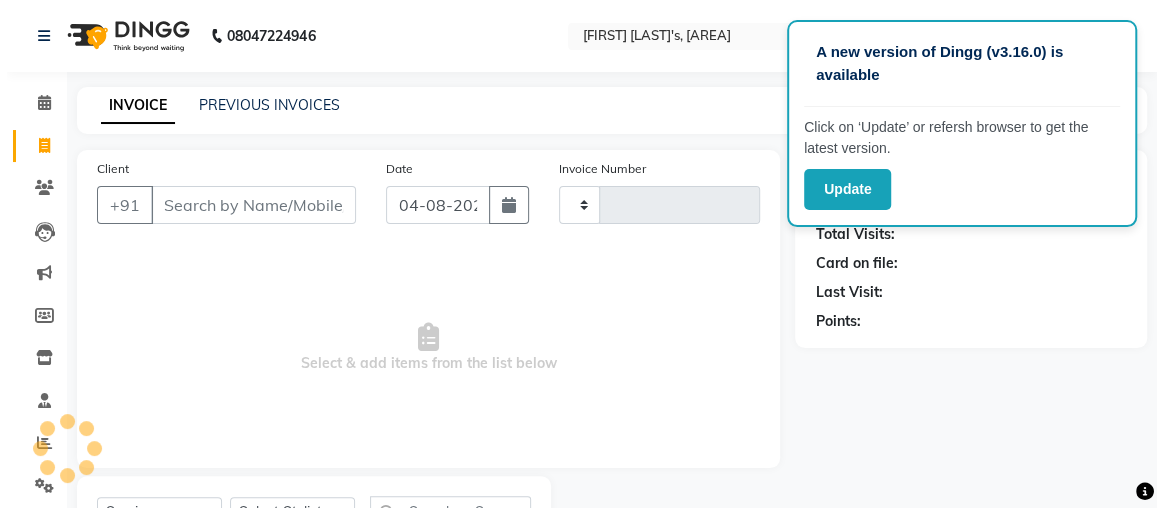 scroll, scrollTop: 91, scrollLeft: 0, axis: vertical 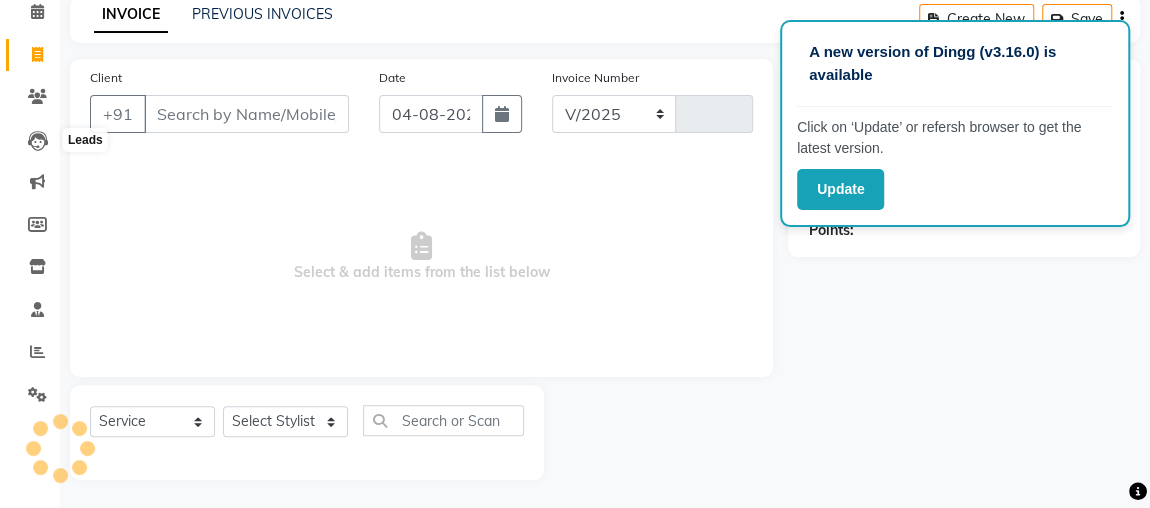 select on "4362" 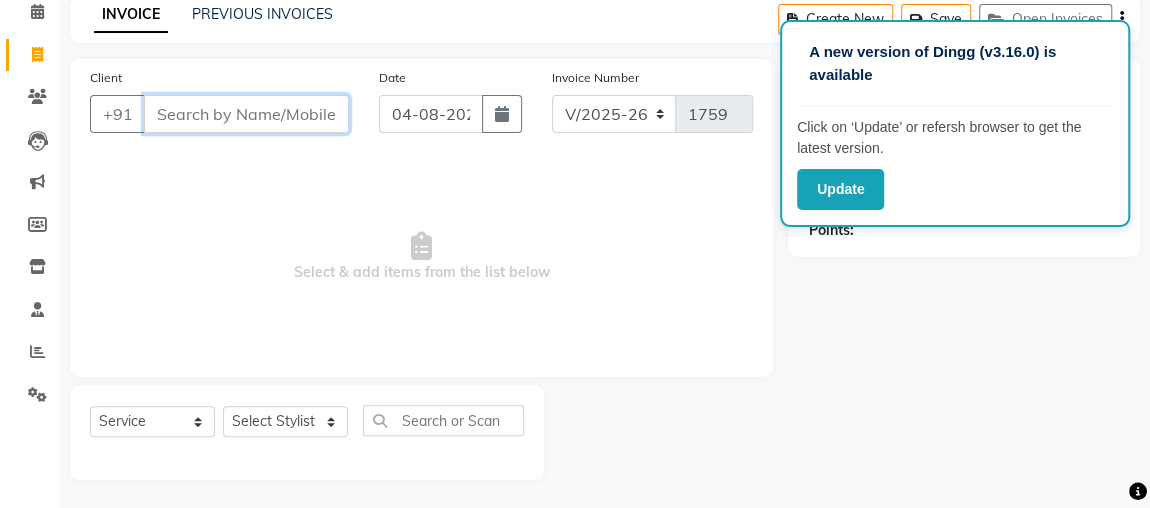 click on "Client" at bounding box center (246, 114) 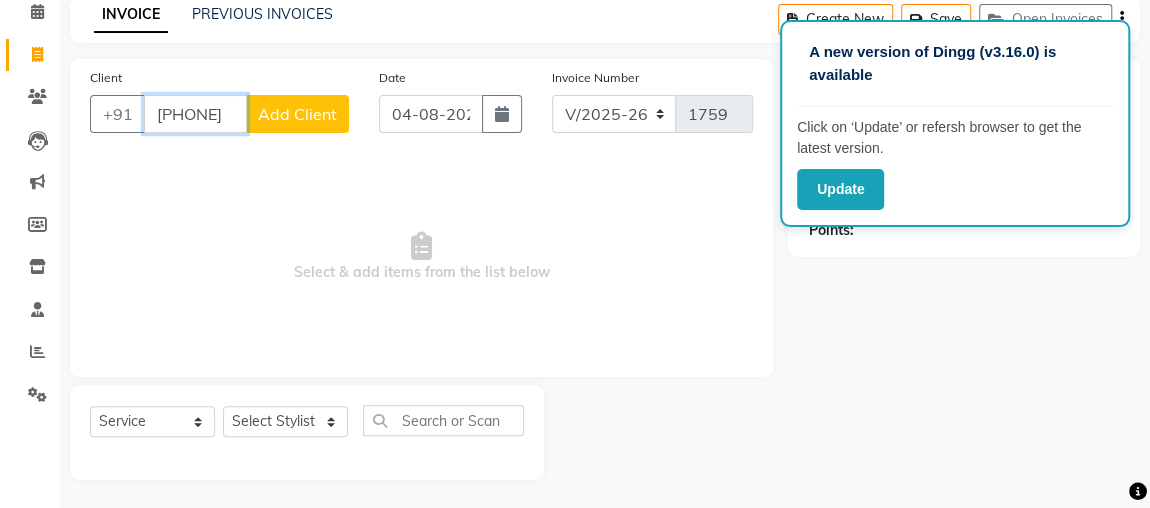 type on "[PHONE]" 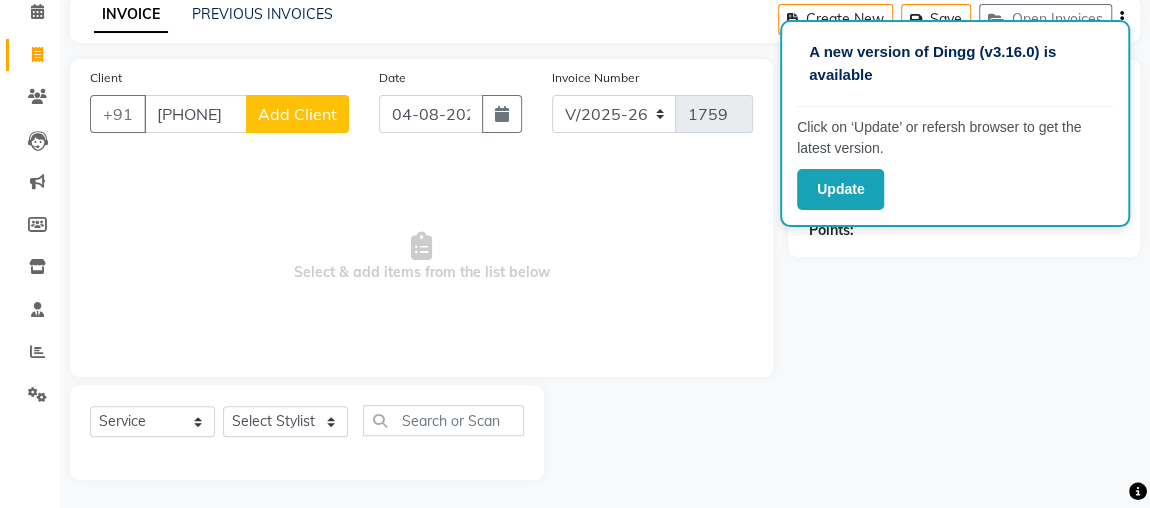 click on "Add Client" 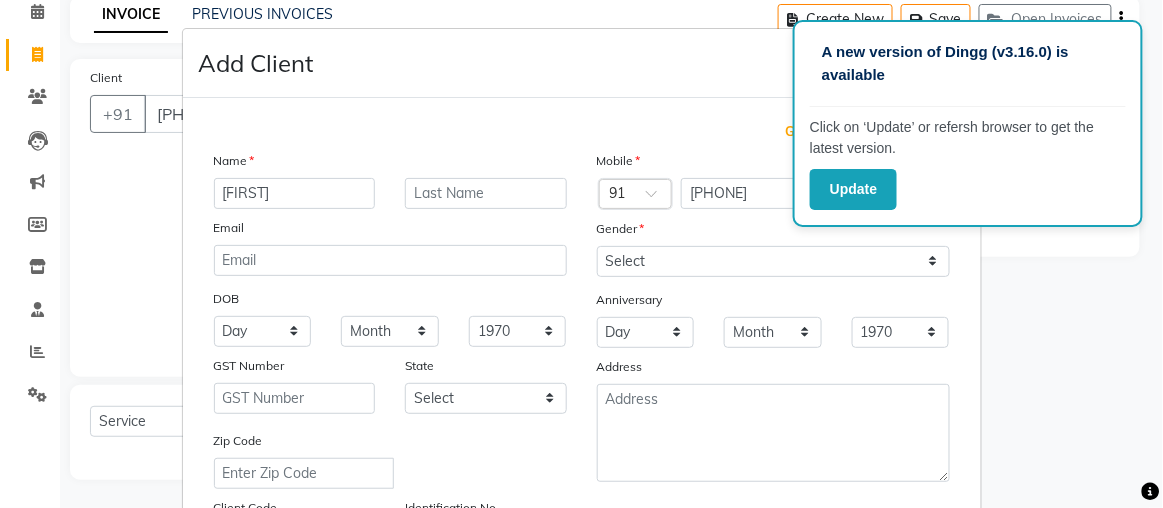 type on "[FIRST]" 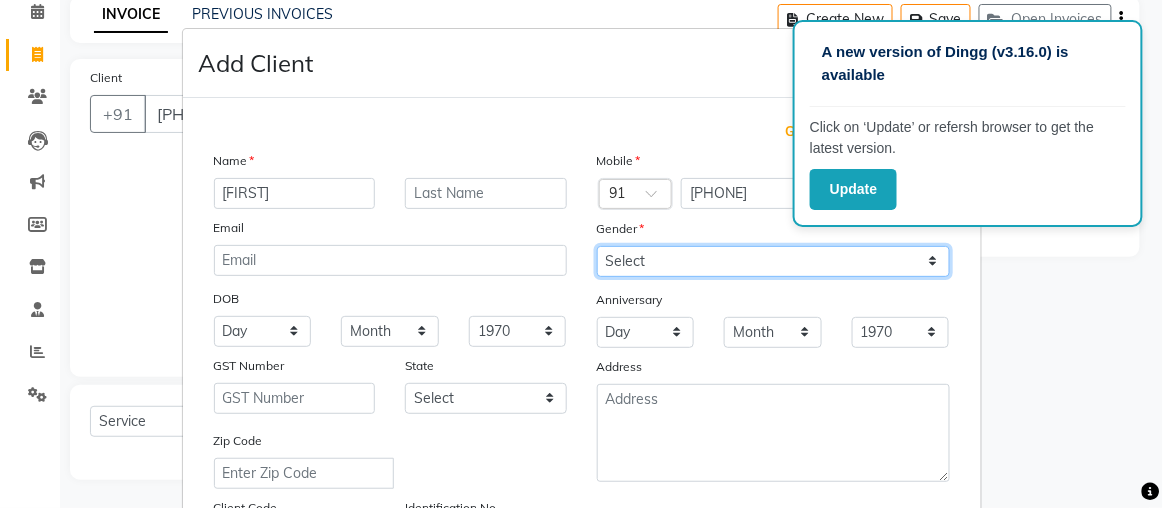 click on "Select Male Female Other Prefer Not To Say" at bounding box center (773, 261) 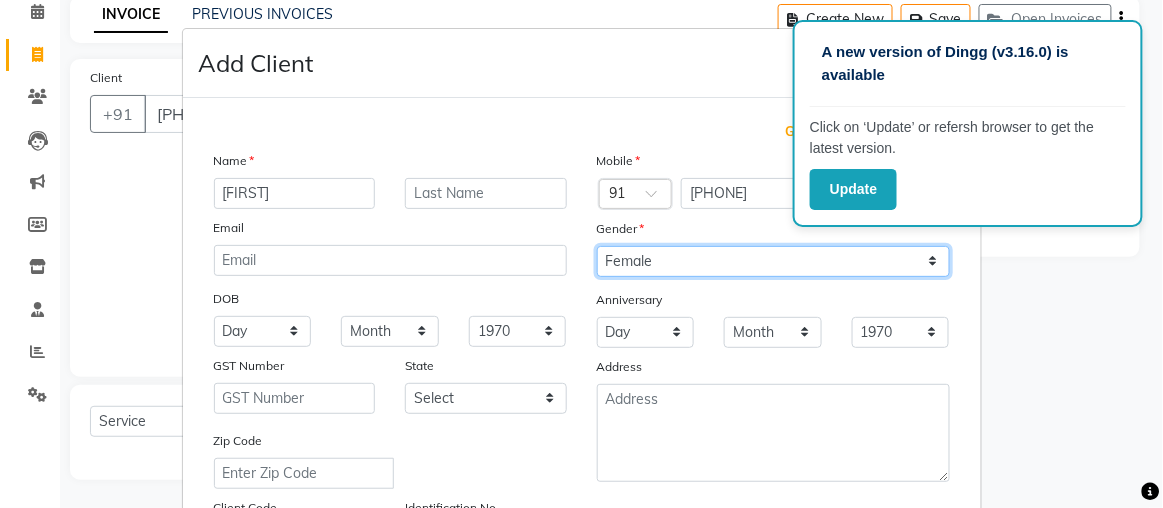 click on "Select Male Female Other Prefer Not To Say" at bounding box center (773, 261) 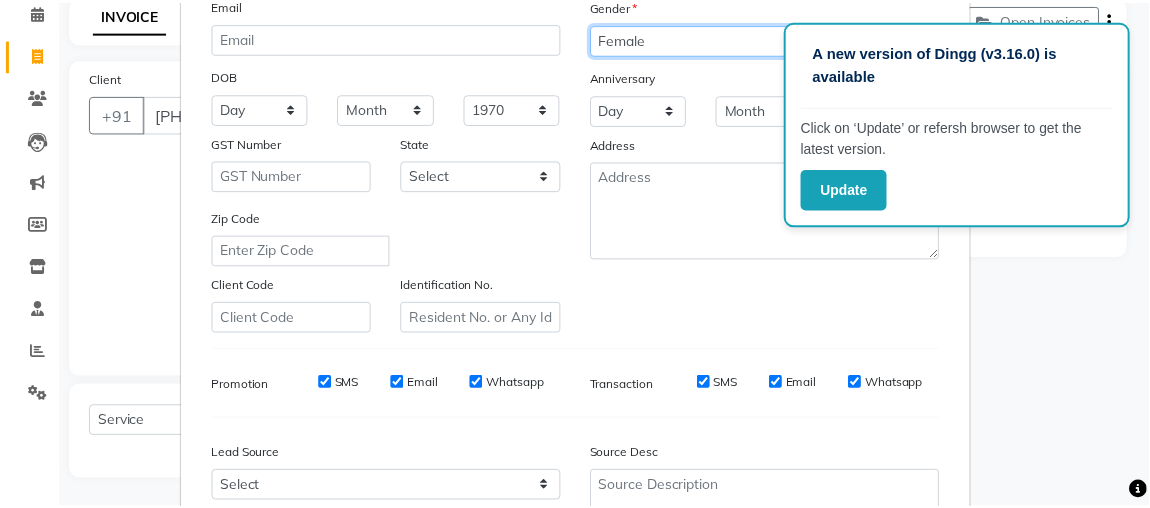 scroll, scrollTop: 408, scrollLeft: 0, axis: vertical 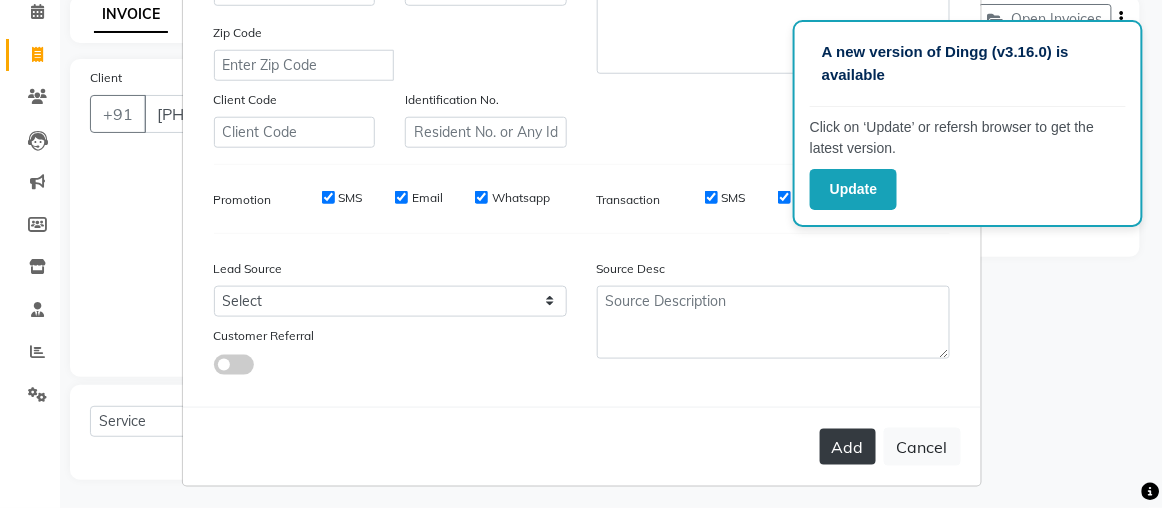 click on "Add" at bounding box center (848, 447) 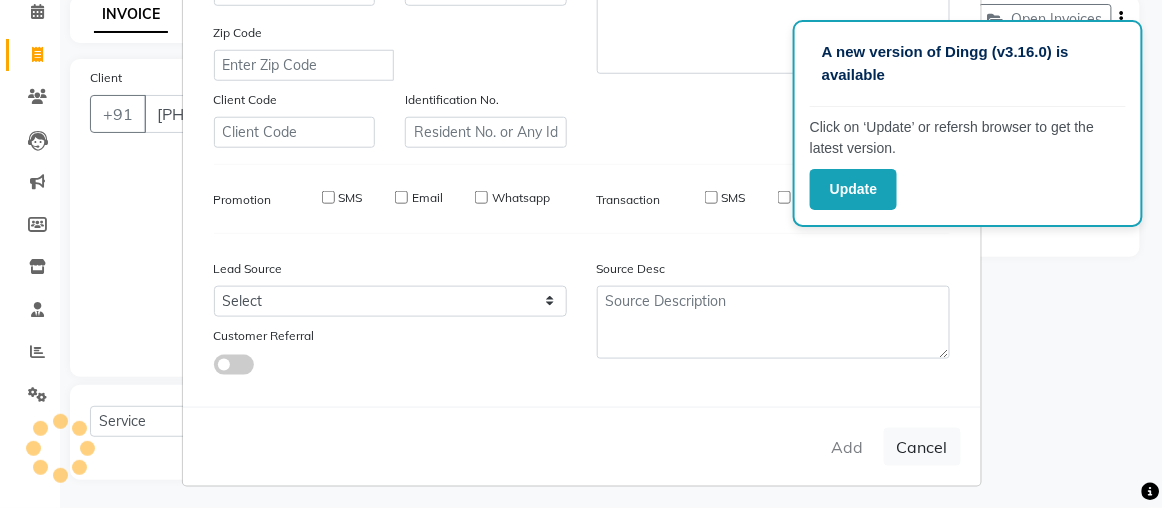 type 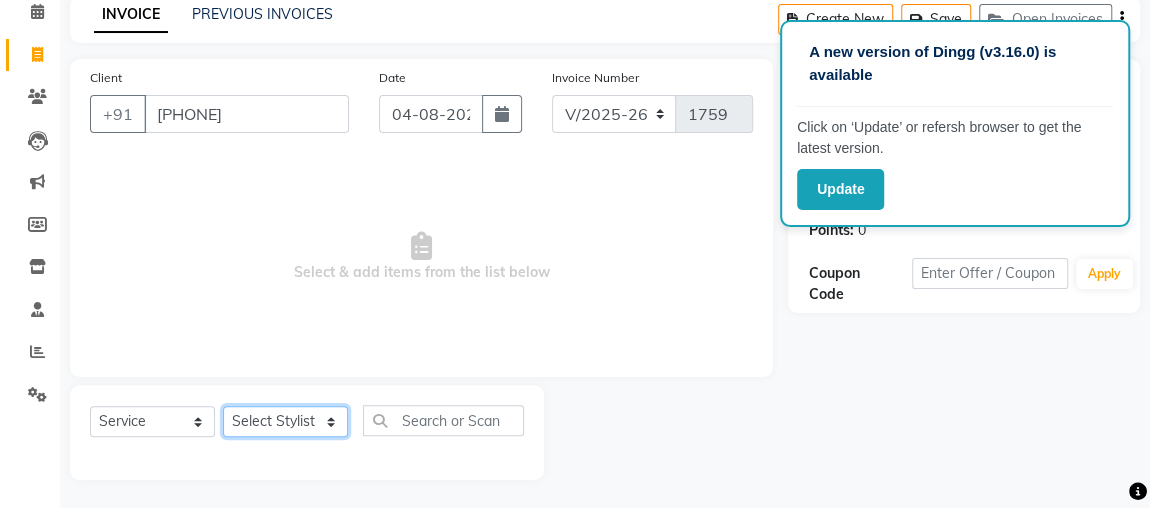 click on "Select Stylist Aftab ajju anjali Ankita yadav FARHAAN FIROZ Gaurav IMRAAN janisha khushi MAKEUPS AND PREBRIDAL nidhi  PRACHI princy  riya satish SHAGUFTA shivani SHIVI sonam cant TBASSUM varsha  VISHAL vishal gutam" 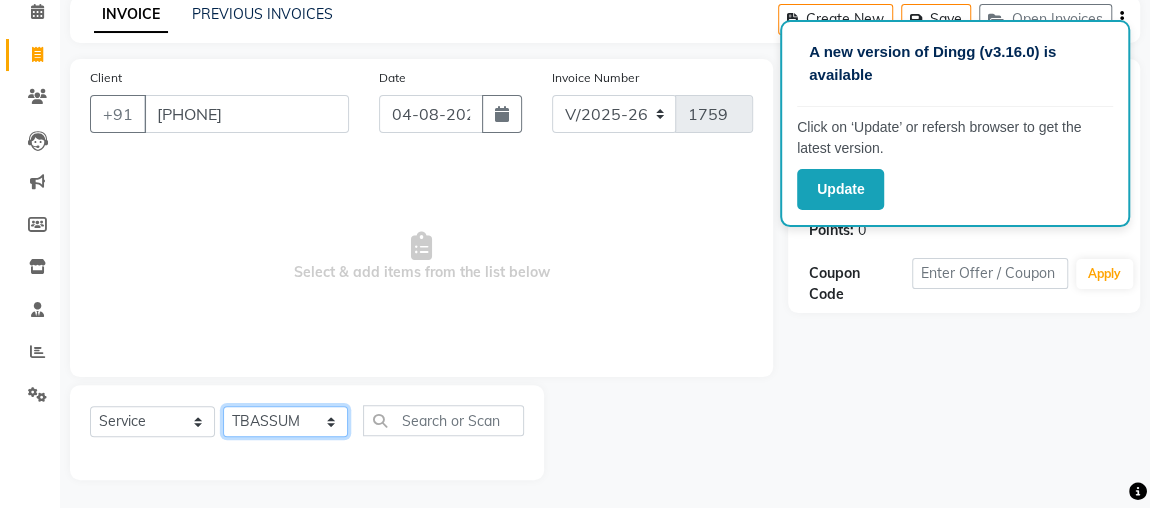 click on "Select Stylist Aftab ajju anjali Ankita yadav FARHAAN FIROZ Gaurav IMRAAN janisha khushi MAKEUPS AND PREBRIDAL nidhi  PRACHI princy  riya satish SHAGUFTA shivani SHIVI sonam cant TBASSUM varsha  VISHAL vishal gutam" 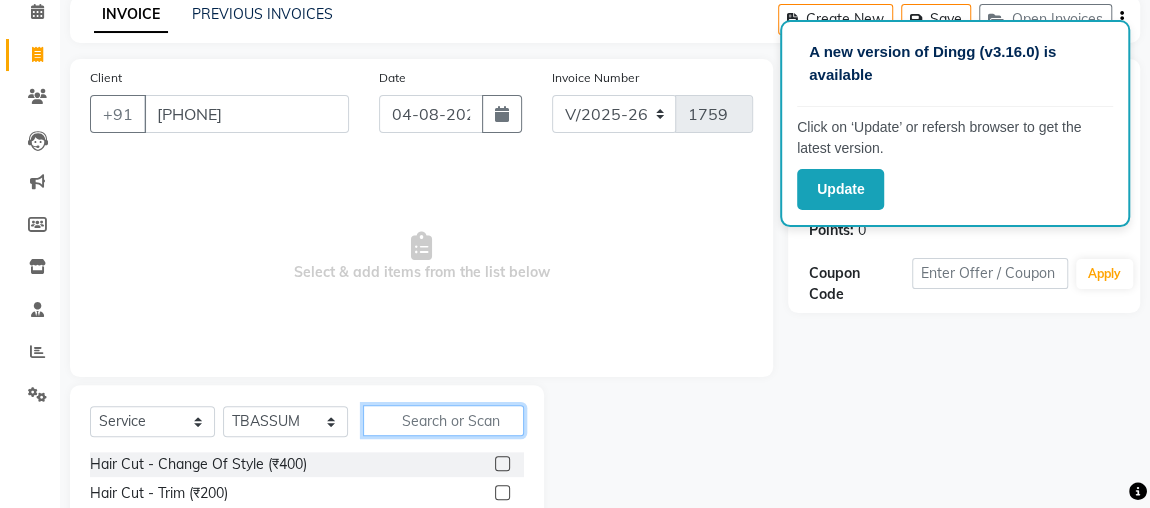 click 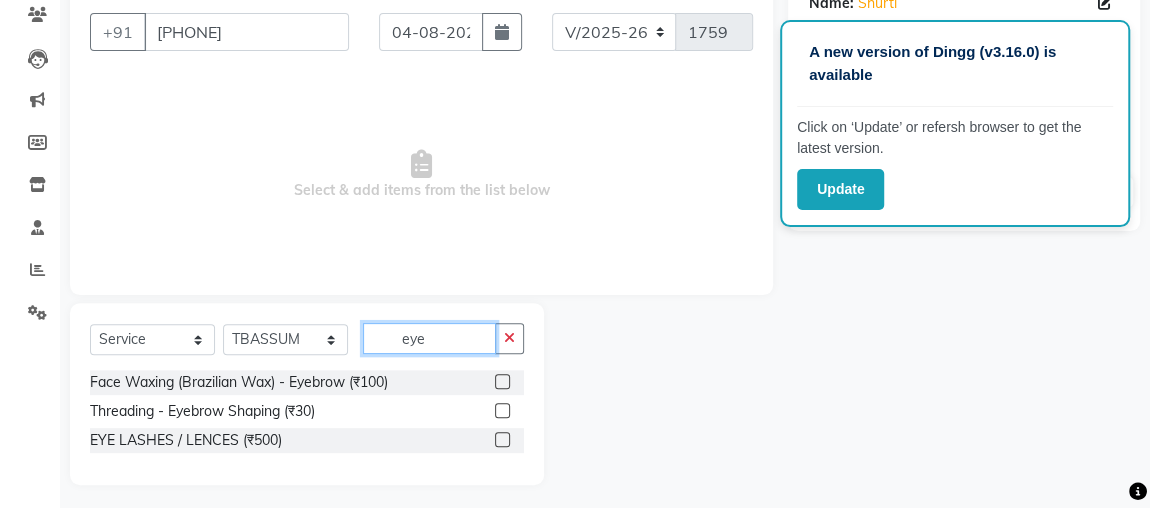 scroll, scrollTop: 164, scrollLeft: 0, axis: vertical 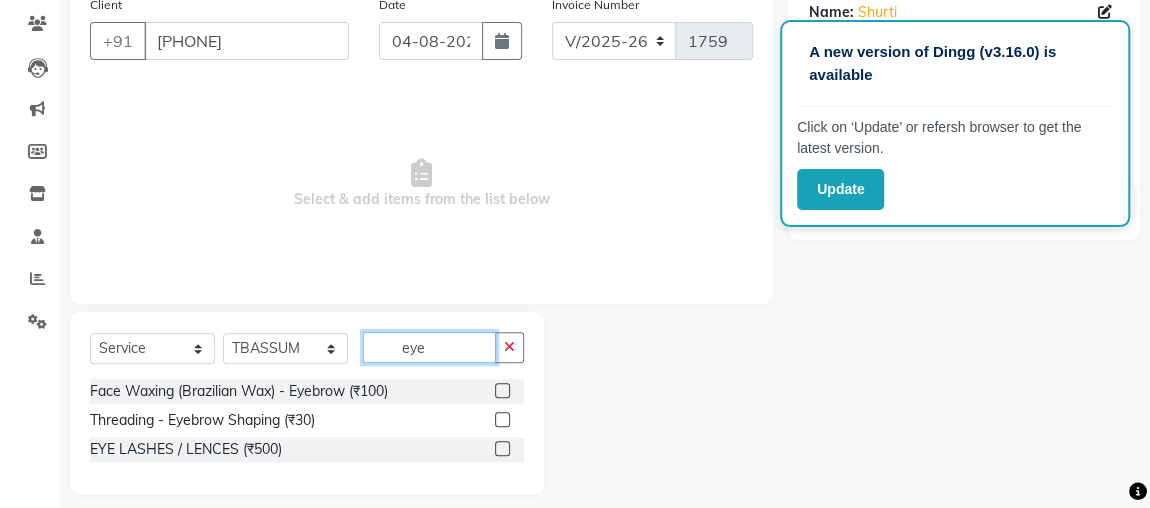 type on "eye" 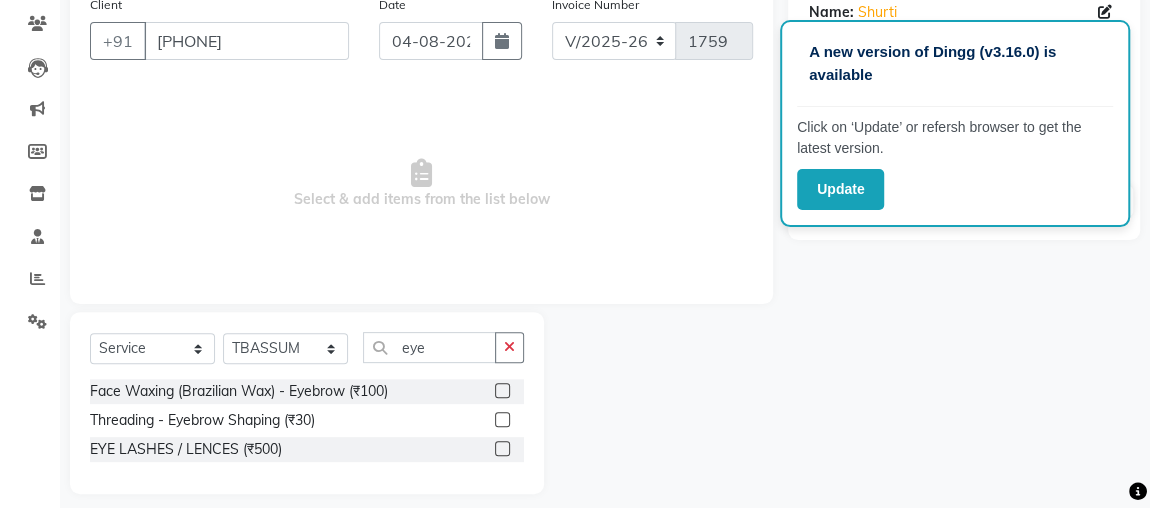 click 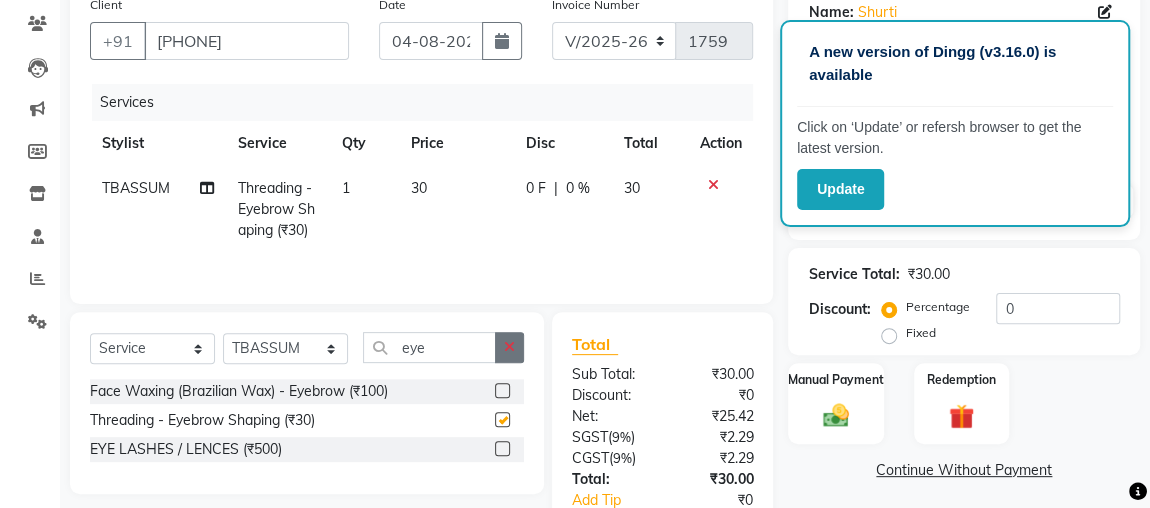 click 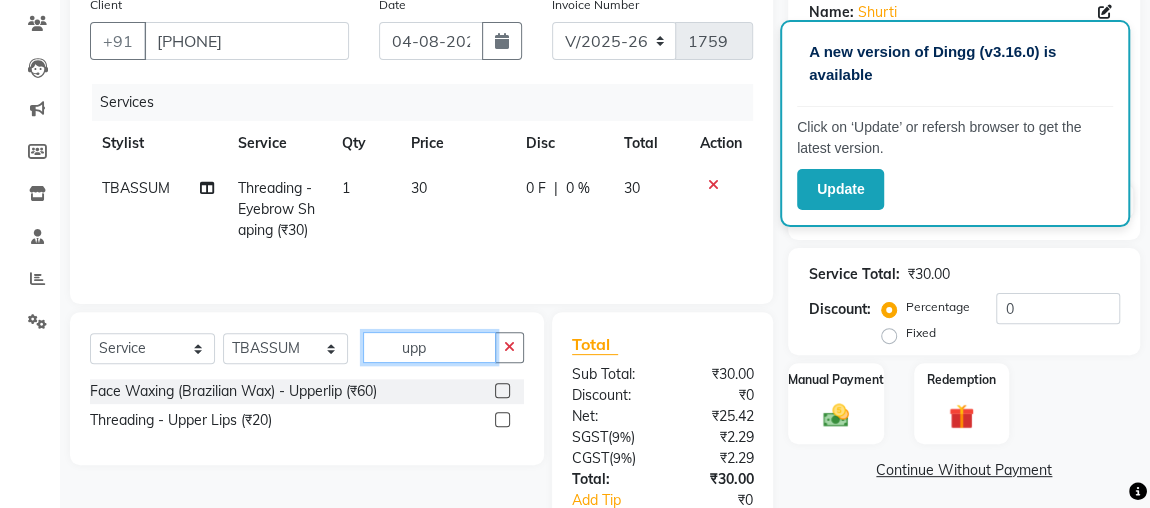 type on "upp" 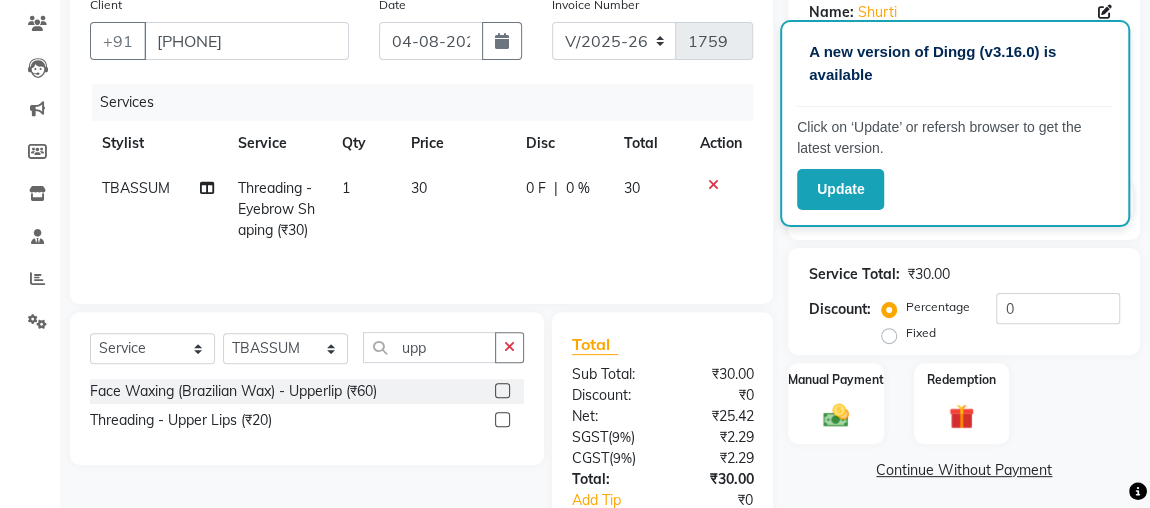 click 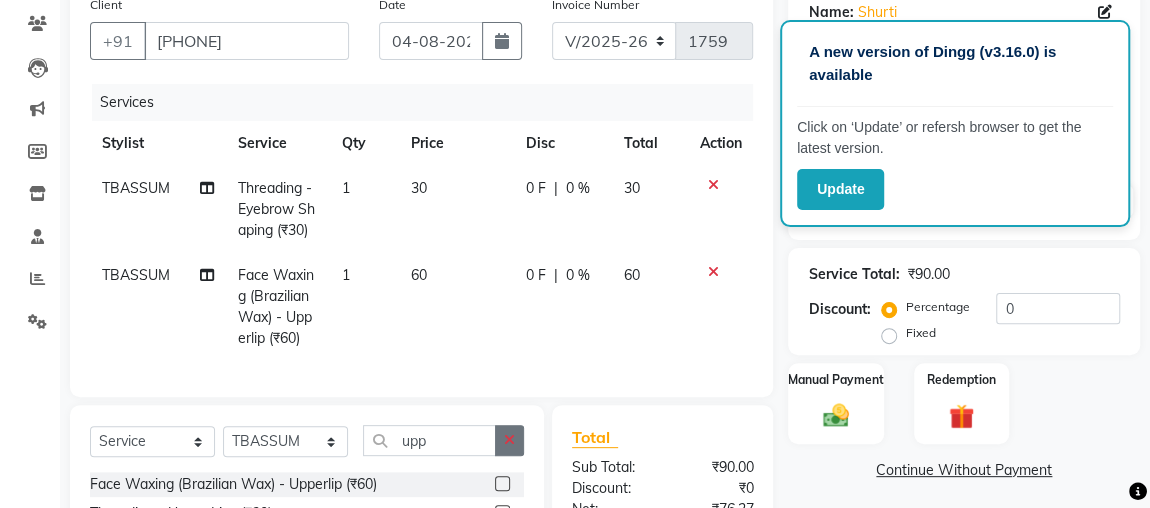 click 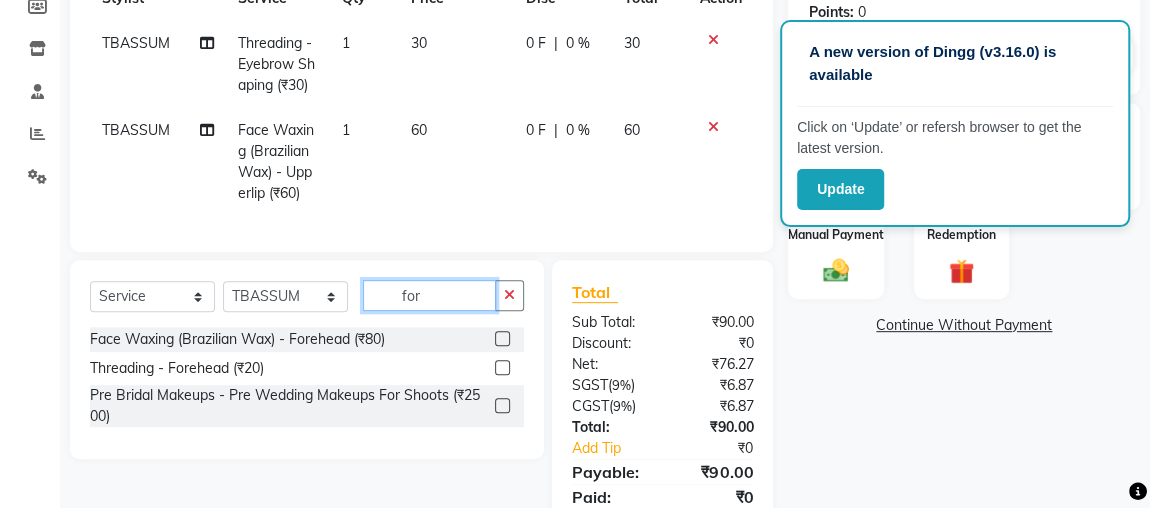 scroll, scrollTop: 396, scrollLeft: 0, axis: vertical 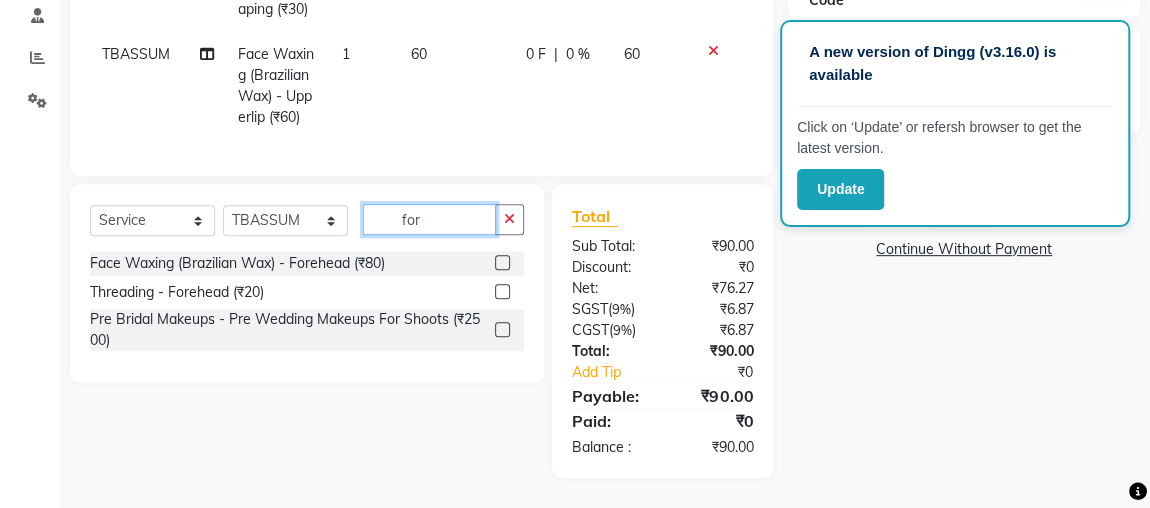 type on "for" 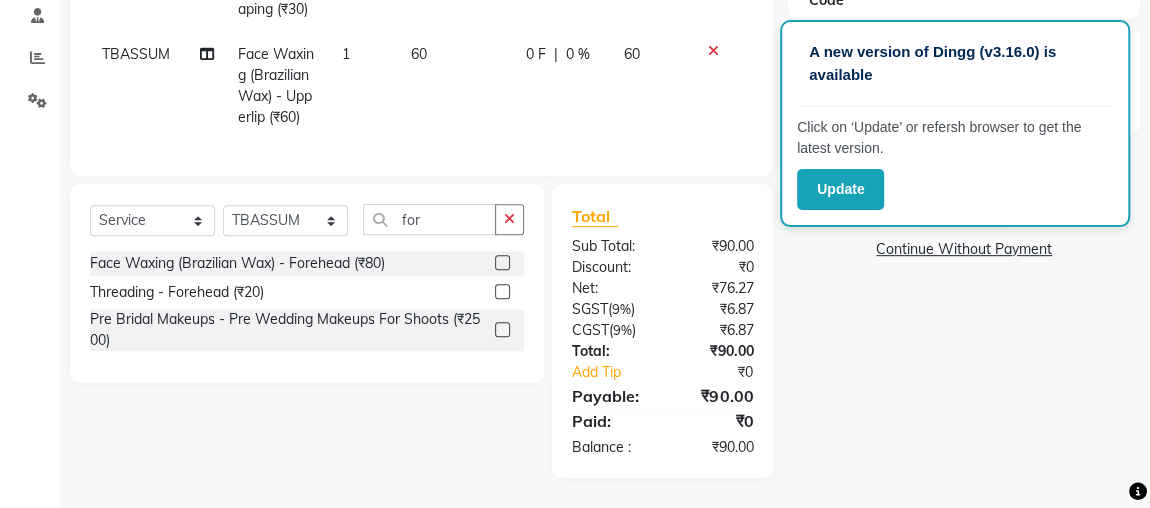click 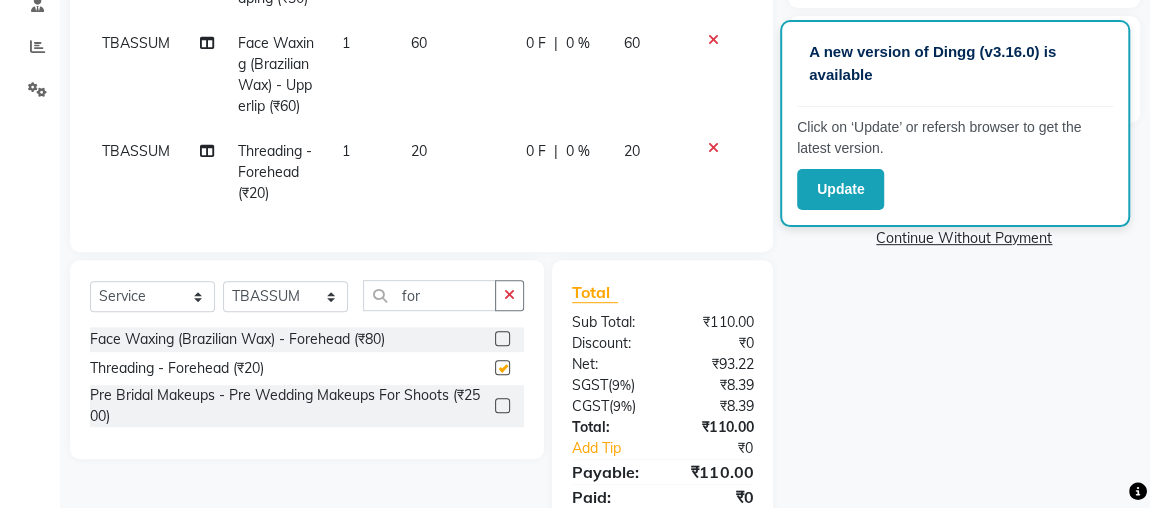 scroll, scrollTop: 483, scrollLeft: 0, axis: vertical 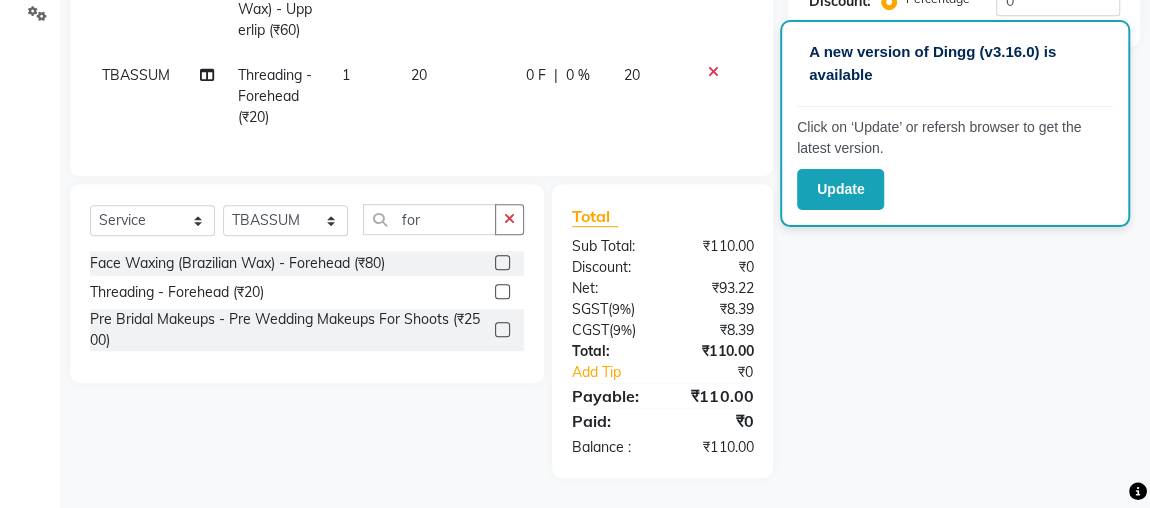 checkbox on "false" 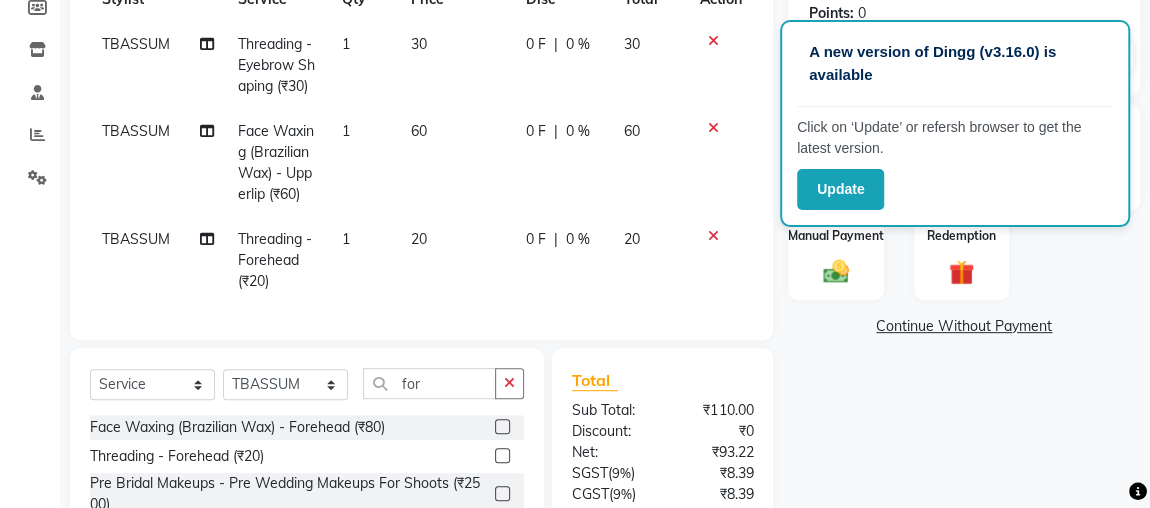 scroll, scrollTop: 275, scrollLeft: 0, axis: vertical 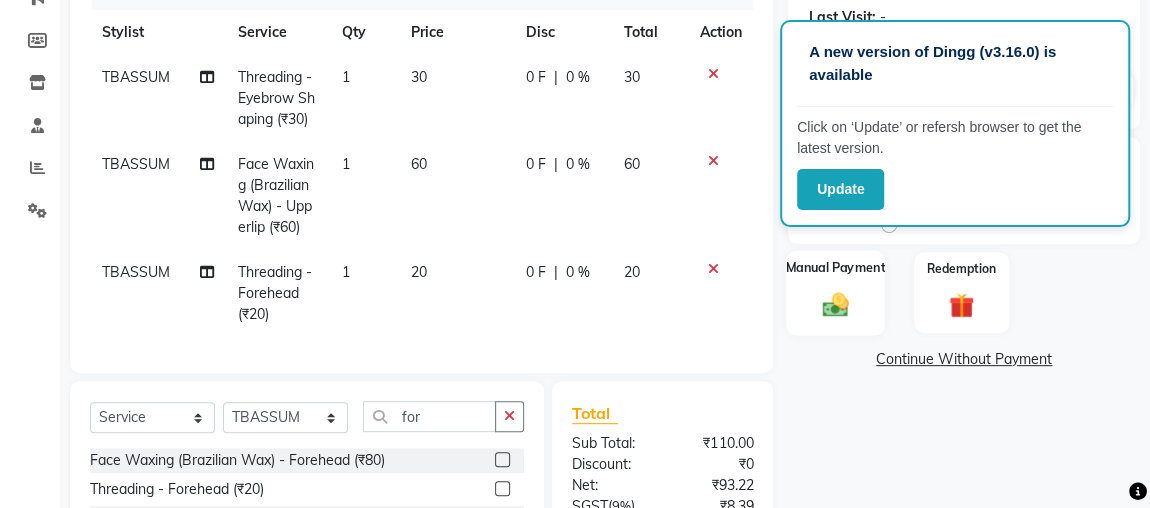 click 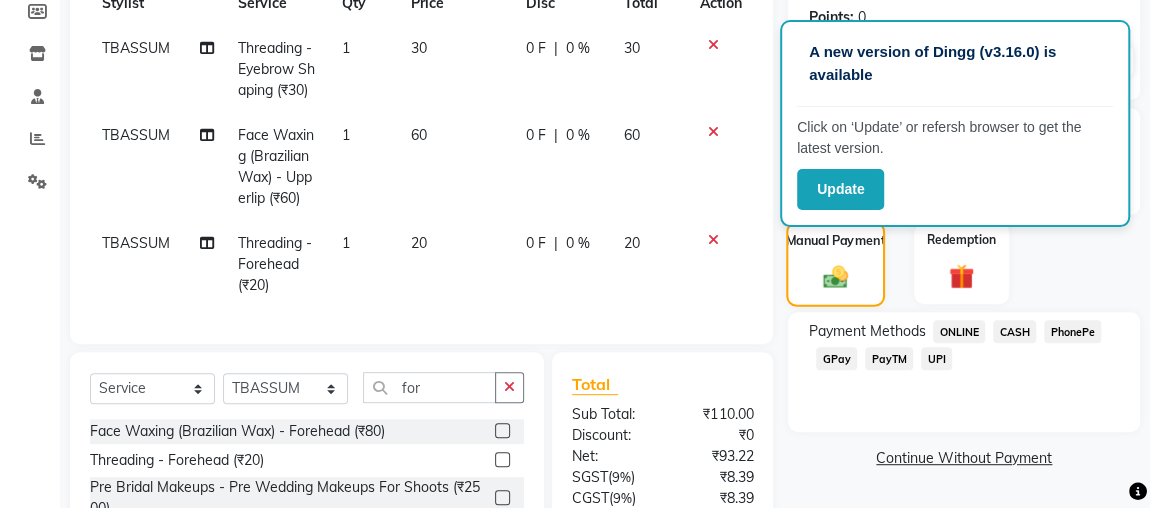 scroll, scrollTop: 289, scrollLeft: 0, axis: vertical 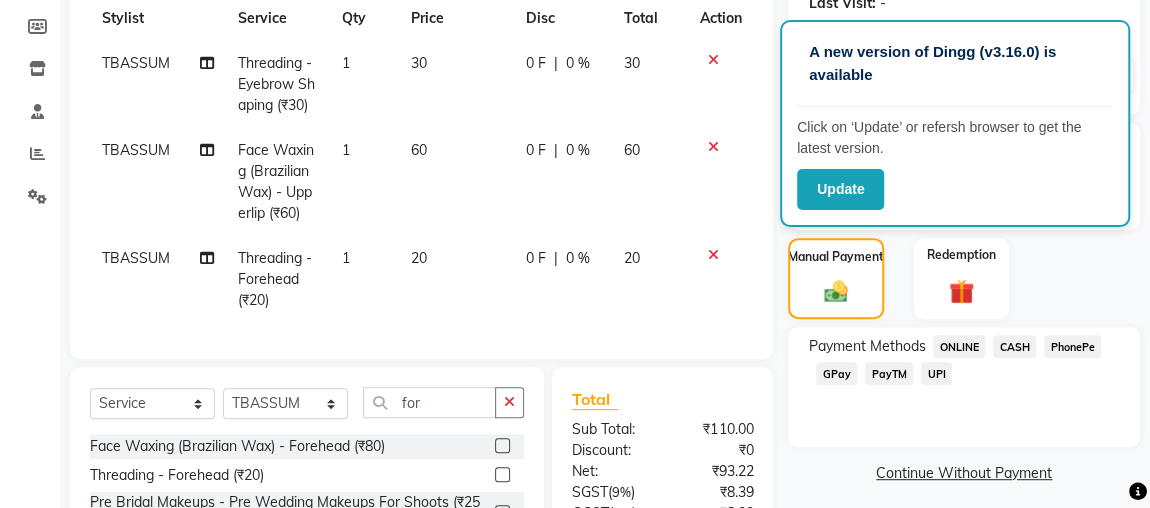 click on "ONLINE" 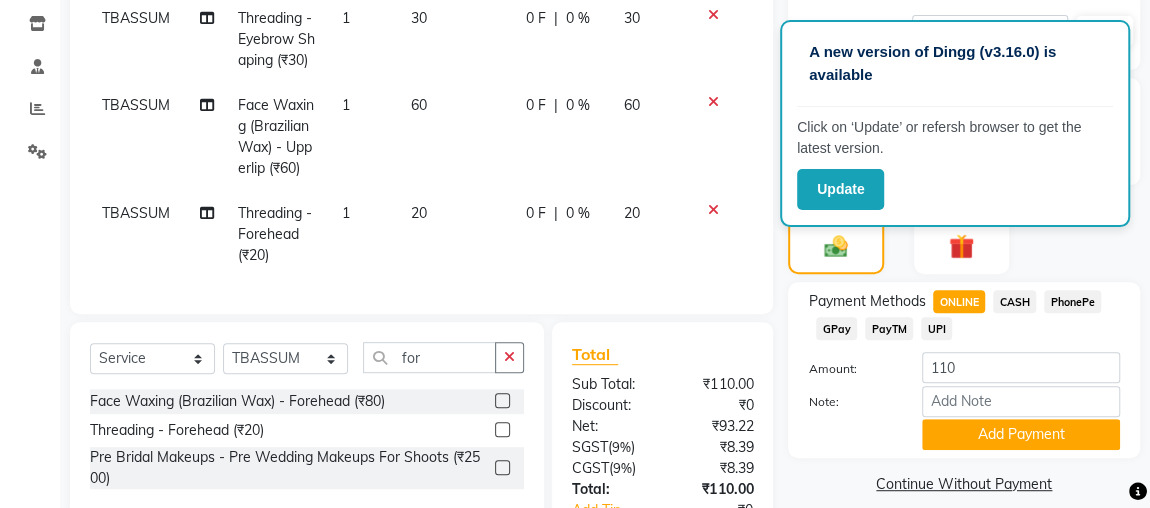scroll, scrollTop: 424, scrollLeft: 0, axis: vertical 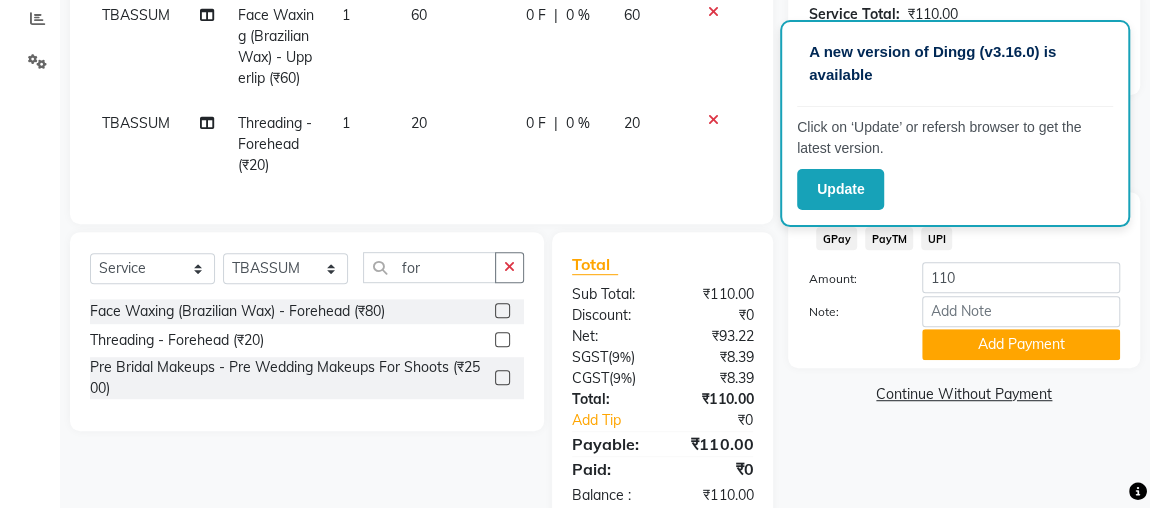 click on "Name: [FIRST] Membership: No Active Membership Total Visits: Card on file: 0 Last Visit: - Points: 0 Coupon Code Apply Service Total: ₹110.00 Discount: Percentage Fixed 0 Manual Payment Redemption Payment Methods ONLINE CASH PhonePe GPay PayTM UPI Amount: 110 Note: Add Payment Continue Without Payment" 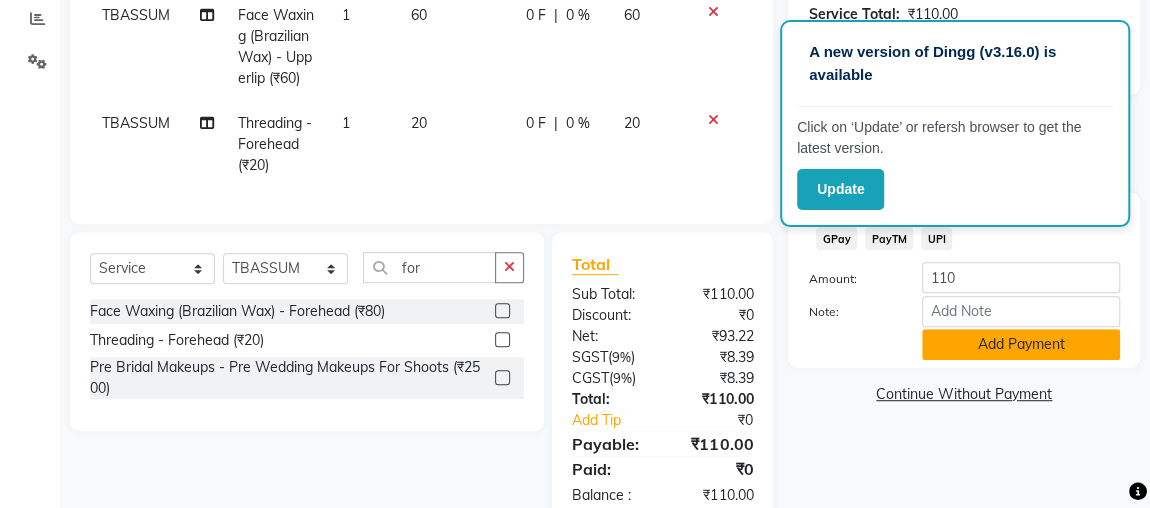 click on "Add Payment" 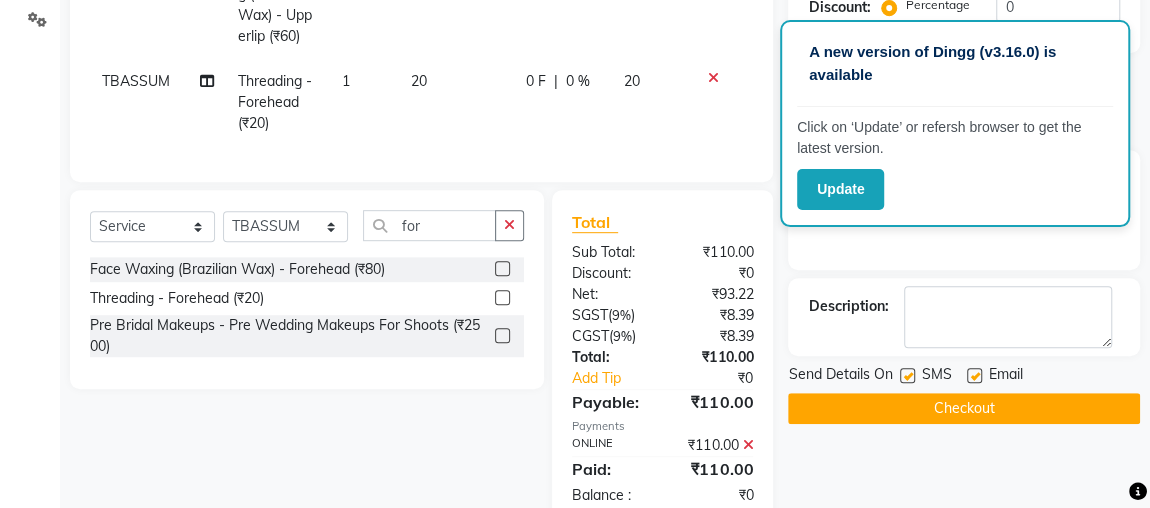 scroll, scrollTop: 525, scrollLeft: 0, axis: vertical 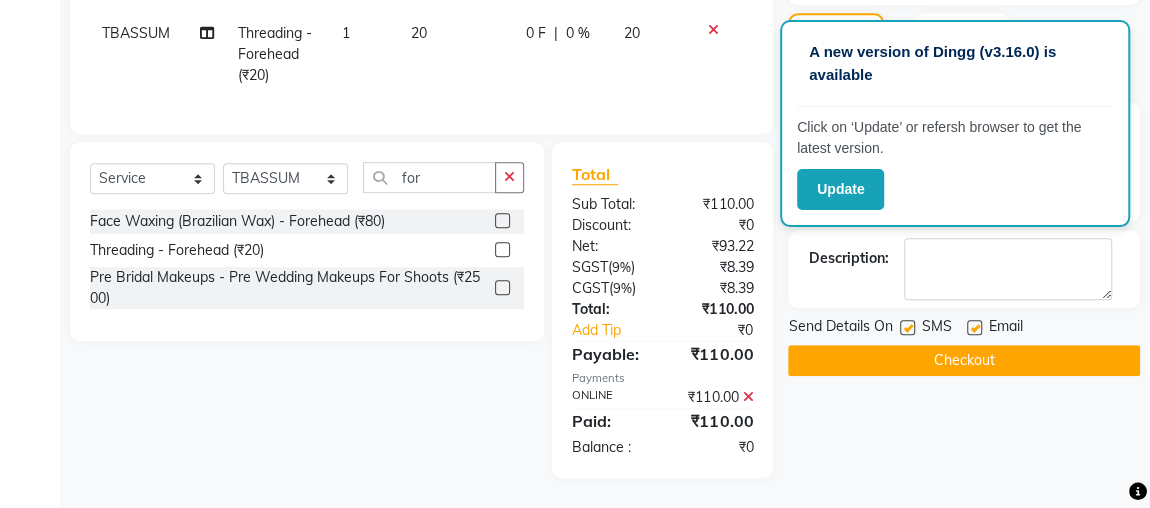 click on "Checkout" 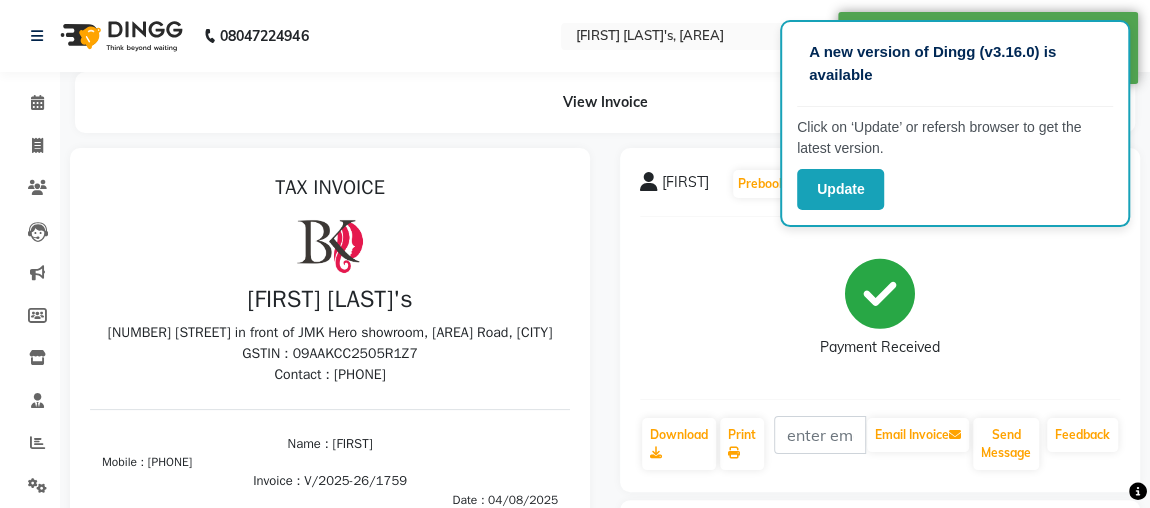 scroll, scrollTop: 0, scrollLeft: 0, axis: both 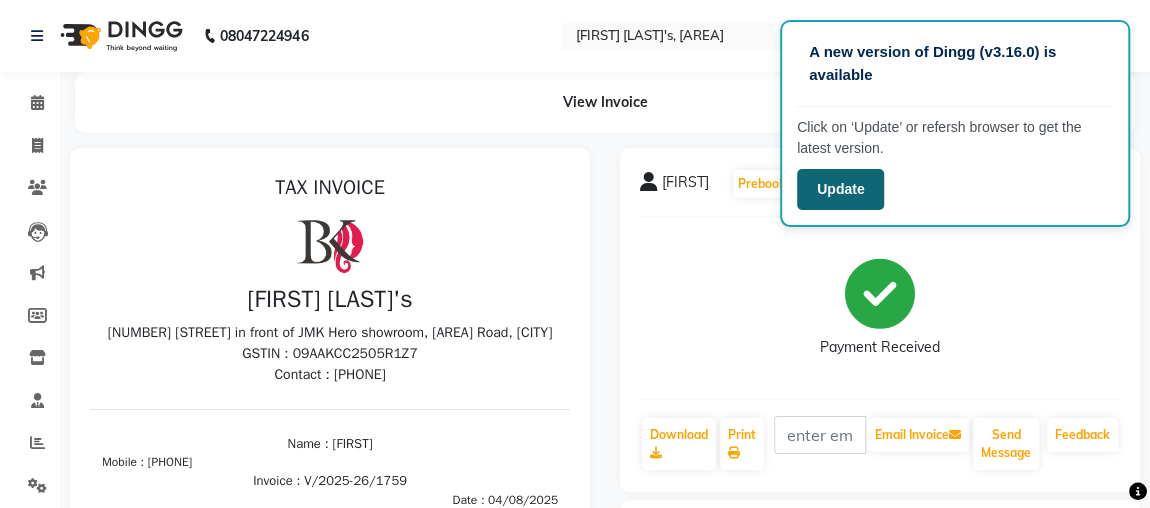click on "Update" 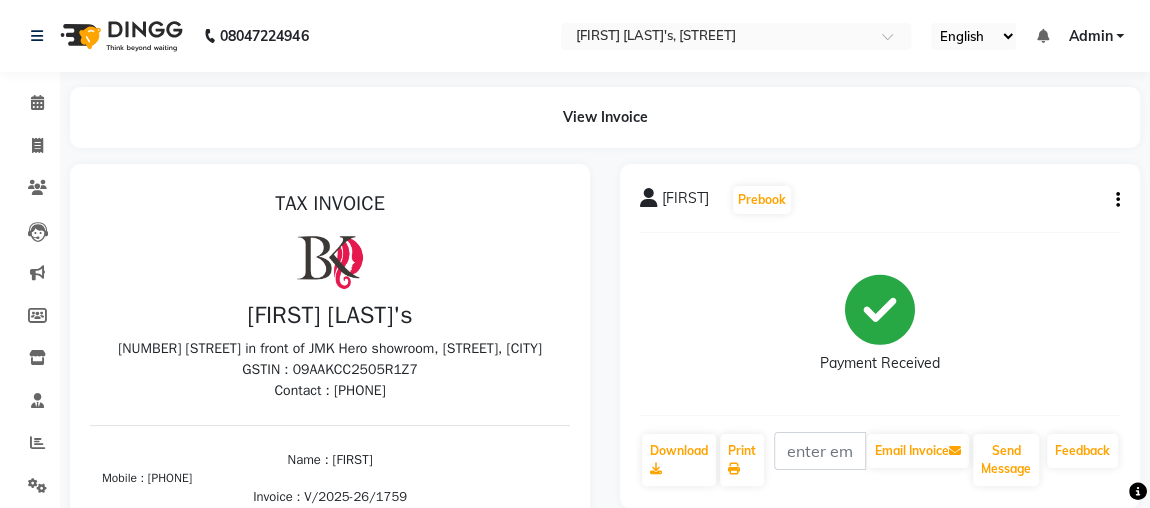 scroll, scrollTop: 0, scrollLeft: 0, axis: both 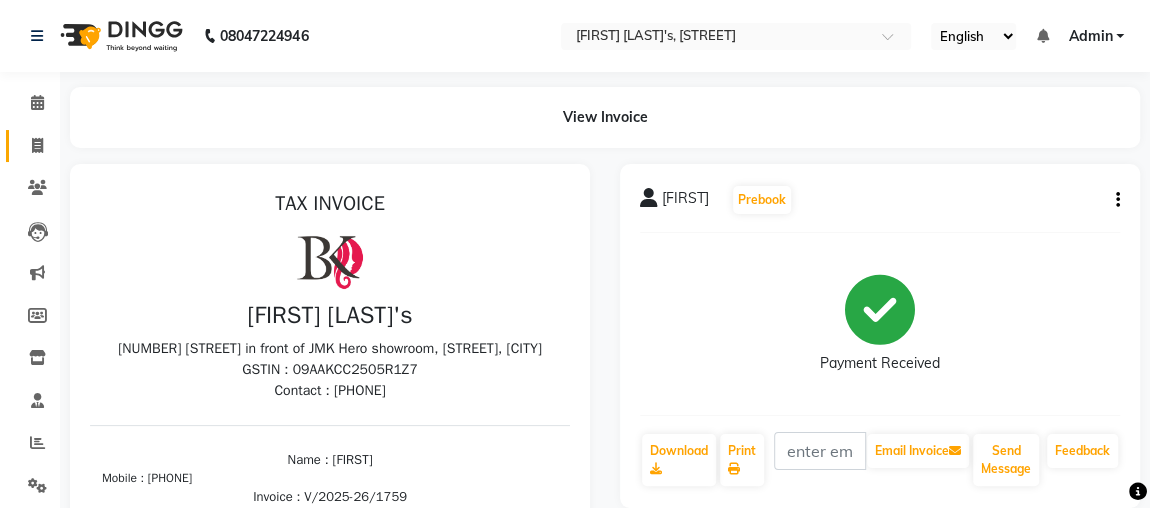 click 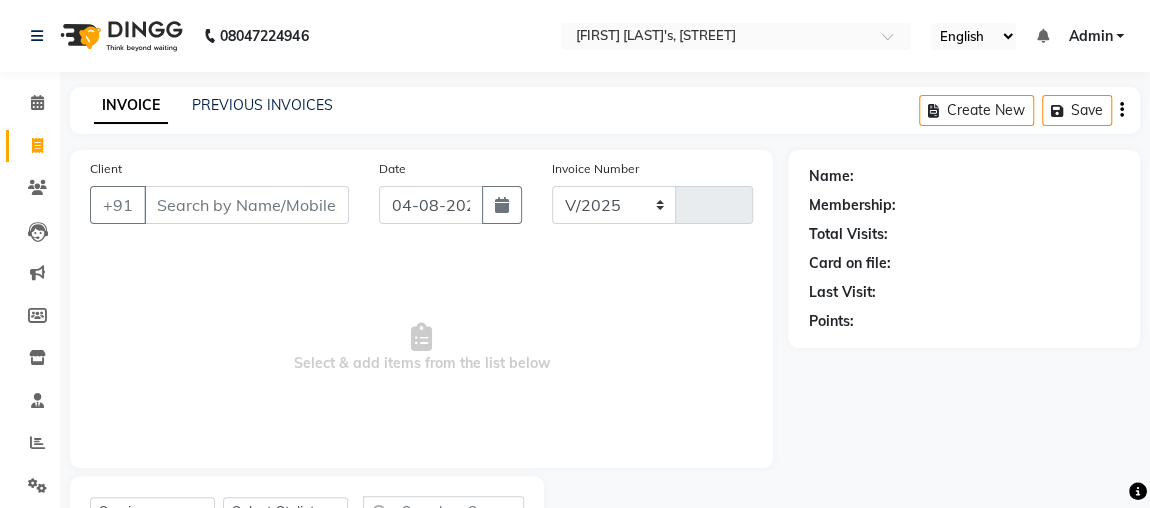 select on "4362" 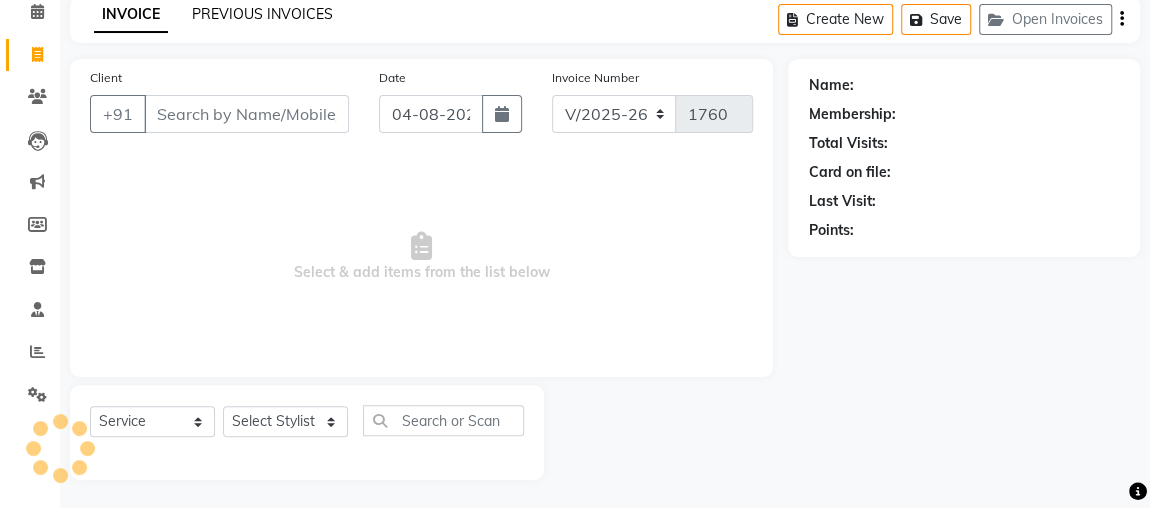click on "PREVIOUS INVOICES" 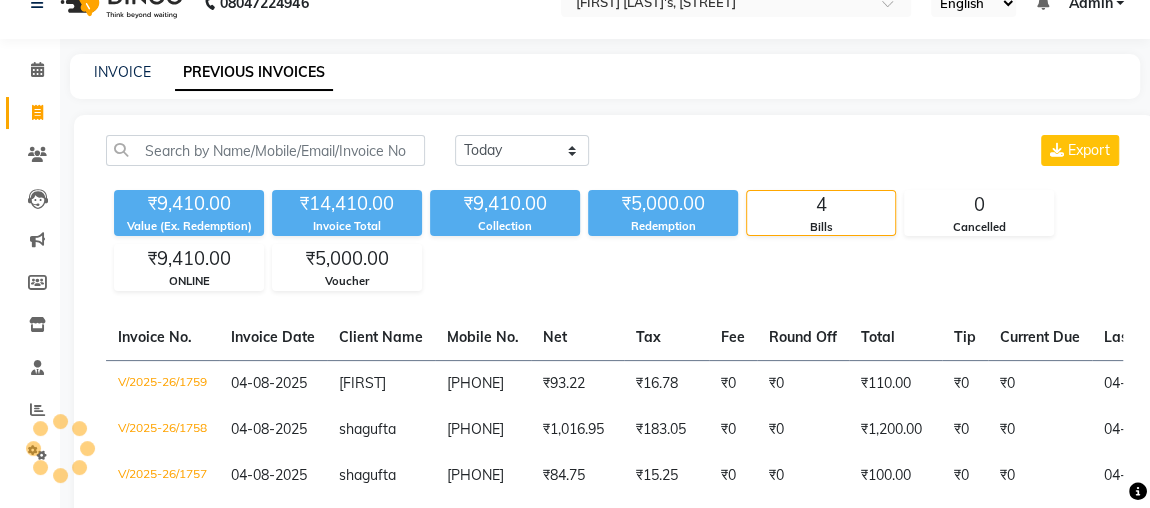scroll, scrollTop: 91, scrollLeft: 0, axis: vertical 